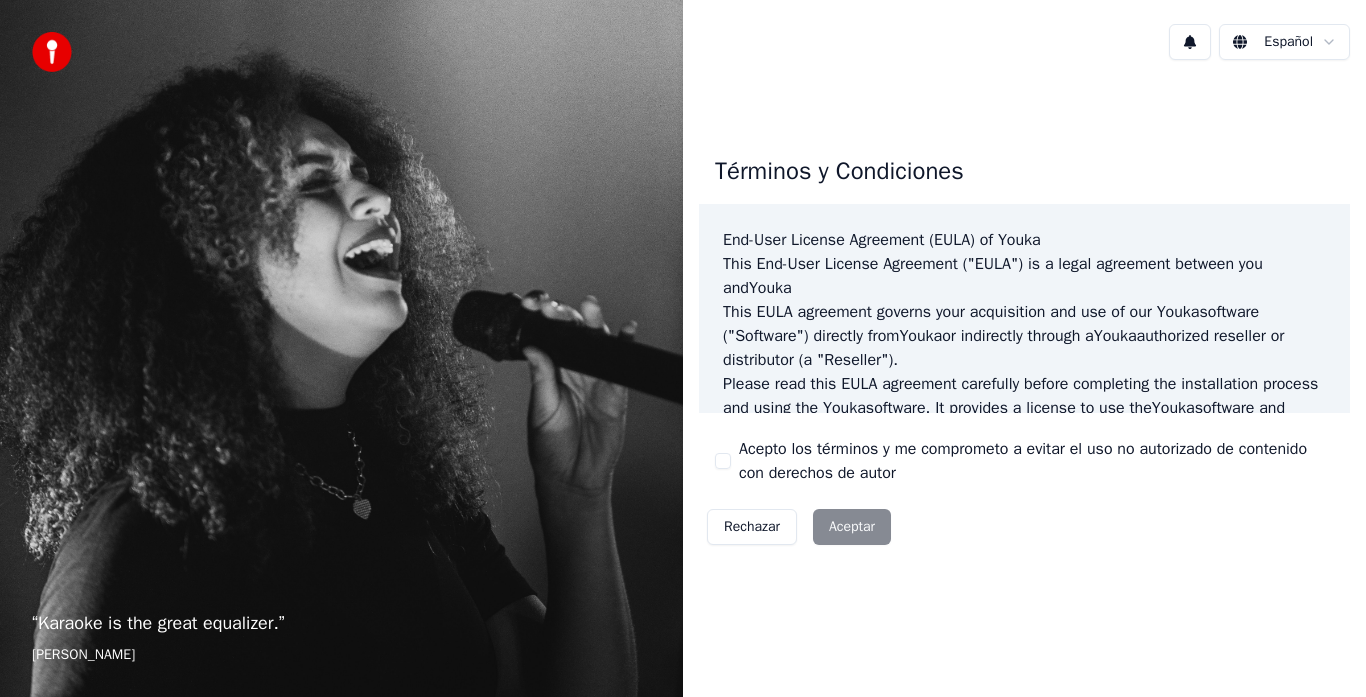 scroll, scrollTop: 0, scrollLeft: 0, axis: both 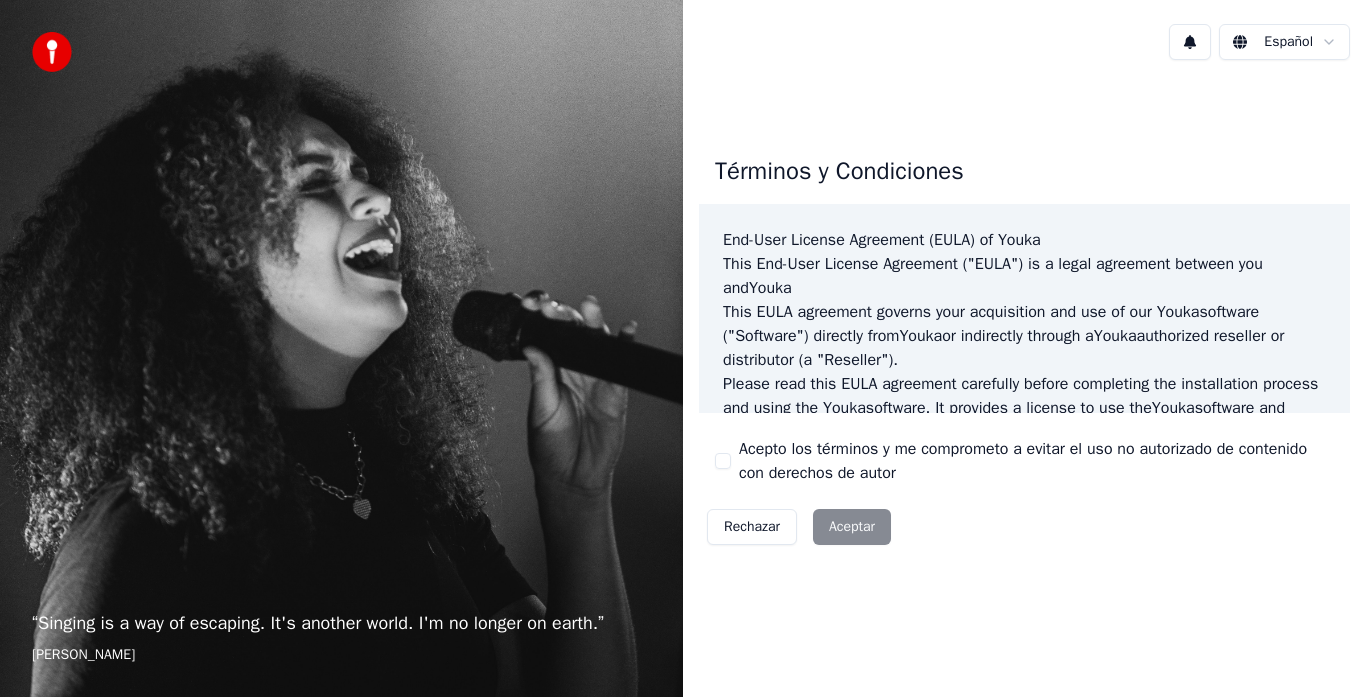 click on "Rechazar Aceptar" at bounding box center [799, 527] 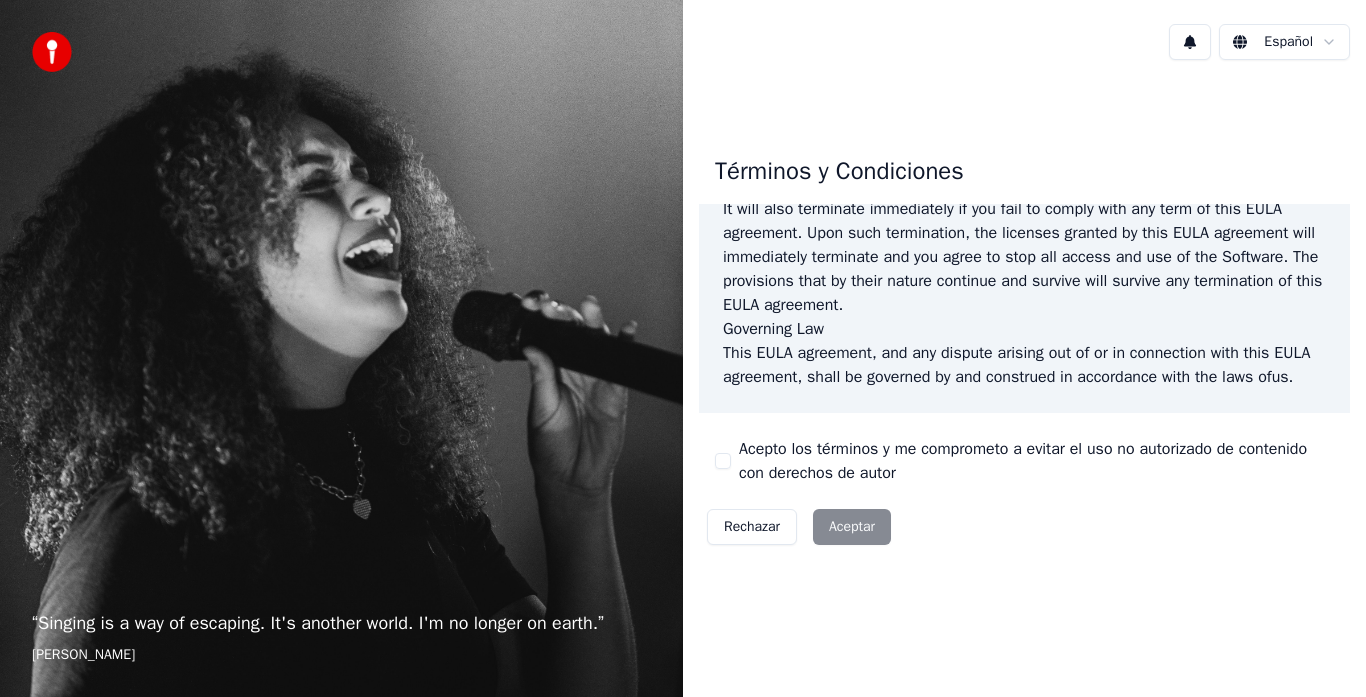 click on "Términos y Condiciones End-User License Agreement ([PERSON_NAME]) of   Youka This End-User License Agreement ("[PERSON_NAME]") is a legal agreement between you and  Youka This [PERSON_NAME] agreement governs your acquisition and use of our   Youka  software ("Software") directly from  Youka  or indirectly through a  Youka  authorized reseller or distributor (a "Reseller"). Please read this [PERSON_NAME] agreement carefully before completing the installation process and using the   Youka  software. It provides a license to use the  Youka  software and contains warranty information and liability disclaimers. If you register for a free trial of the   Youka  software, this [PERSON_NAME] agreement will also govern that trial. By clicking "accept" or installing and/or using the  Youka   software, you are confirming your acceptance of the Software and agreeing to become bound by the terms of this [PERSON_NAME] agreement. This [PERSON_NAME] agreement shall apply only to the Software supplied by   [PERSON_NAME] Template  for   Youka . License [PERSON_NAME]" at bounding box center [1024, 346] 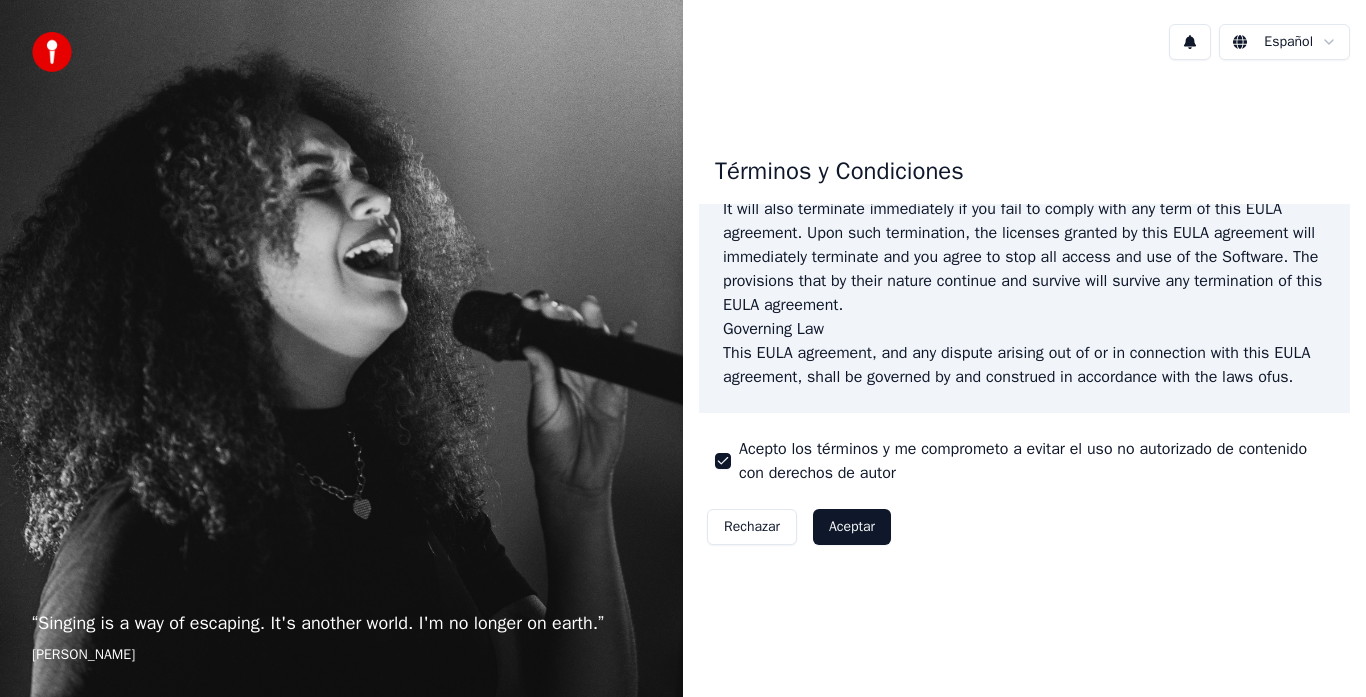 click on "Aceptar" at bounding box center [852, 527] 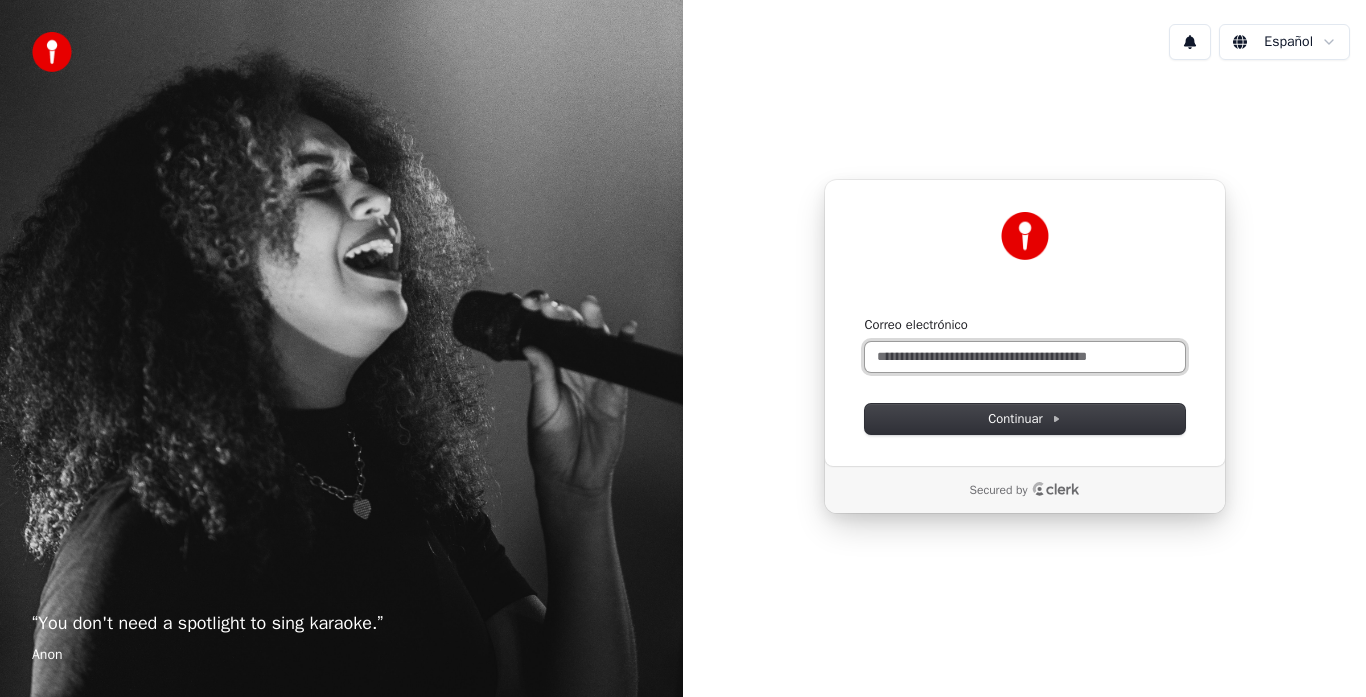 click on "Correo electrónico" at bounding box center [1025, 357] 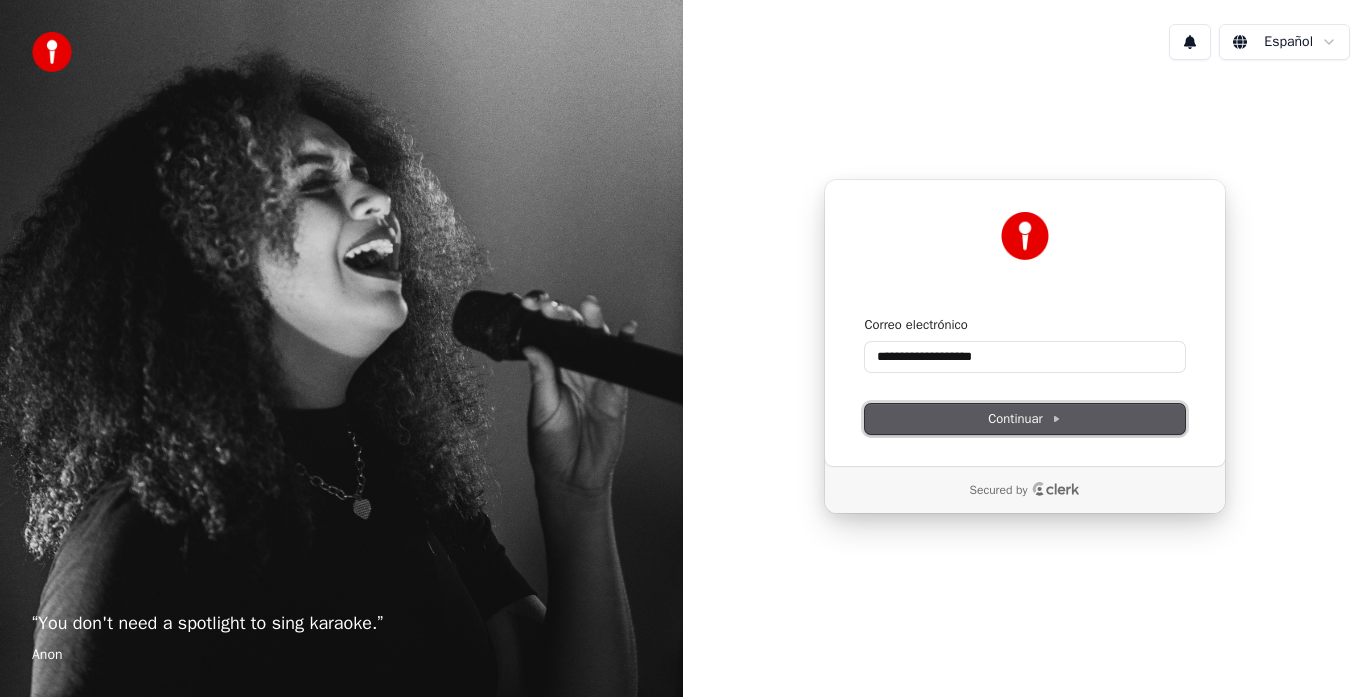 click on "Continuar" at bounding box center [1024, 419] 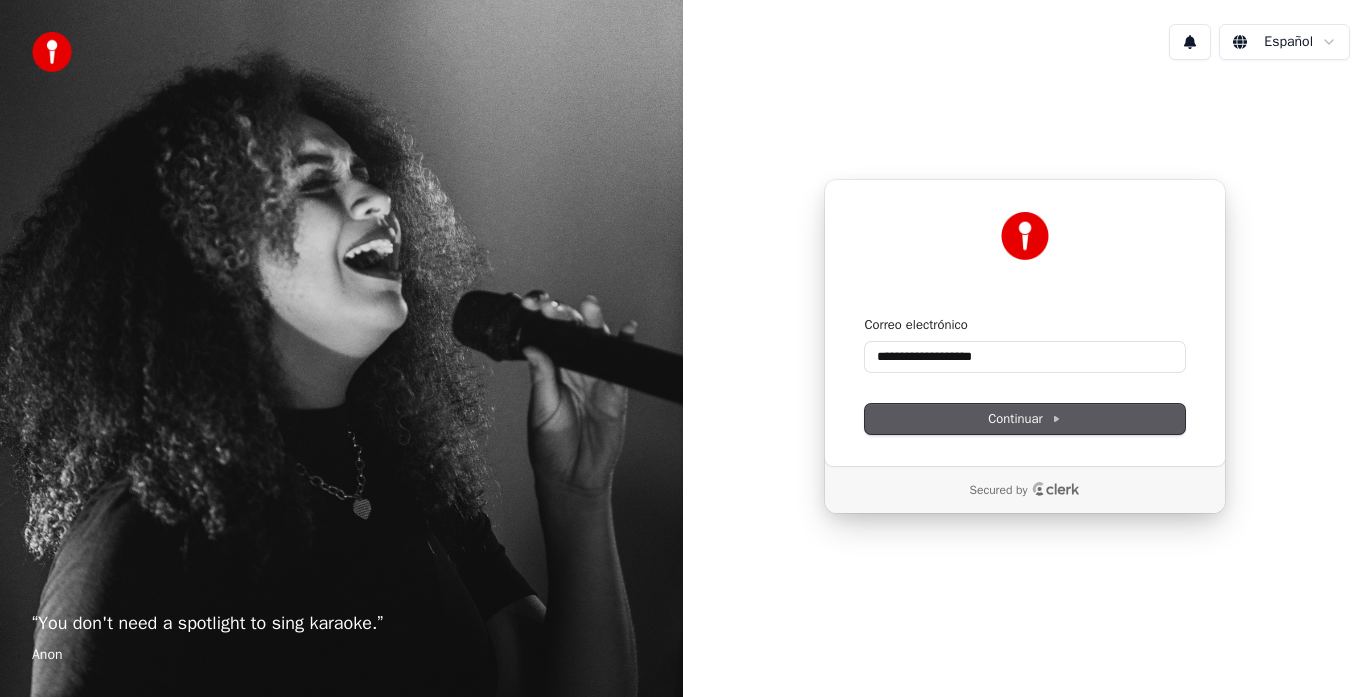 type on "**********" 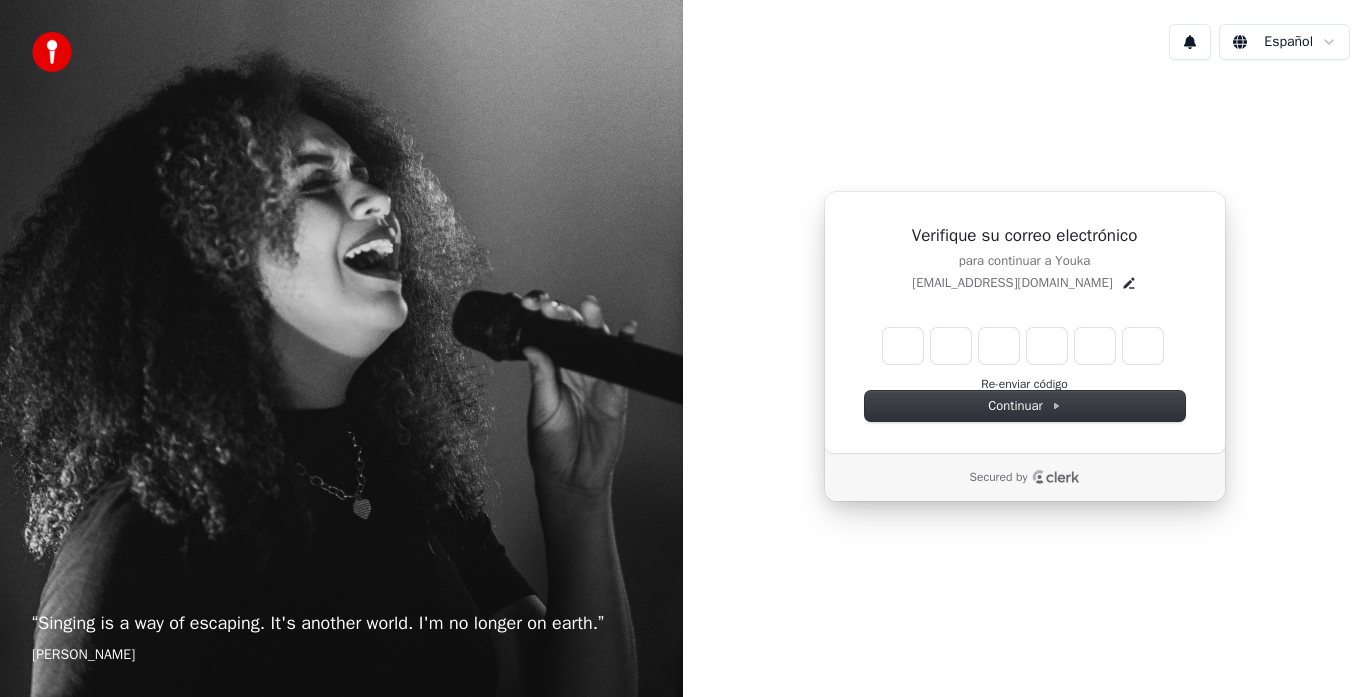 type on "*" 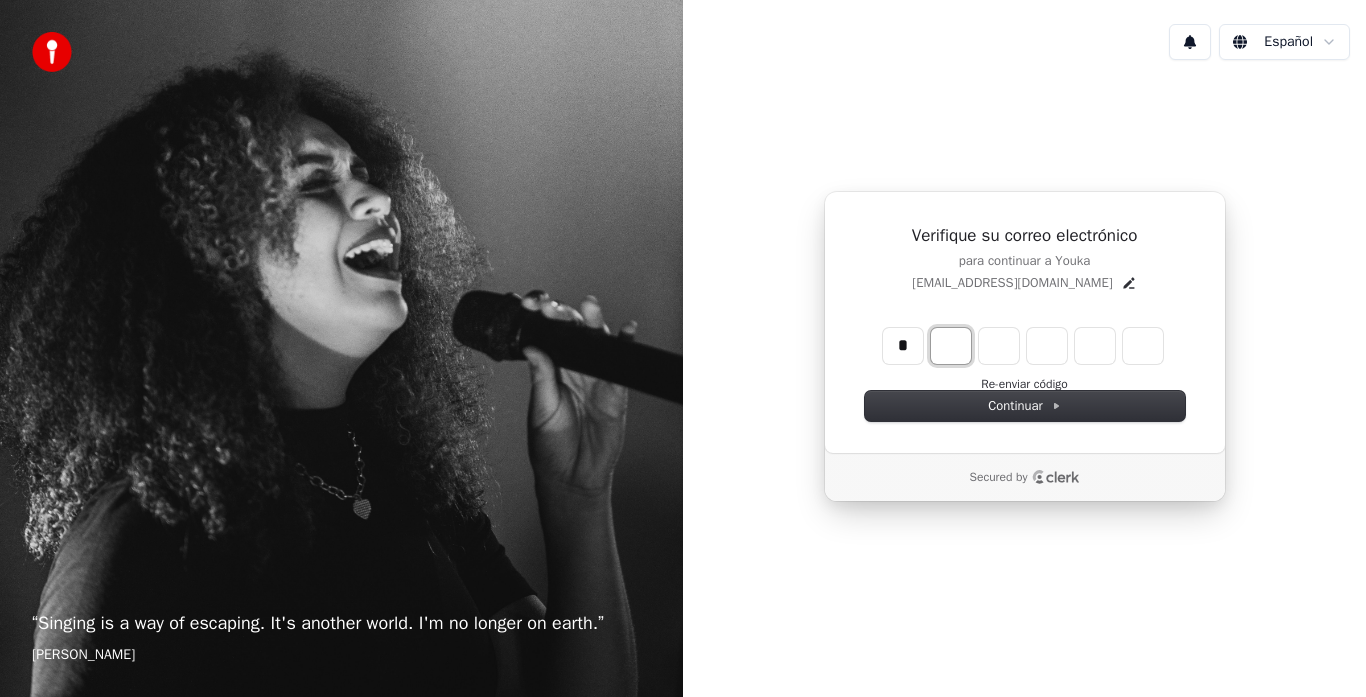 type on "*" 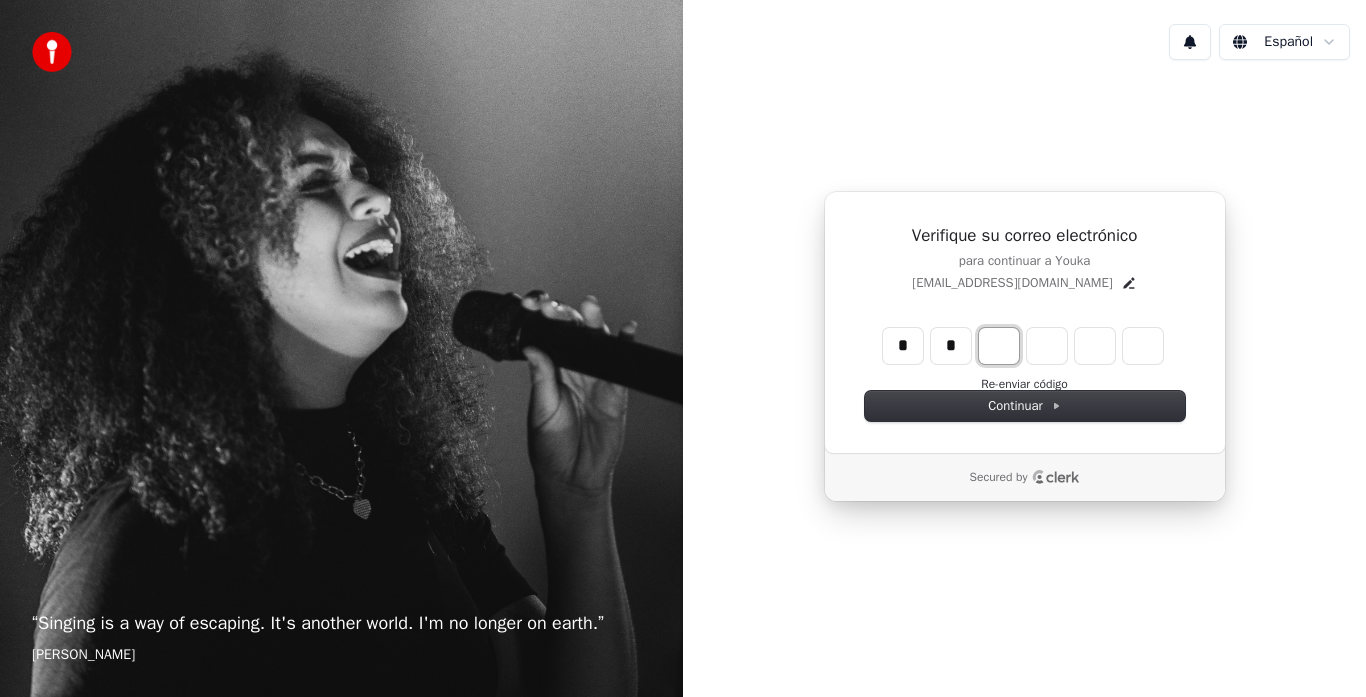 type on "**" 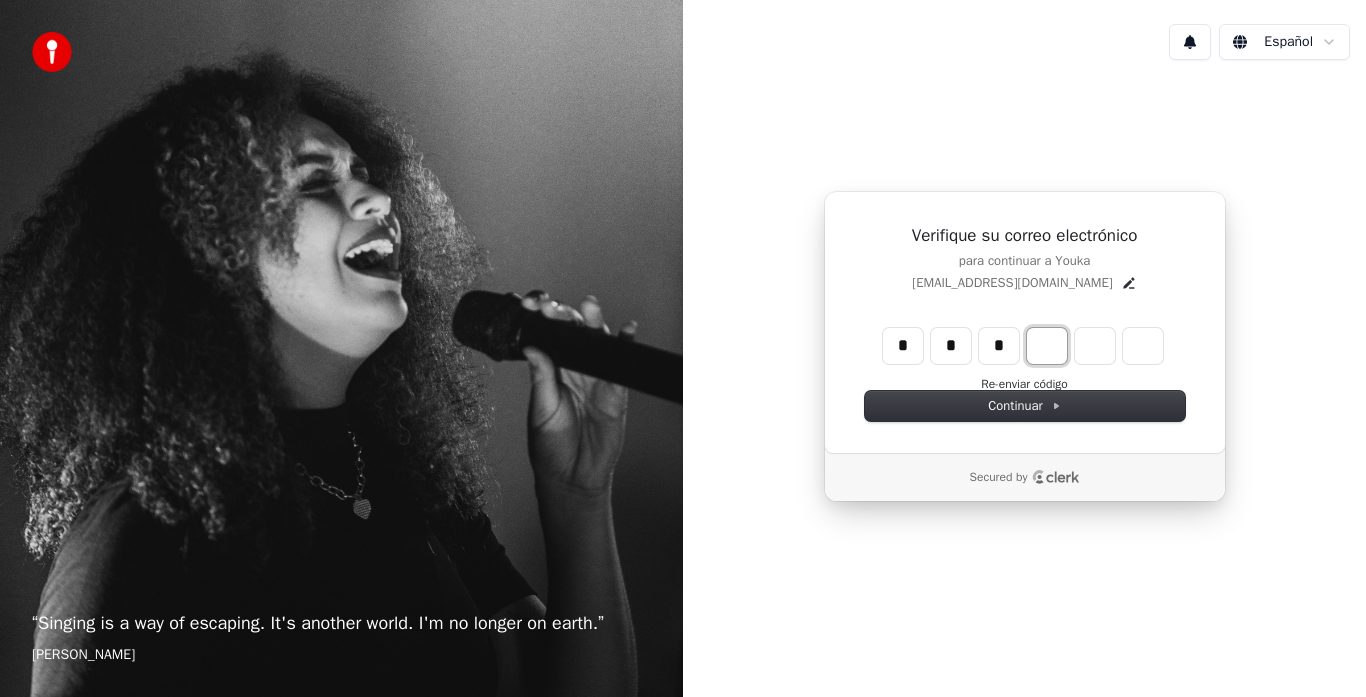 type on "***" 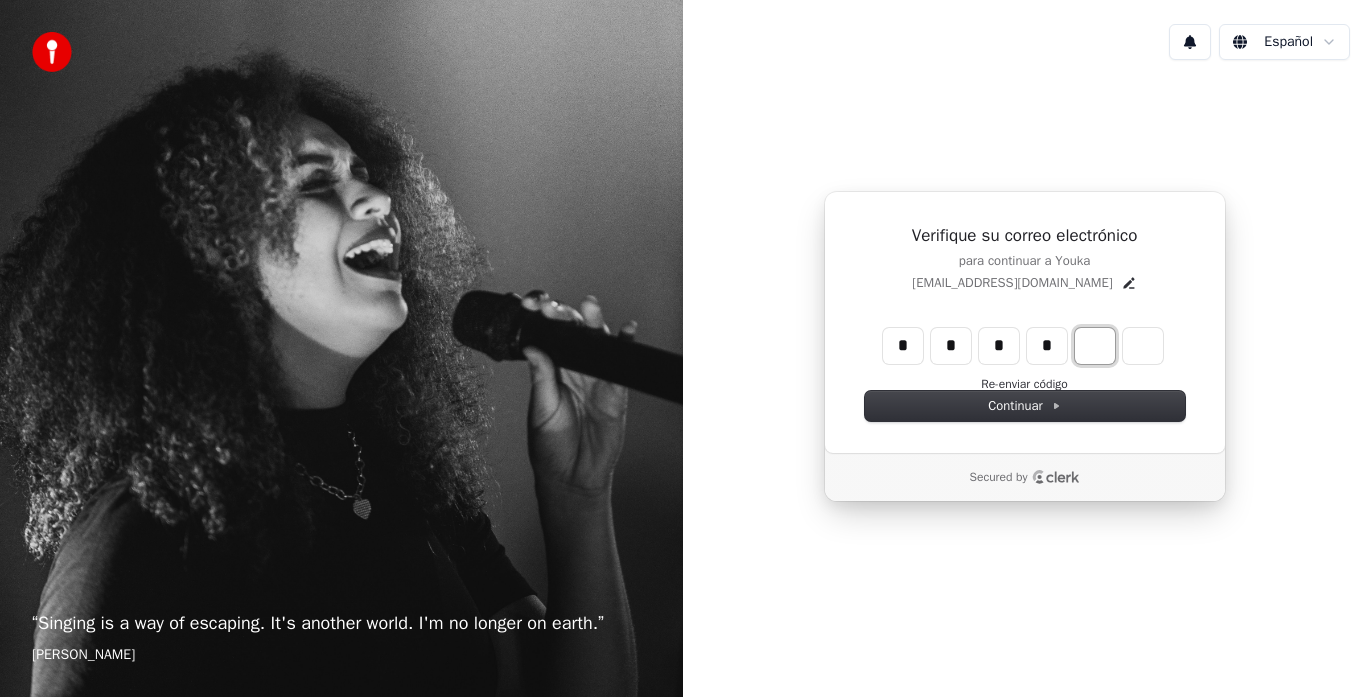type on "****" 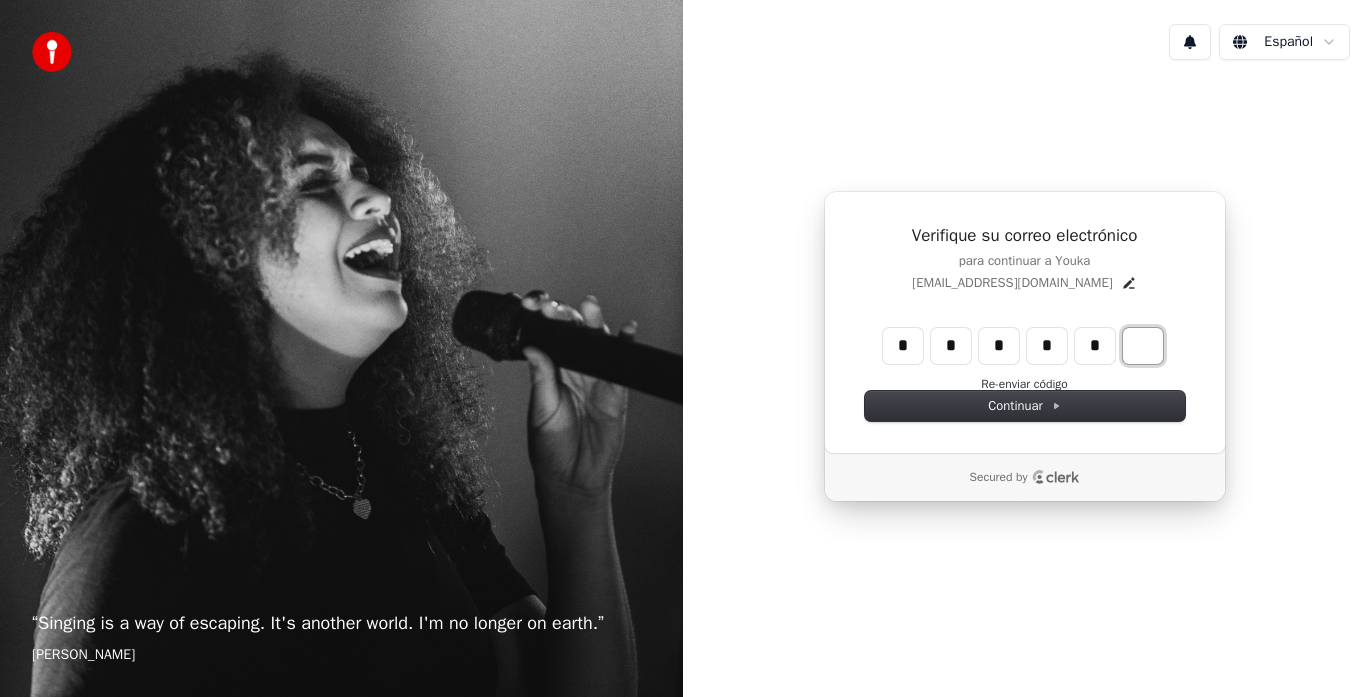 type on "******" 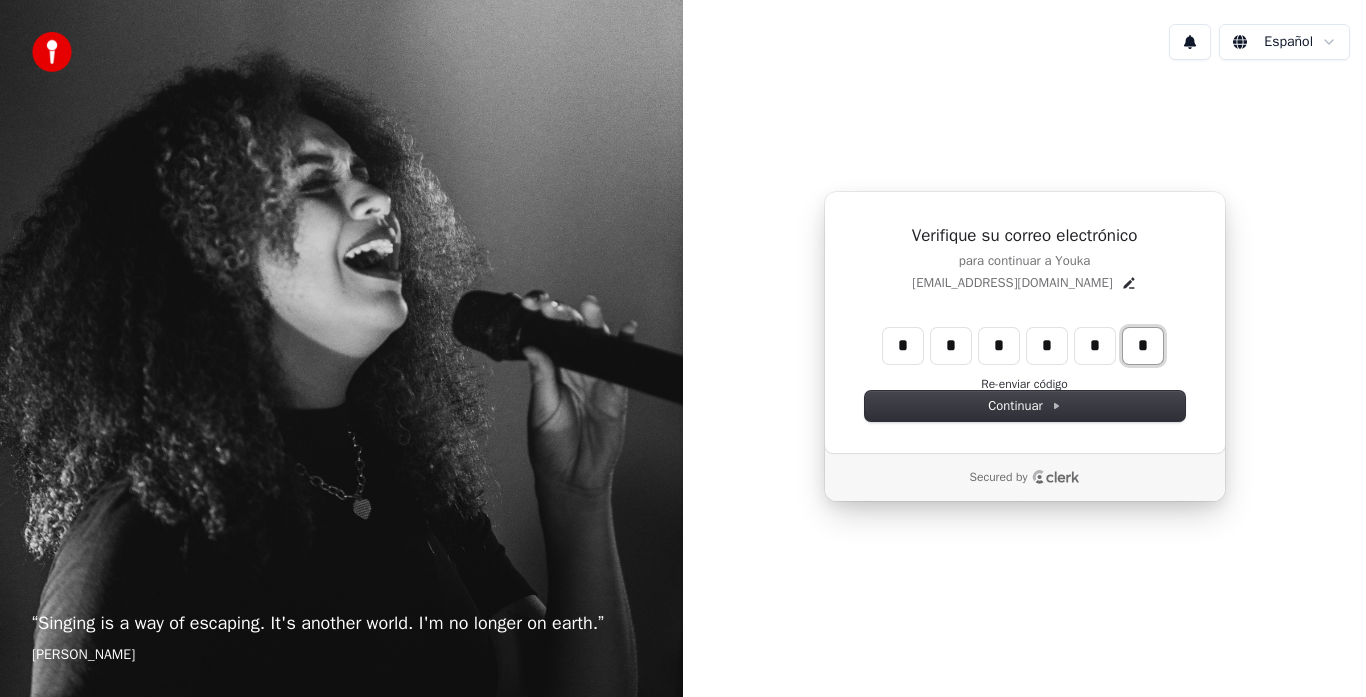 type on "*" 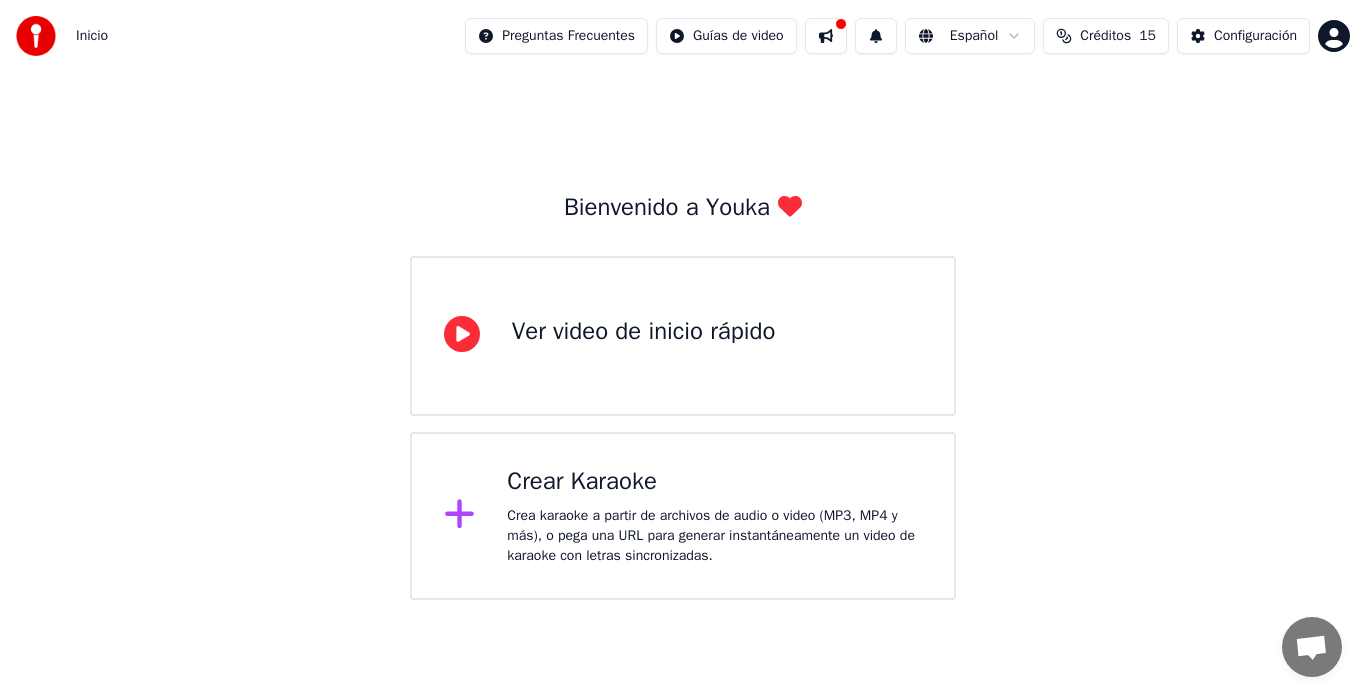 click on "Crear Karaoke Crea karaoke a partir de archivos de audio o video (MP3, MP4 y más), o pega una URL para generar instantáneamente un video de karaoke con letras sincronizadas." at bounding box center (714, 516) 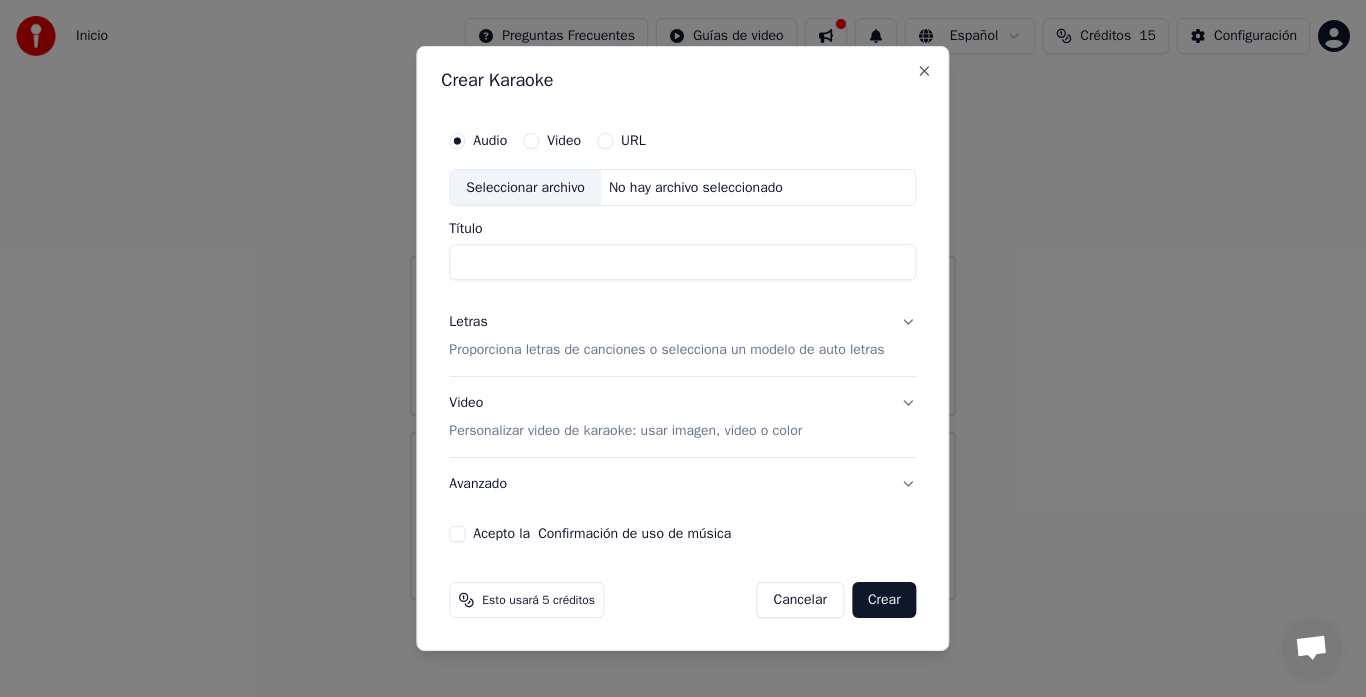 click on "Audio Video URL" at bounding box center [547, 141] 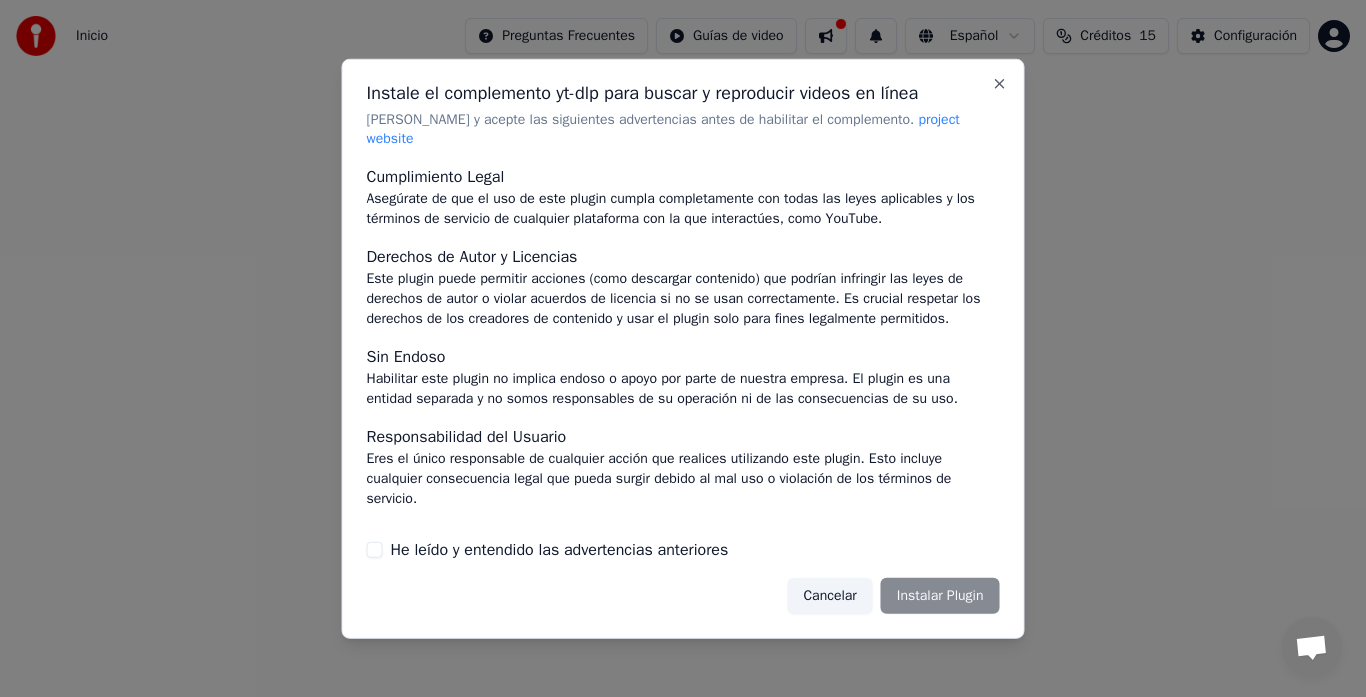 click on "Cancelar Instalar Plugin" at bounding box center [893, 596] 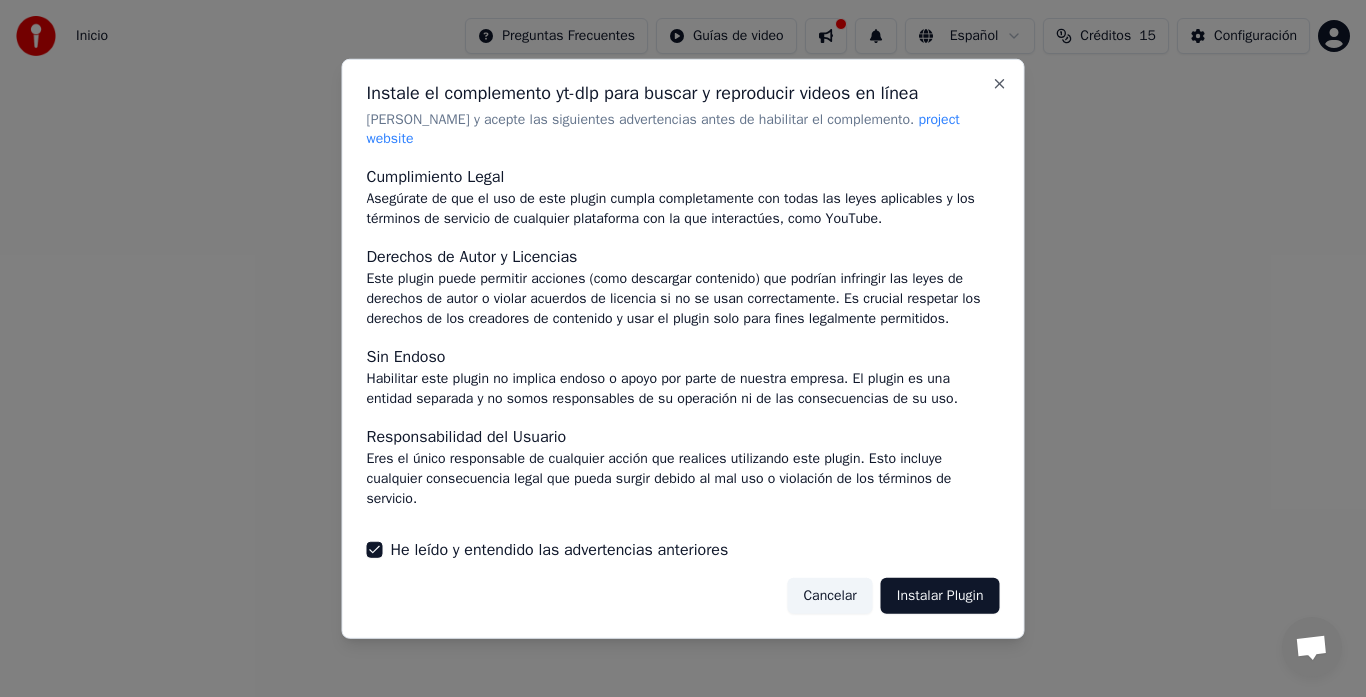 click on "Instalar Plugin" at bounding box center (940, 596) 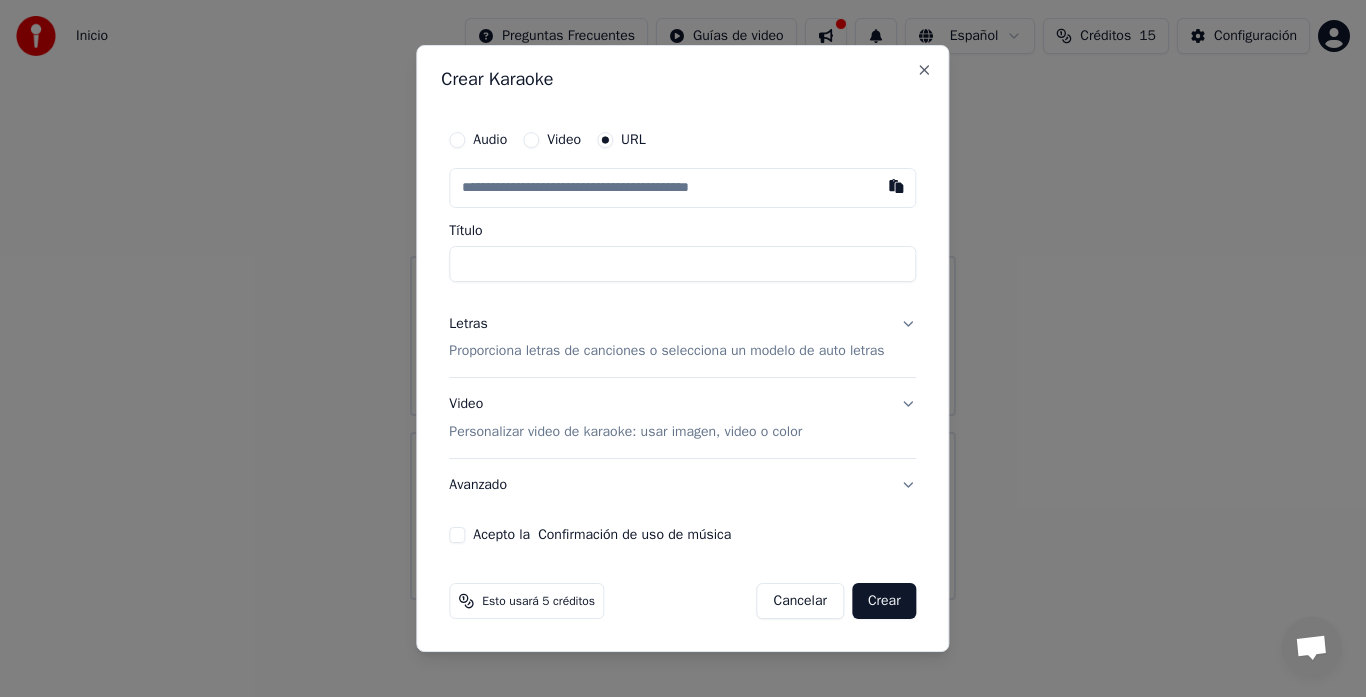 click at bounding box center (682, 188) 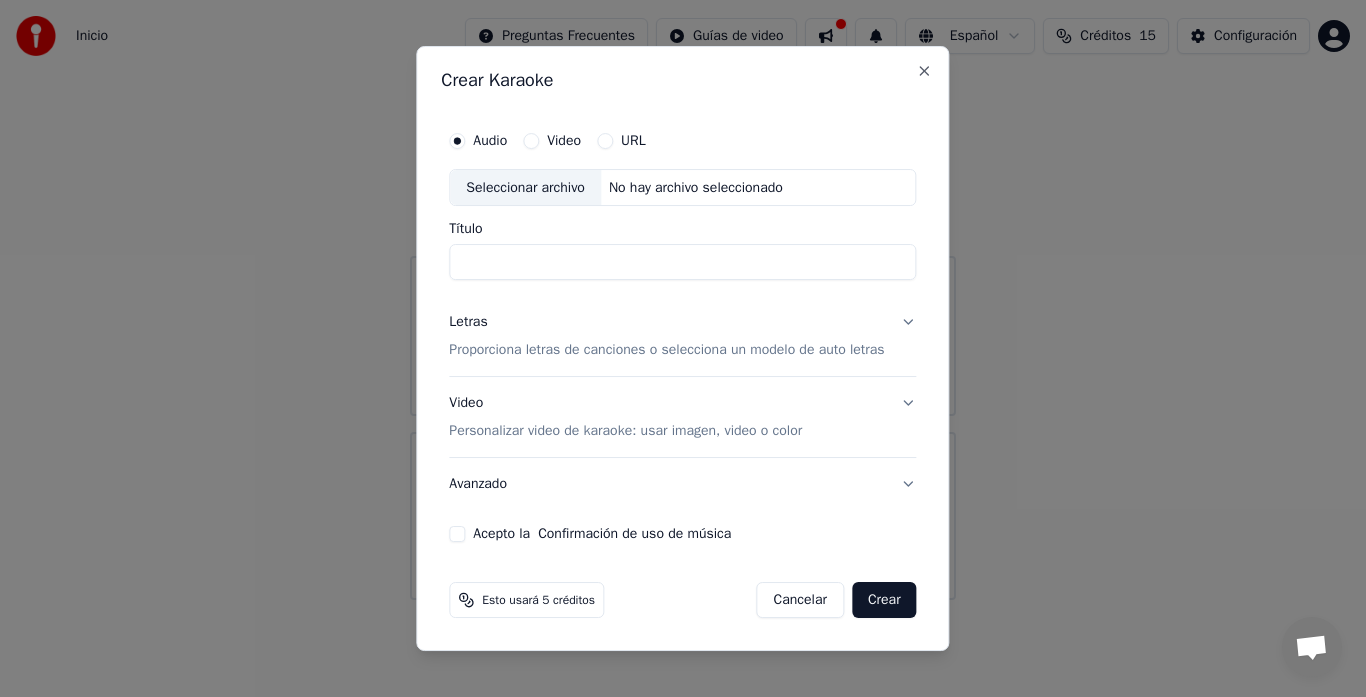 click on "Video" at bounding box center [552, 141] 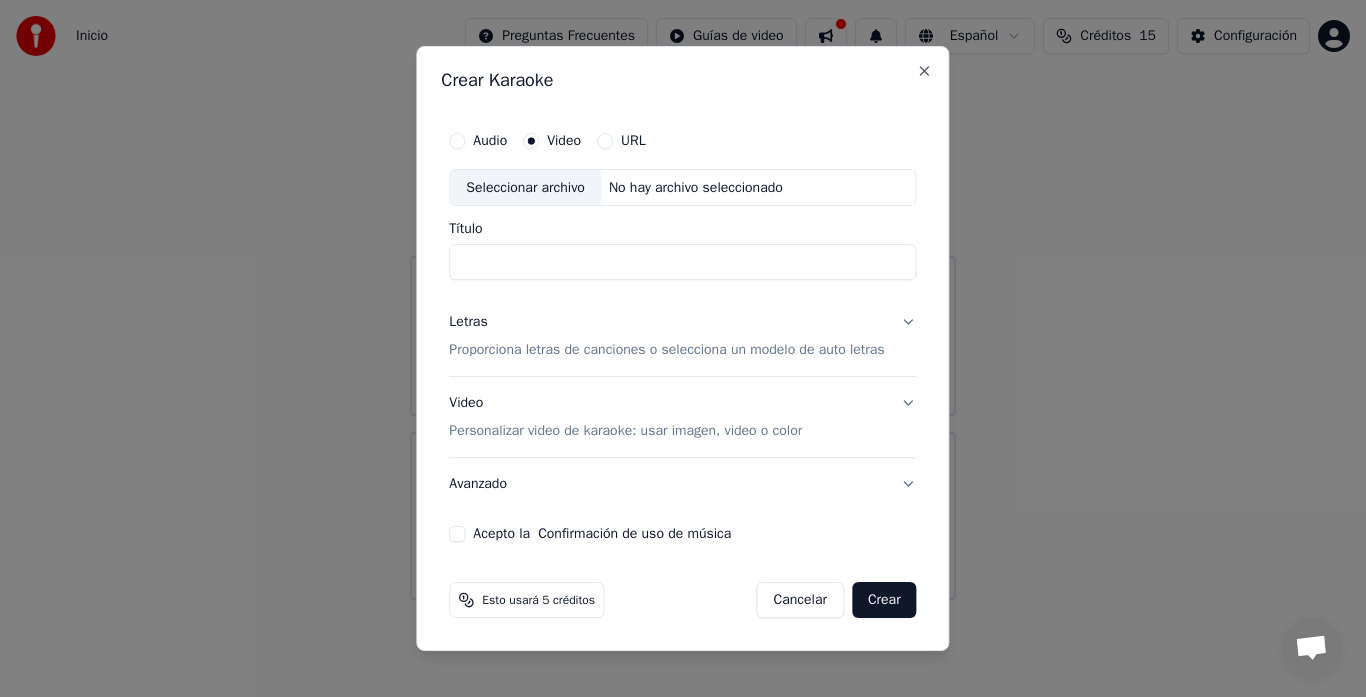 click on "URL" at bounding box center [633, 141] 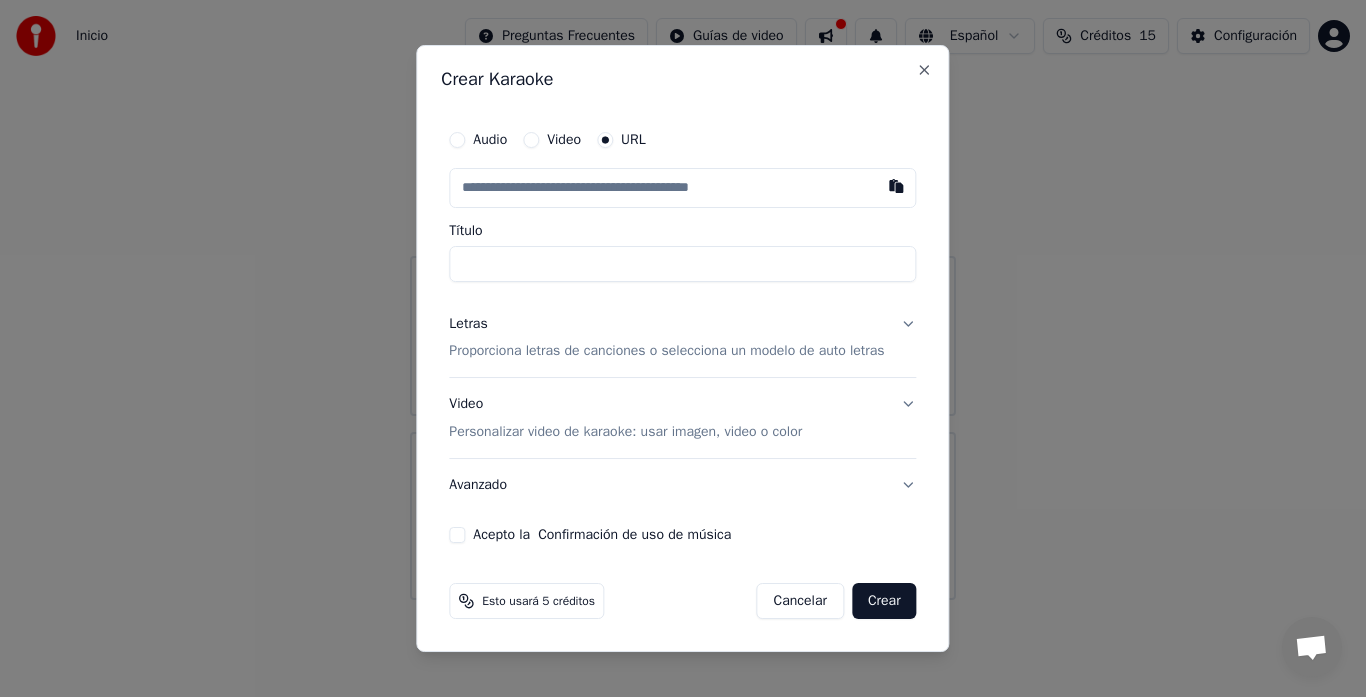 click at bounding box center [897, 186] 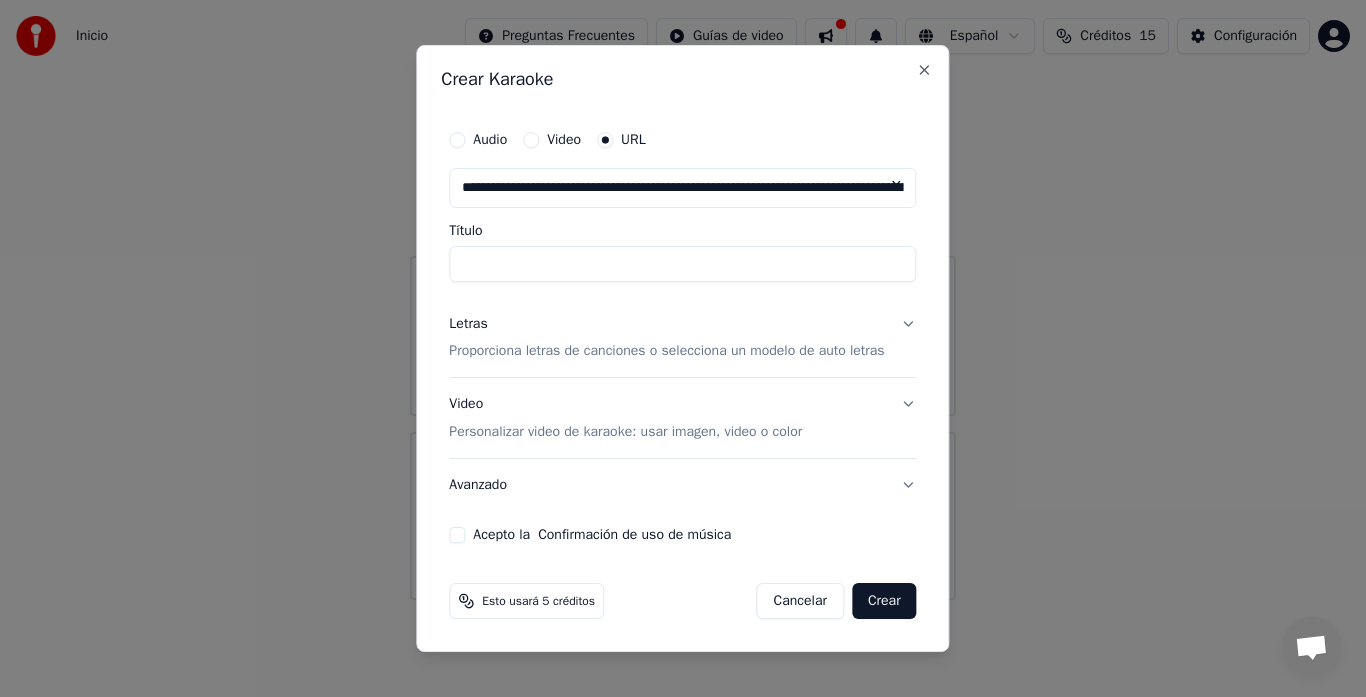 click on "Título" at bounding box center [682, 264] 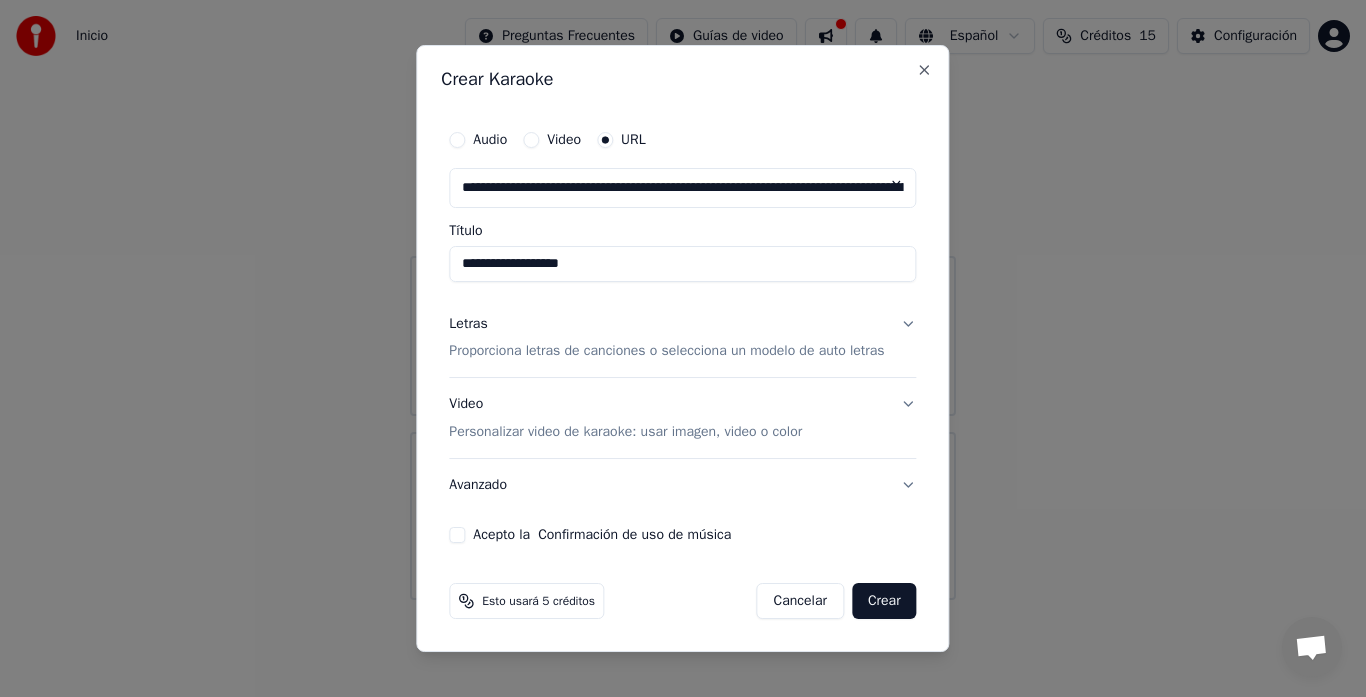 type on "**********" 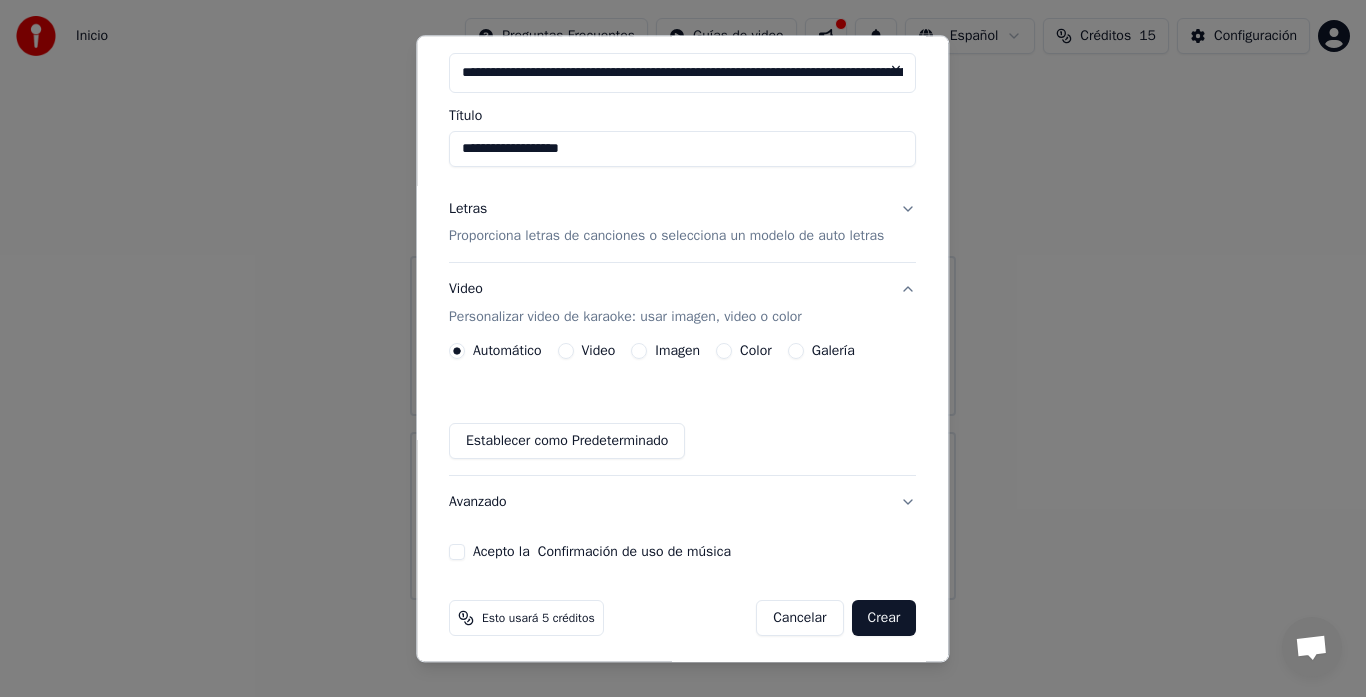 scroll, scrollTop: 112, scrollLeft: 0, axis: vertical 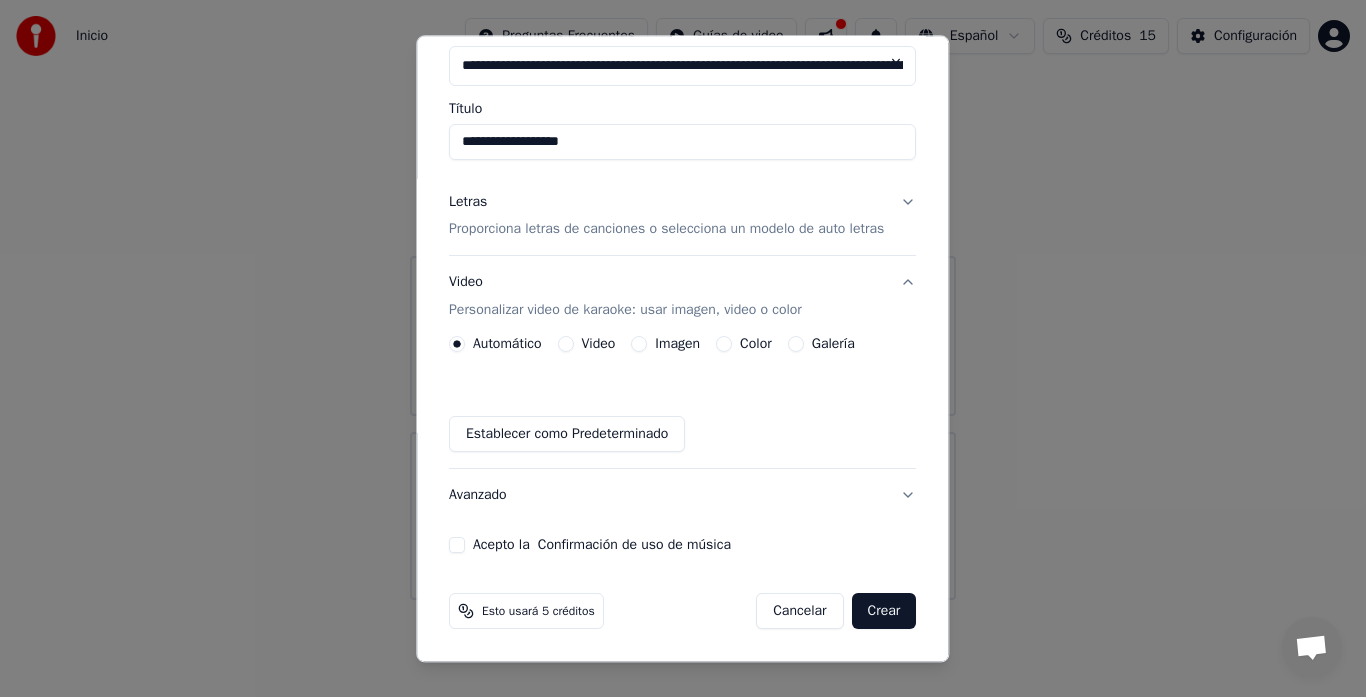 click on "Acepto la   Confirmación de uso de música" at bounding box center (457, 546) 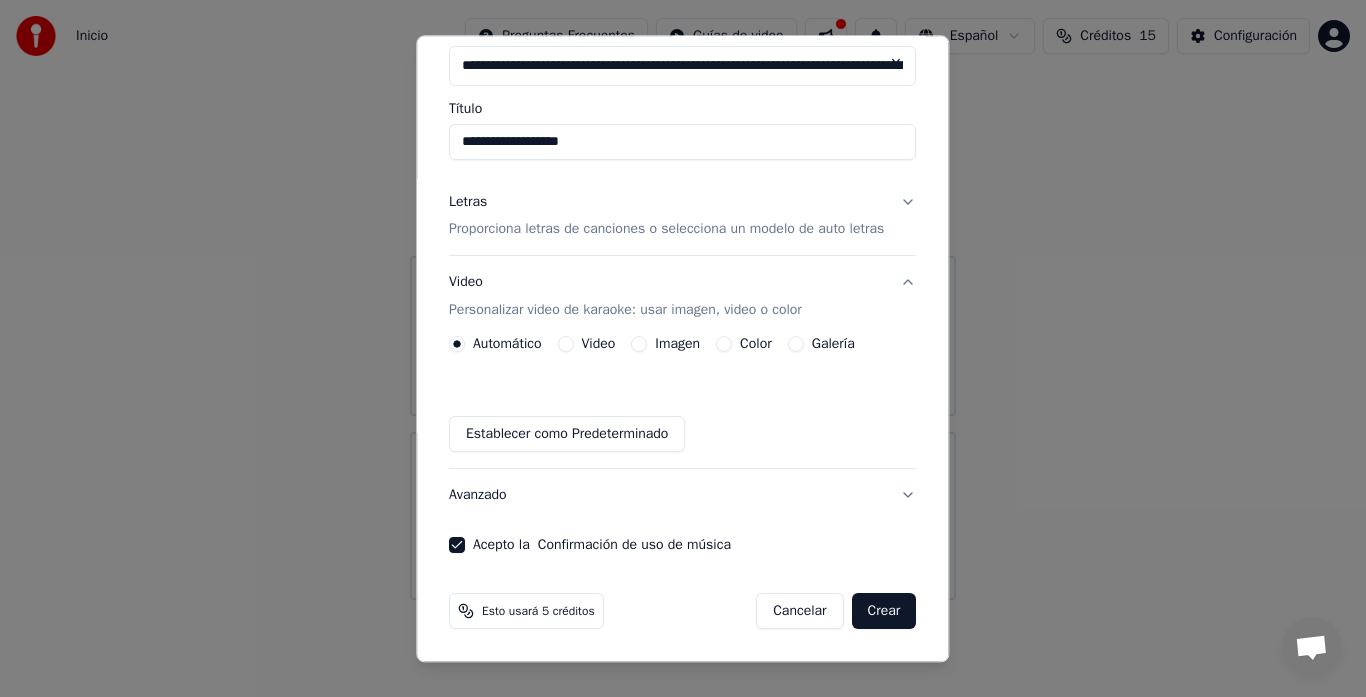 click on "Crear" at bounding box center (884, 612) 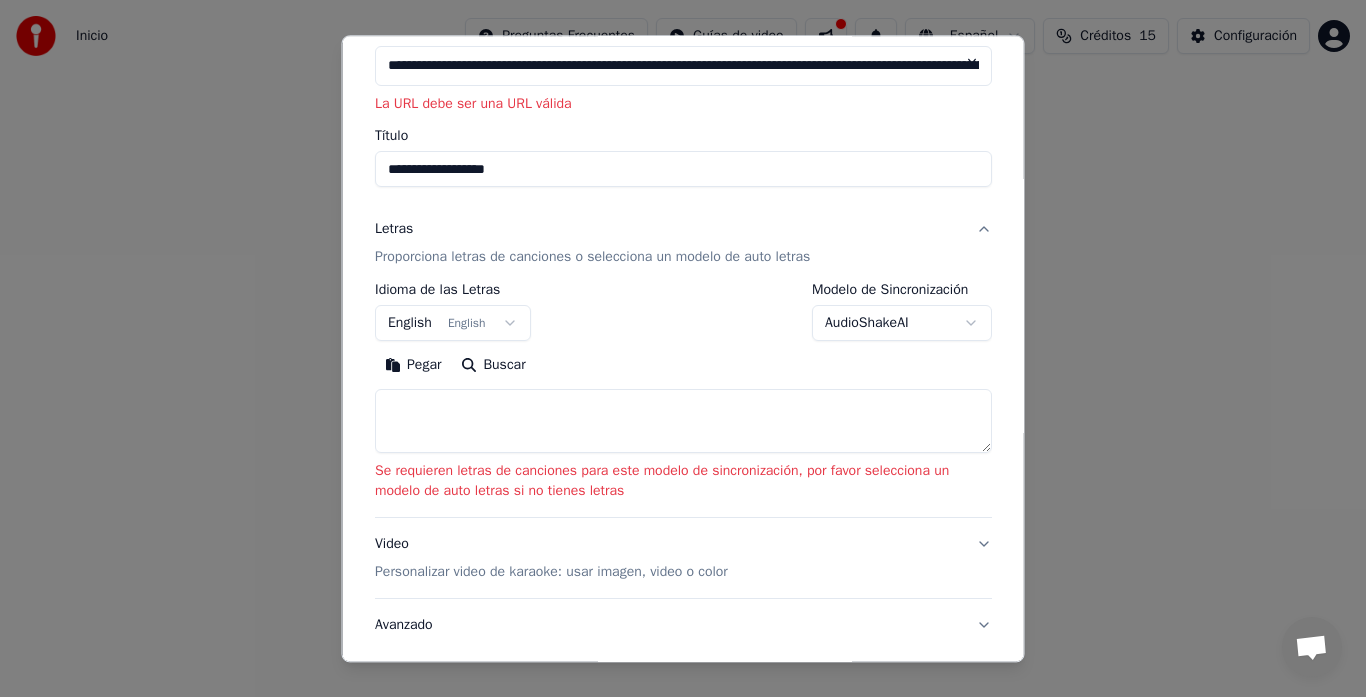 click on "English English" at bounding box center (453, 324) 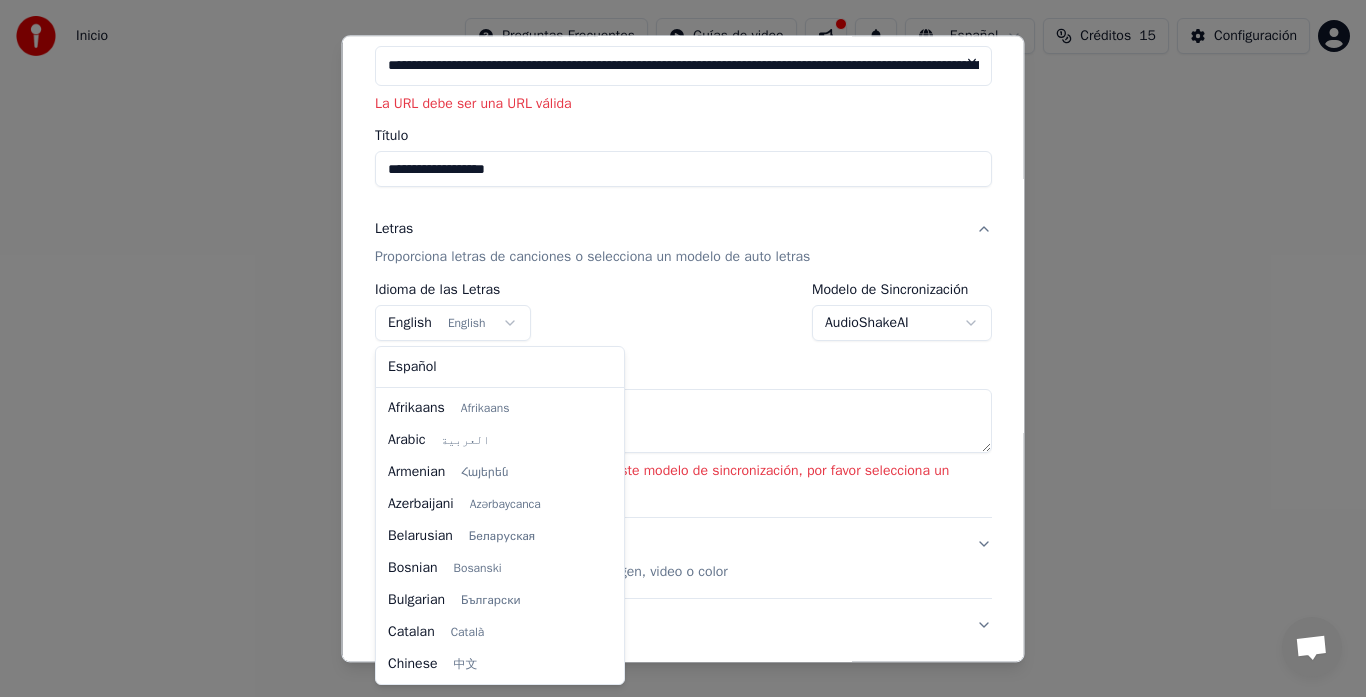 scroll, scrollTop: 160, scrollLeft: 0, axis: vertical 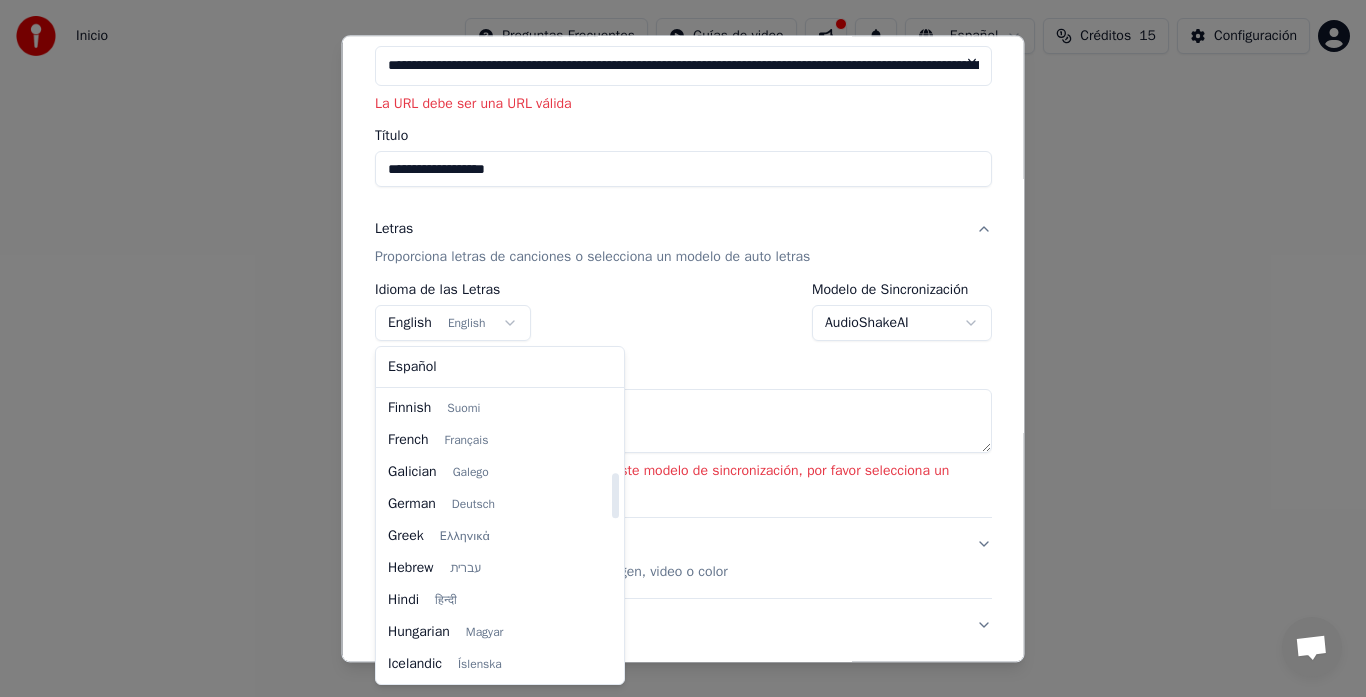 select on "**" 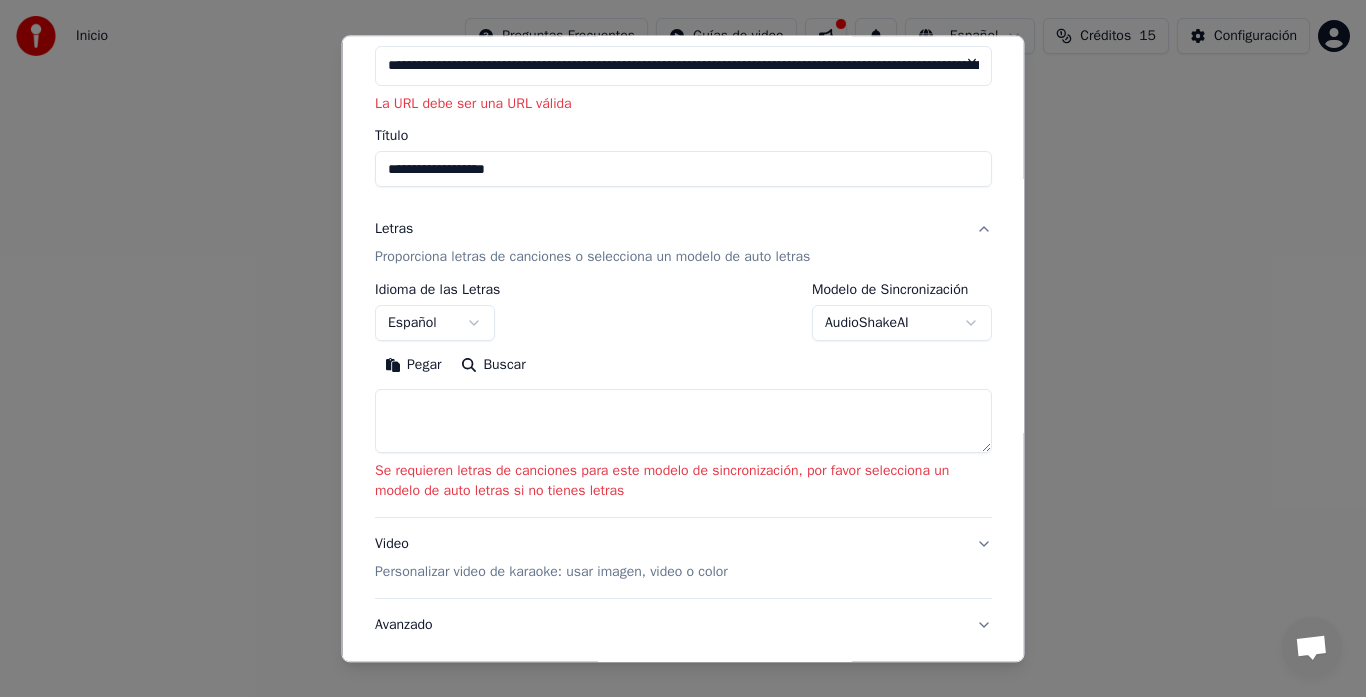 click at bounding box center (683, 422) 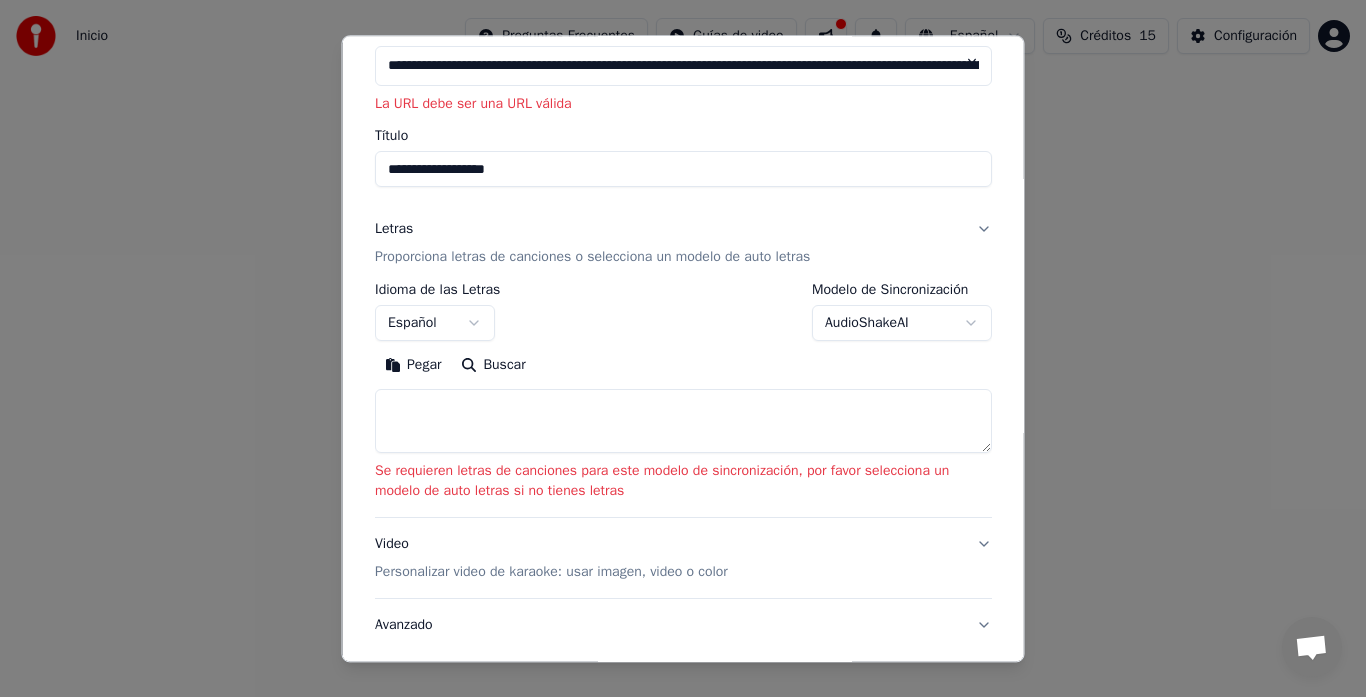 scroll, scrollTop: 9, scrollLeft: 0, axis: vertical 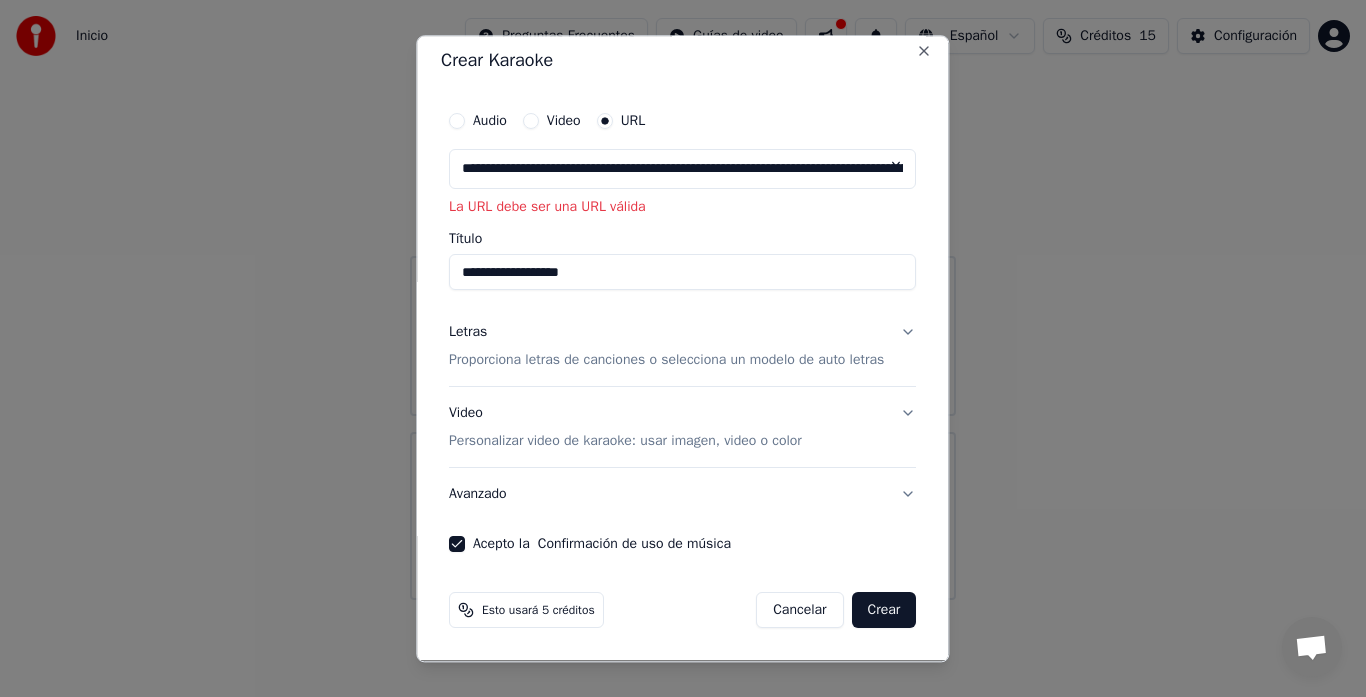 click on "Letras Proporciona letras de canciones o selecciona un modelo de auto letras" at bounding box center [682, 347] 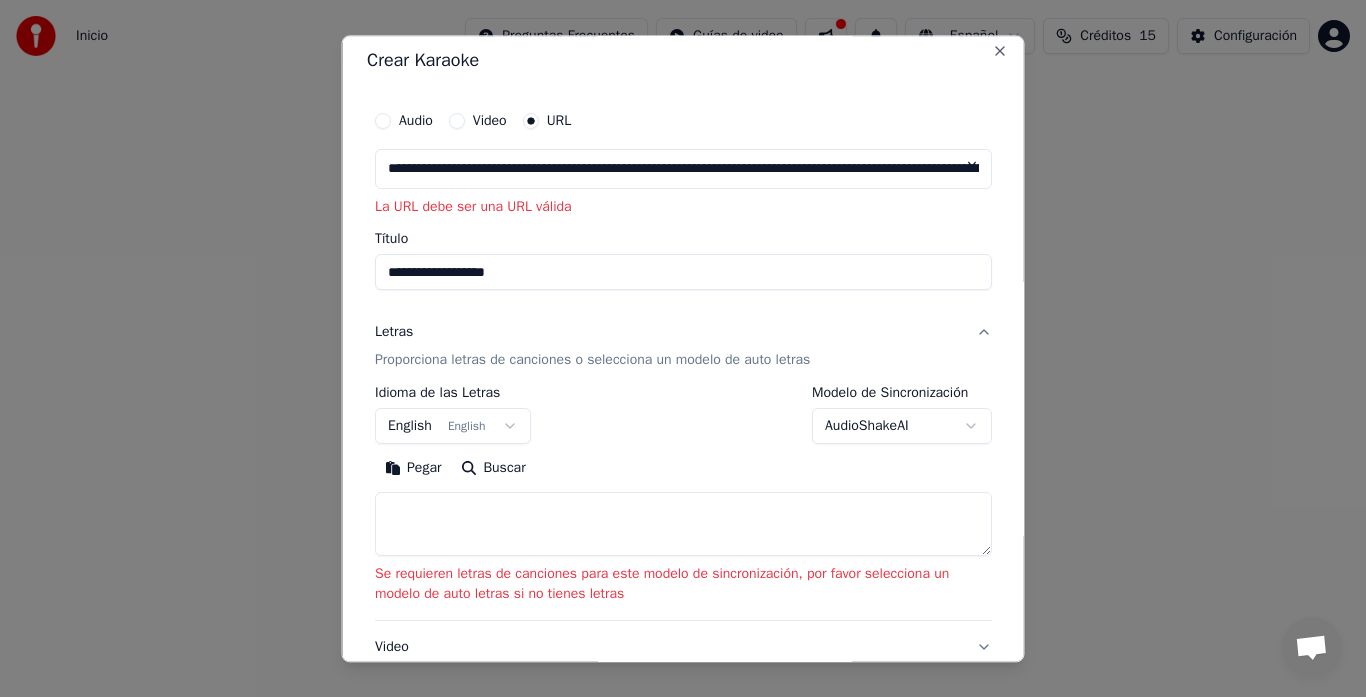 scroll, scrollTop: 112, scrollLeft: 0, axis: vertical 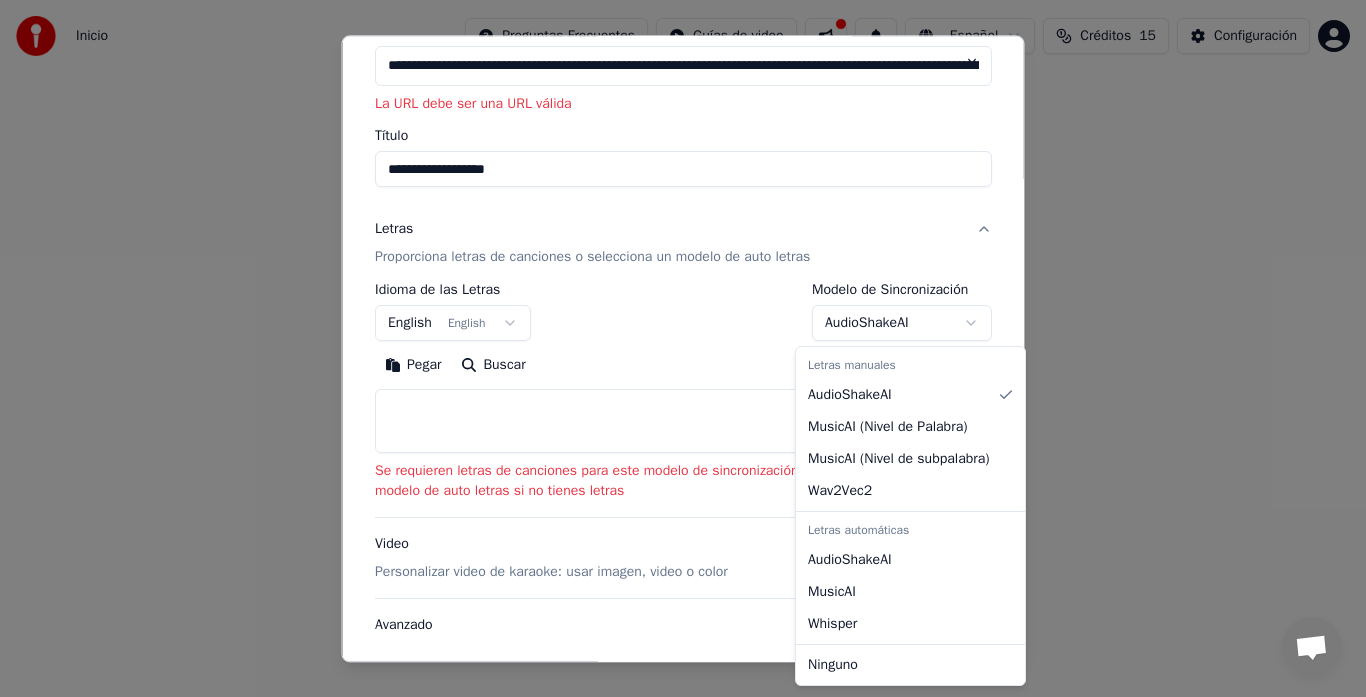 click on "**********" at bounding box center [683, 300] 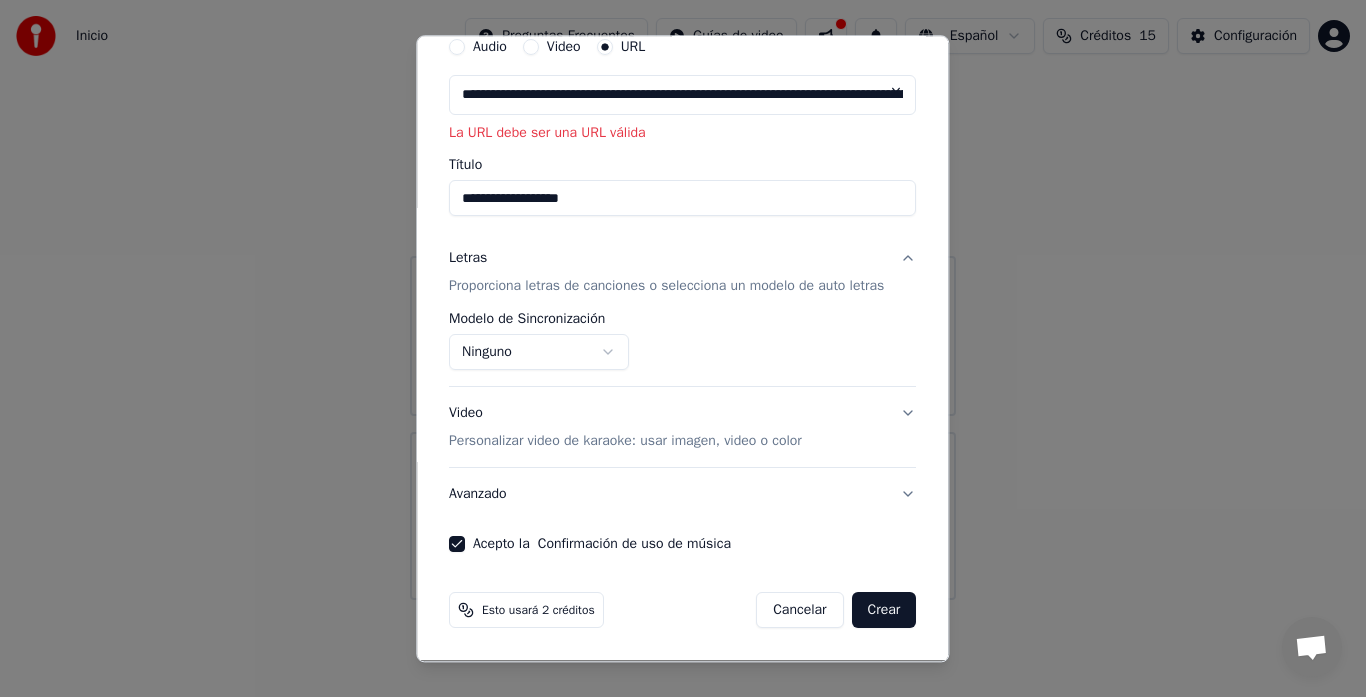 click on "Crear" at bounding box center (884, 611) 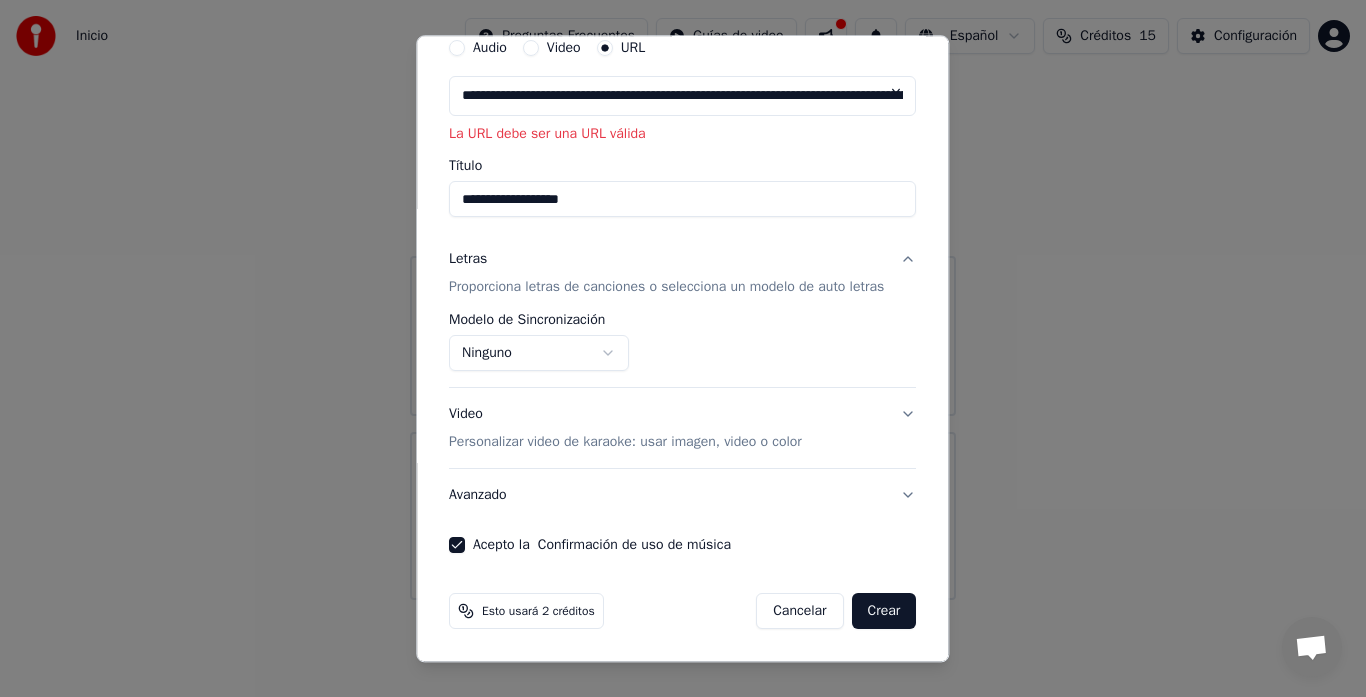 select on "**********" 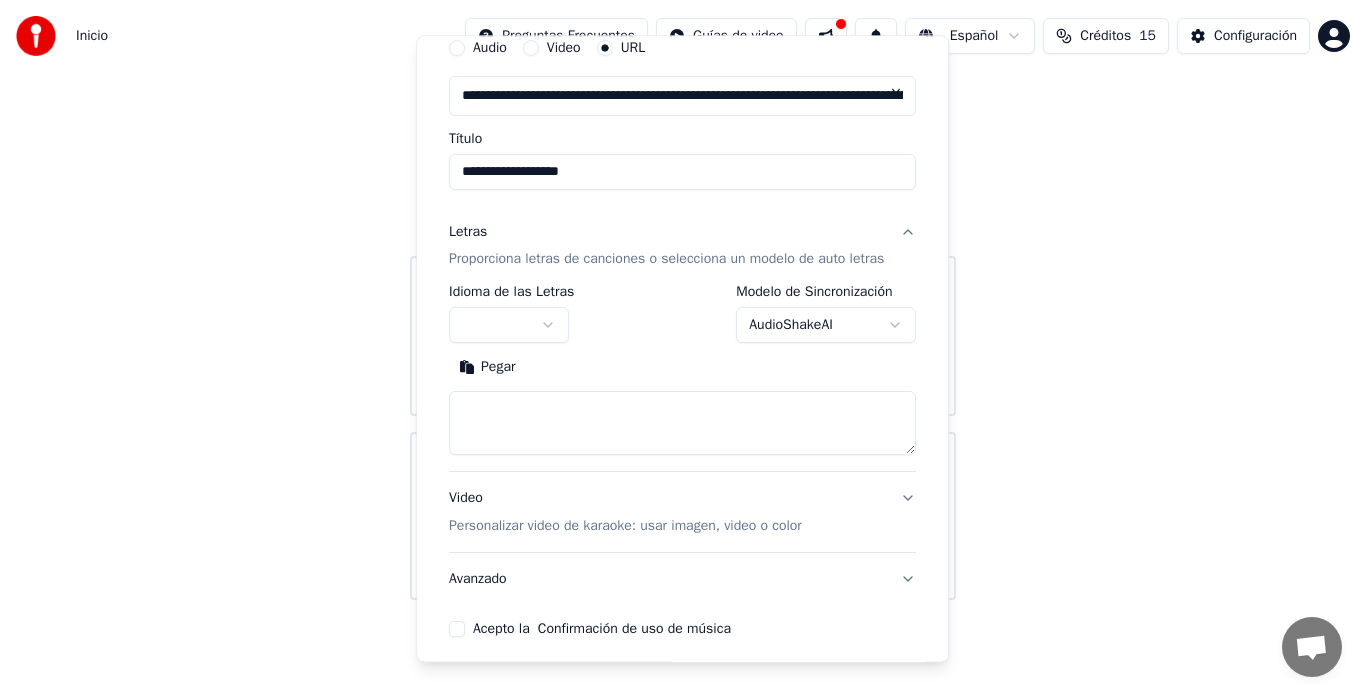 type 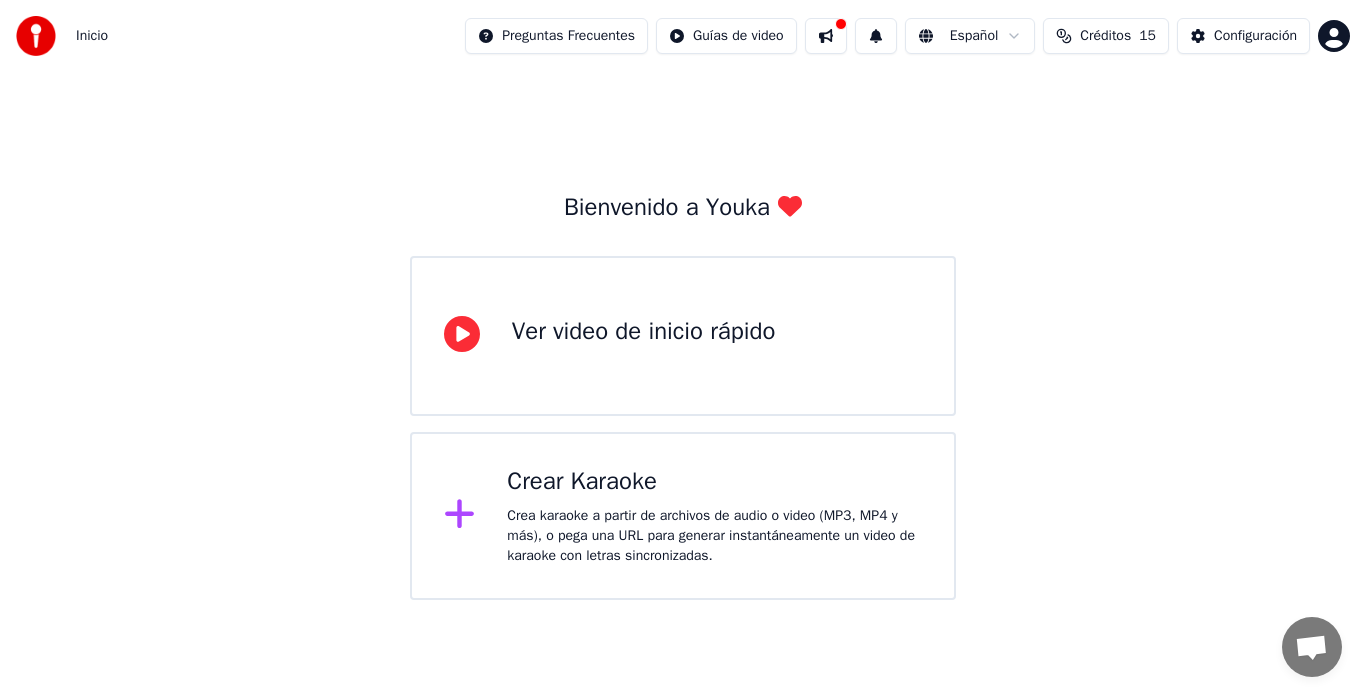 click on "Crear Karaoke" at bounding box center [714, 482] 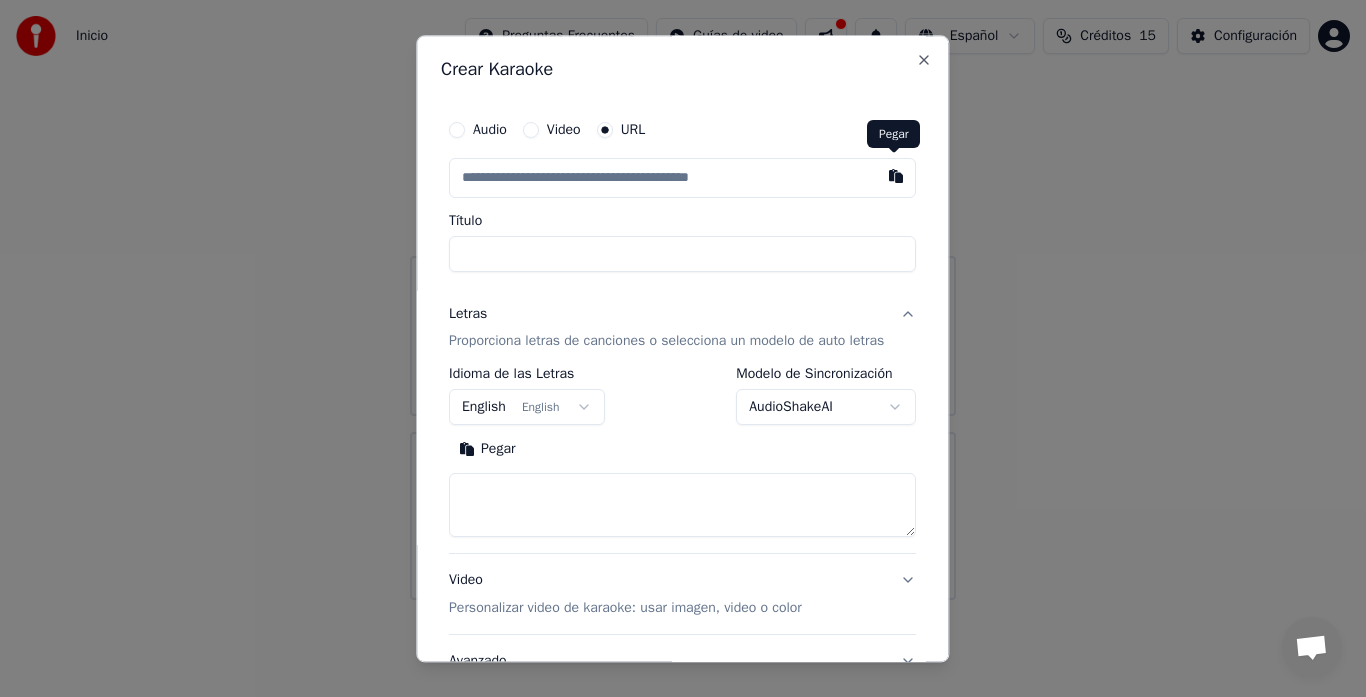 click at bounding box center [897, 176] 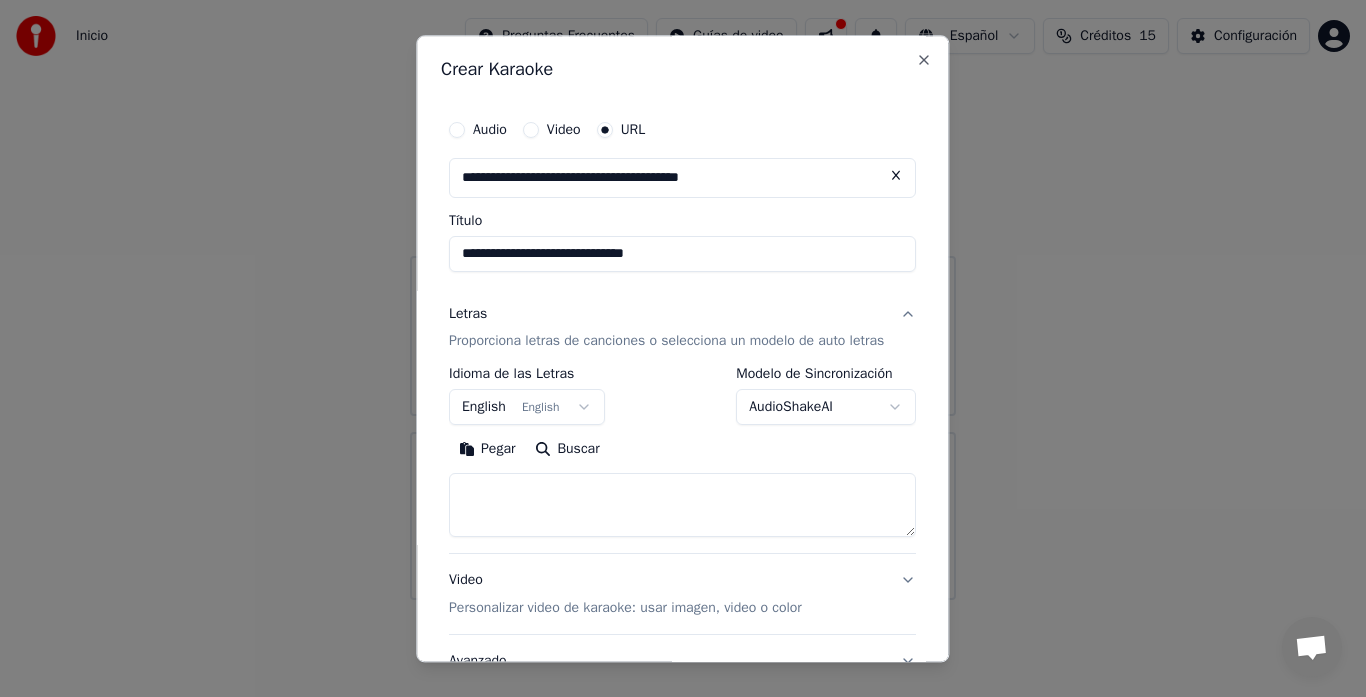 type on "**********" 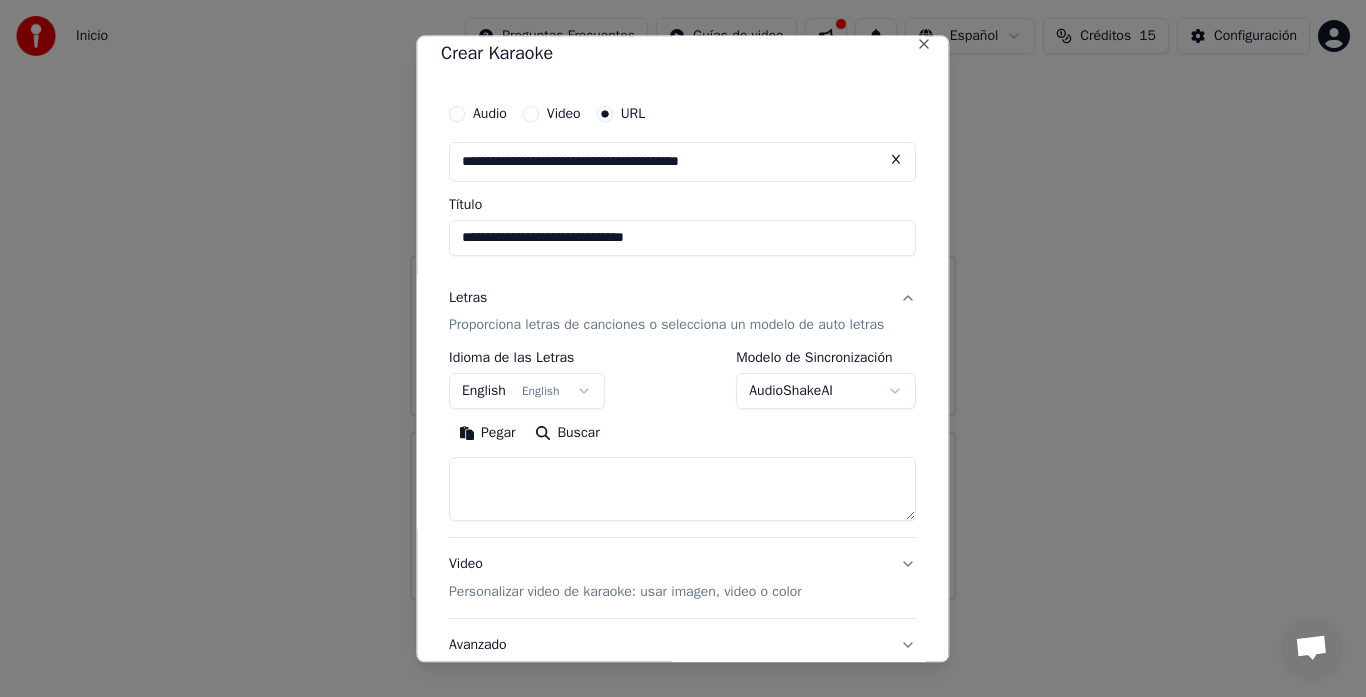 scroll, scrollTop: 17, scrollLeft: 0, axis: vertical 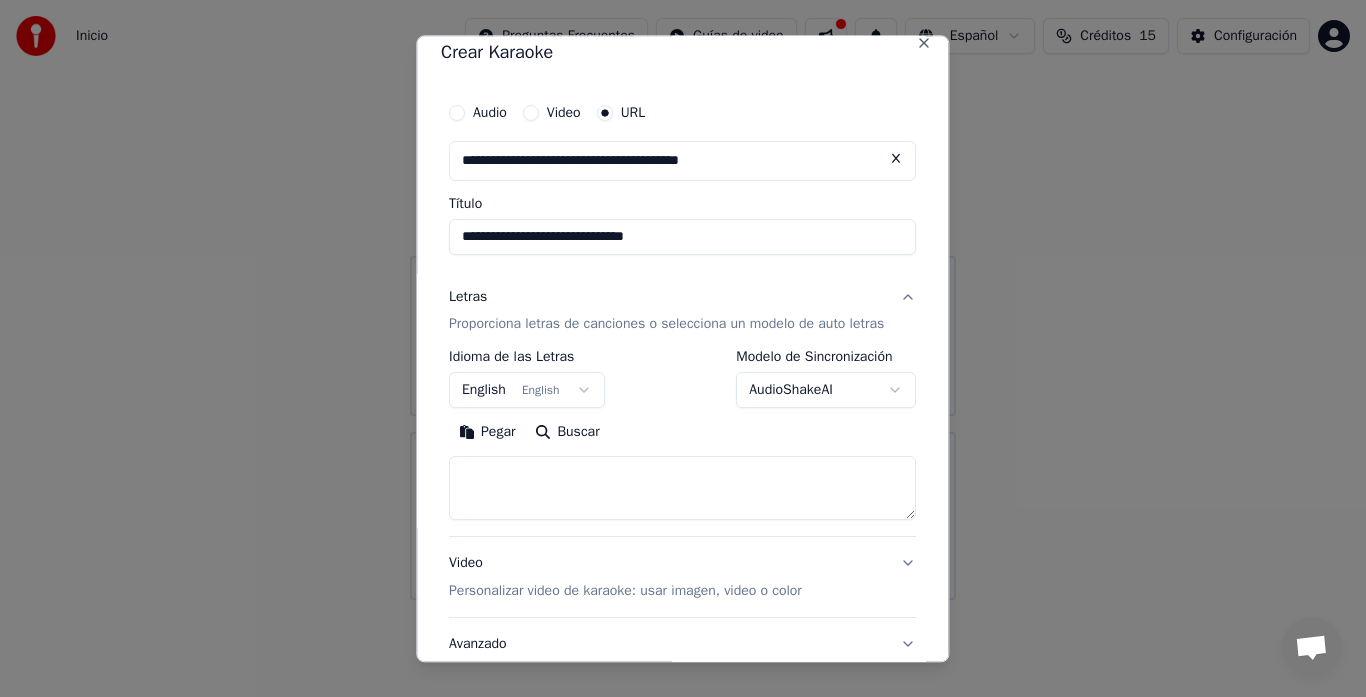 click on "**********" at bounding box center [683, 300] 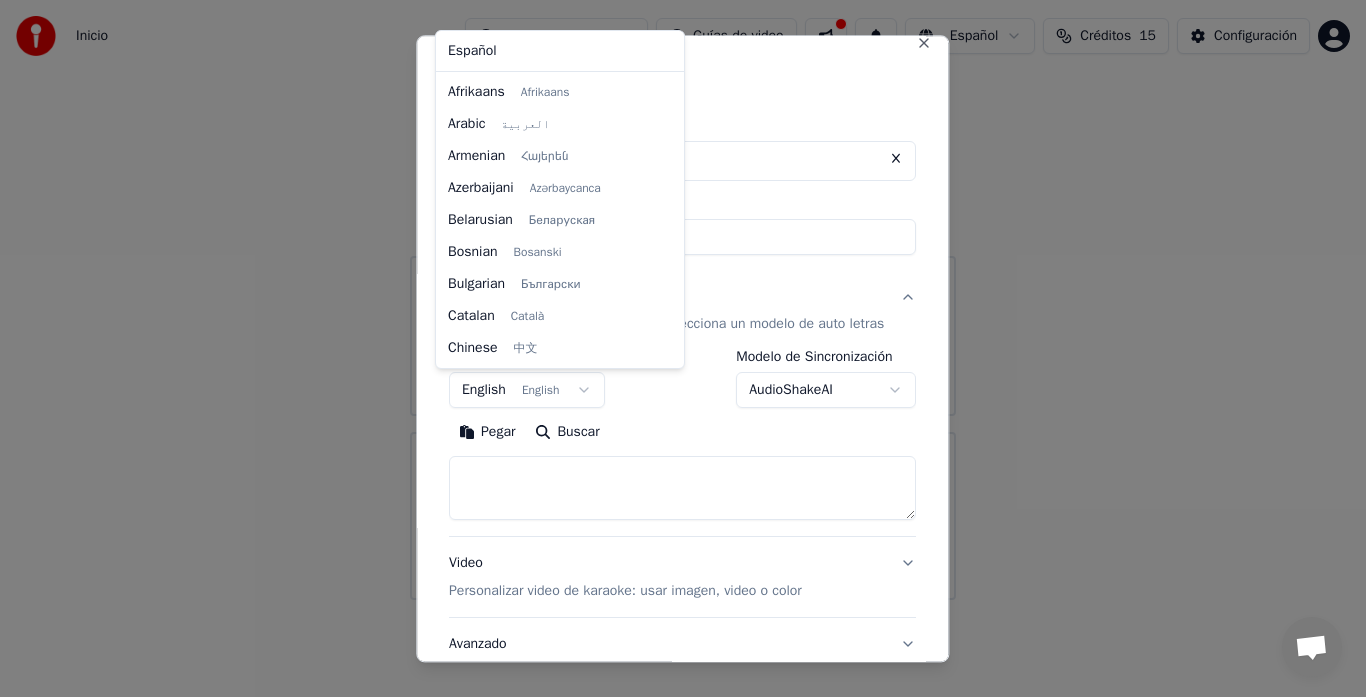 scroll, scrollTop: 160, scrollLeft: 0, axis: vertical 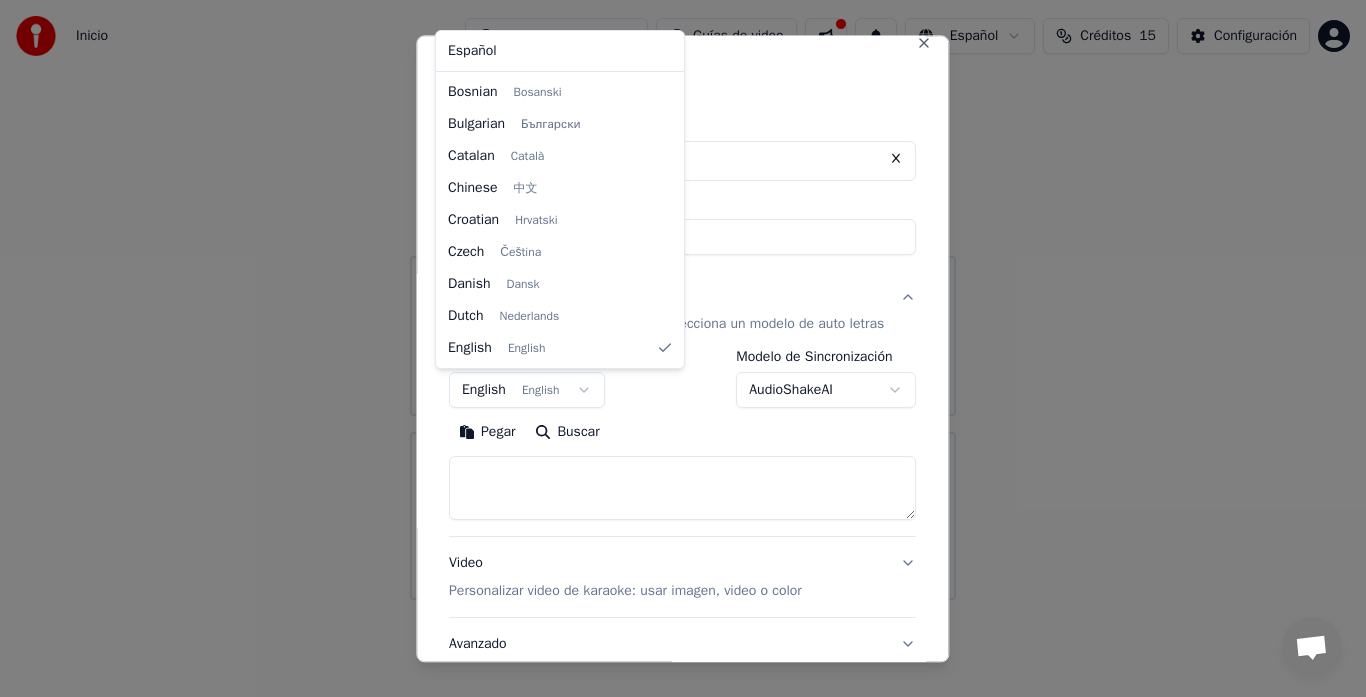 select on "**" 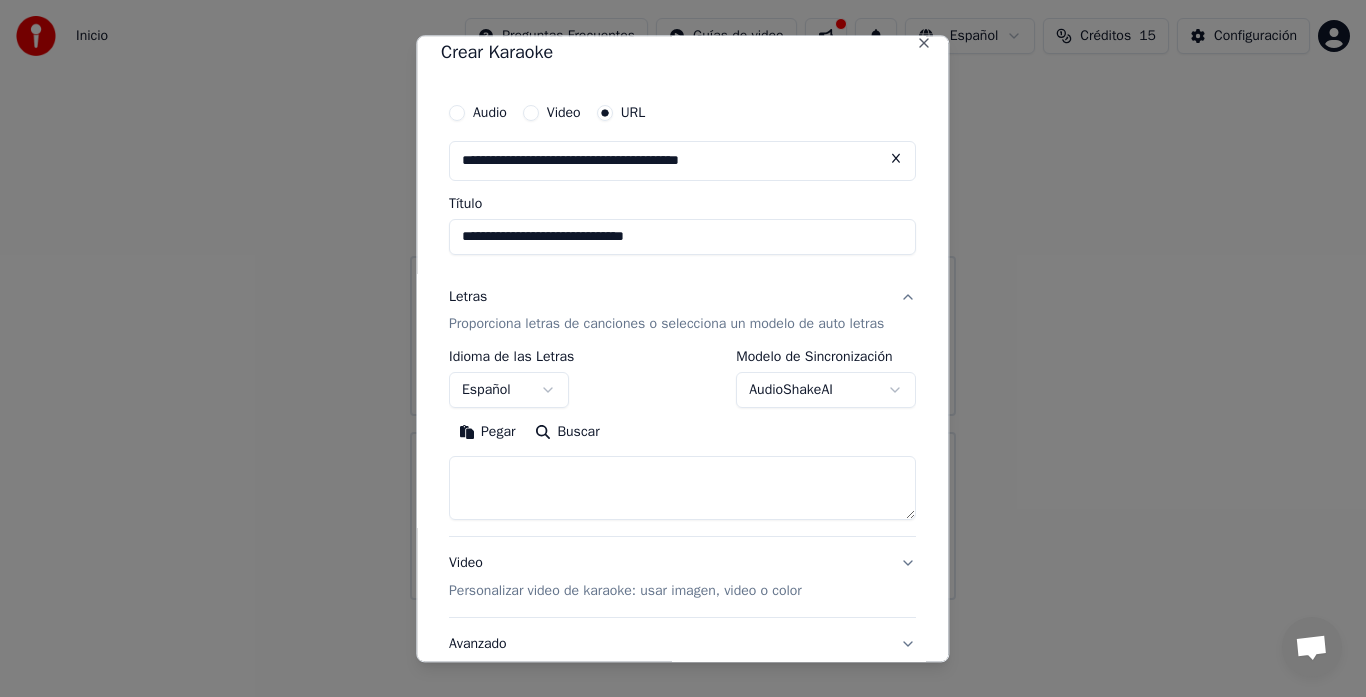 click on "Proporciona letras de canciones o selecciona un modelo de auto letras" at bounding box center [666, 325] 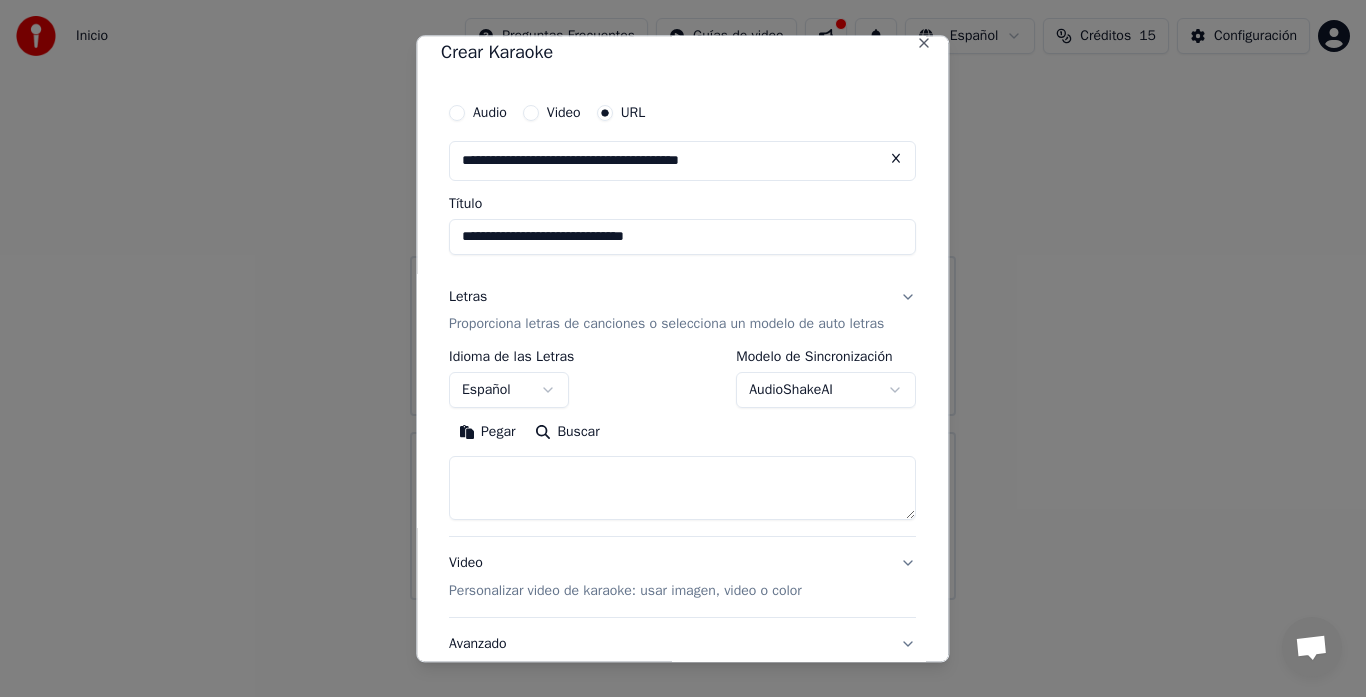scroll, scrollTop: 0, scrollLeft: 0, axis: both 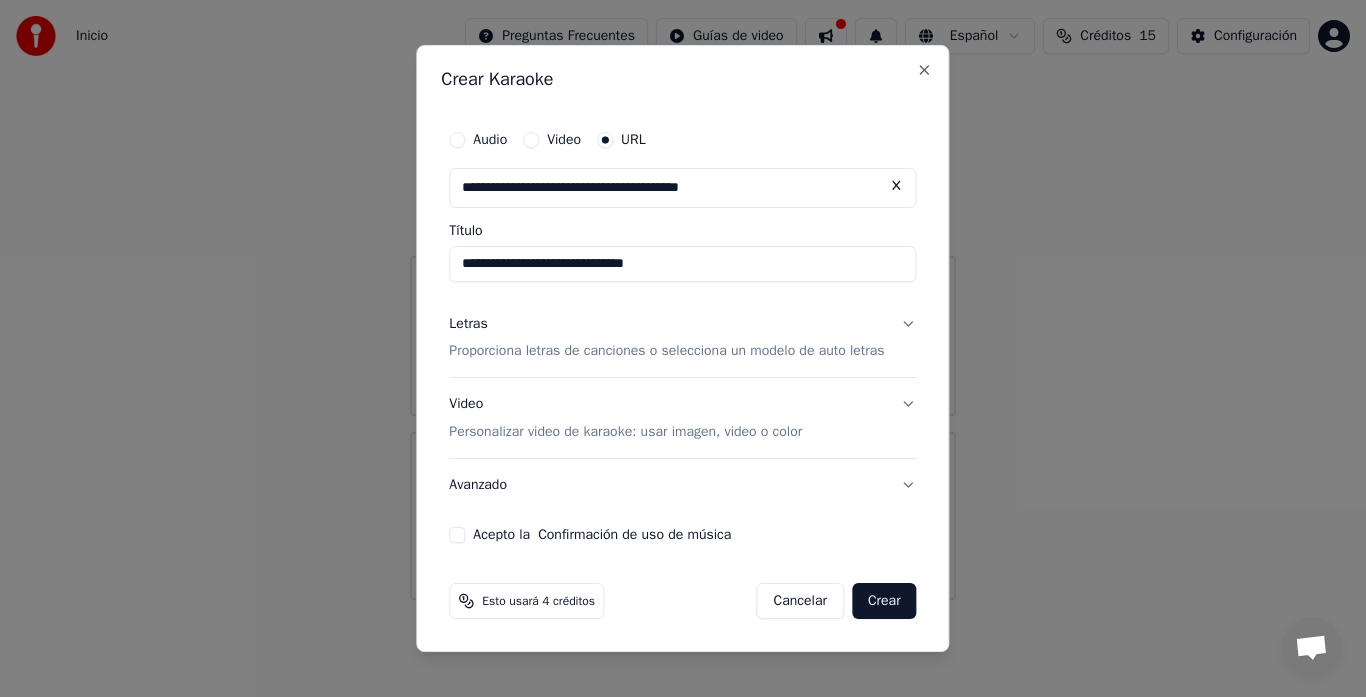 click on "Letras Proporciona letras de canciones o selecciona un modelo de auto letras" at bounding box center [682, 338] 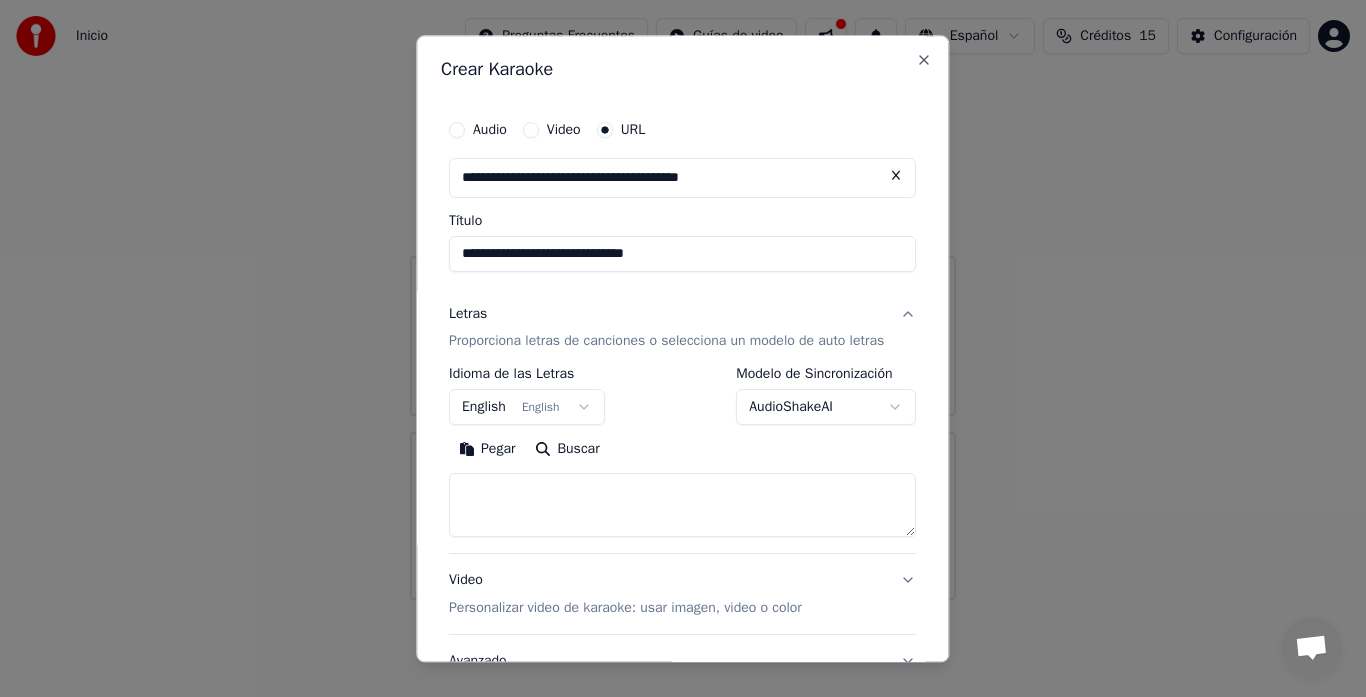 click on "Proporciona letras de canciones o selecciona un modelo de auto letras" at bounding box center (666, 342) 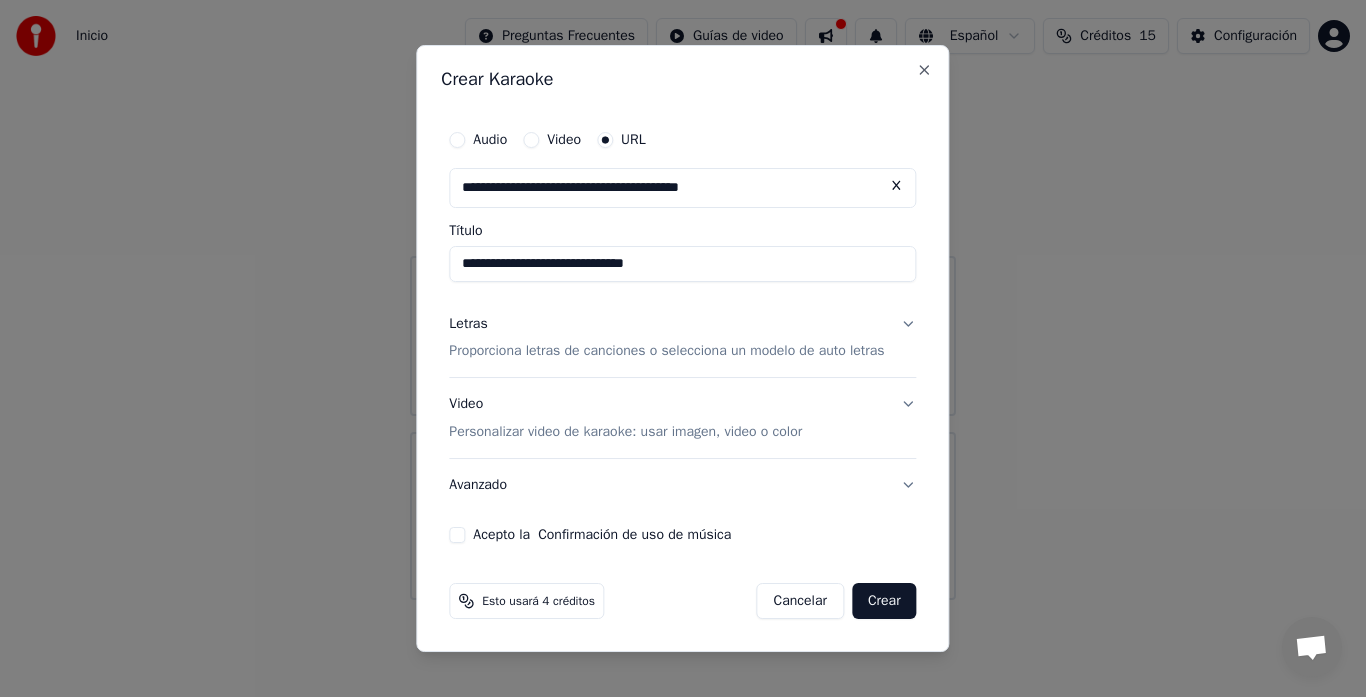 click on "Proporciona letras de canciones o selecciona un modelo de auto letras" at bounding box center [666, 352] 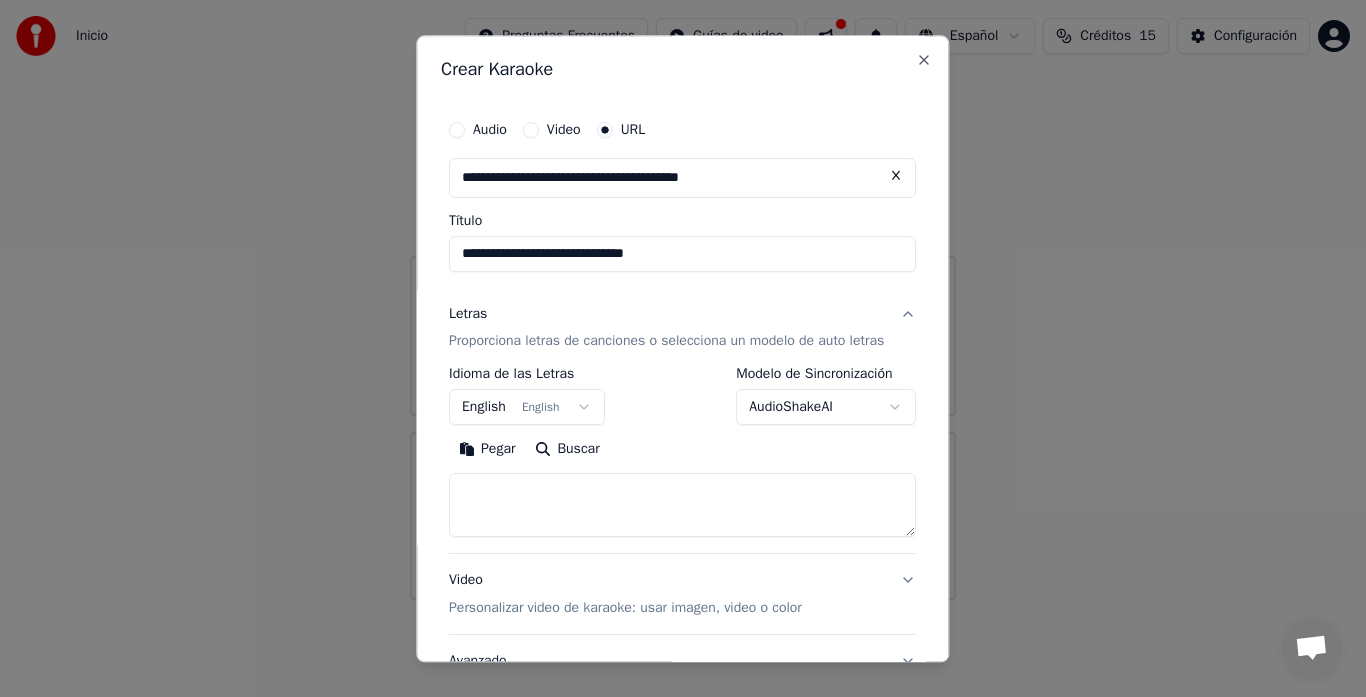 click on "**********" at bounding box center [683, 300] 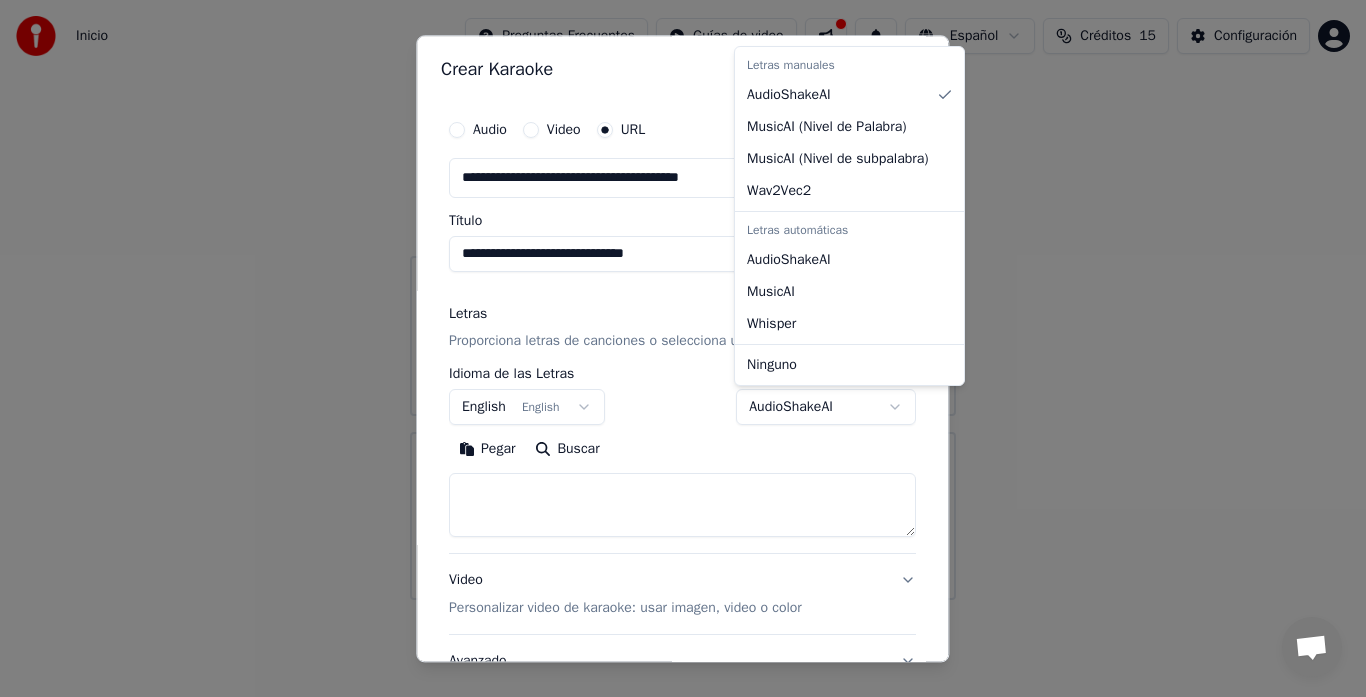 select on "****" 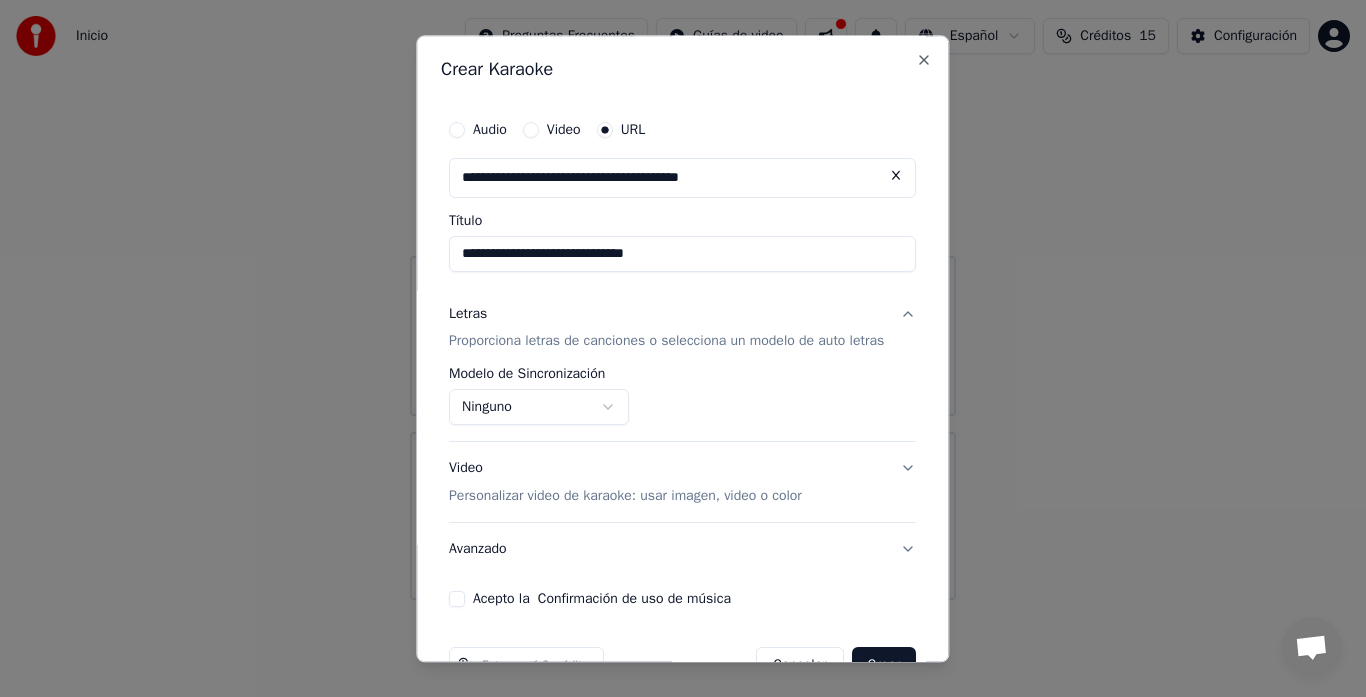 click on "**********" at bounding box center [682, 348] 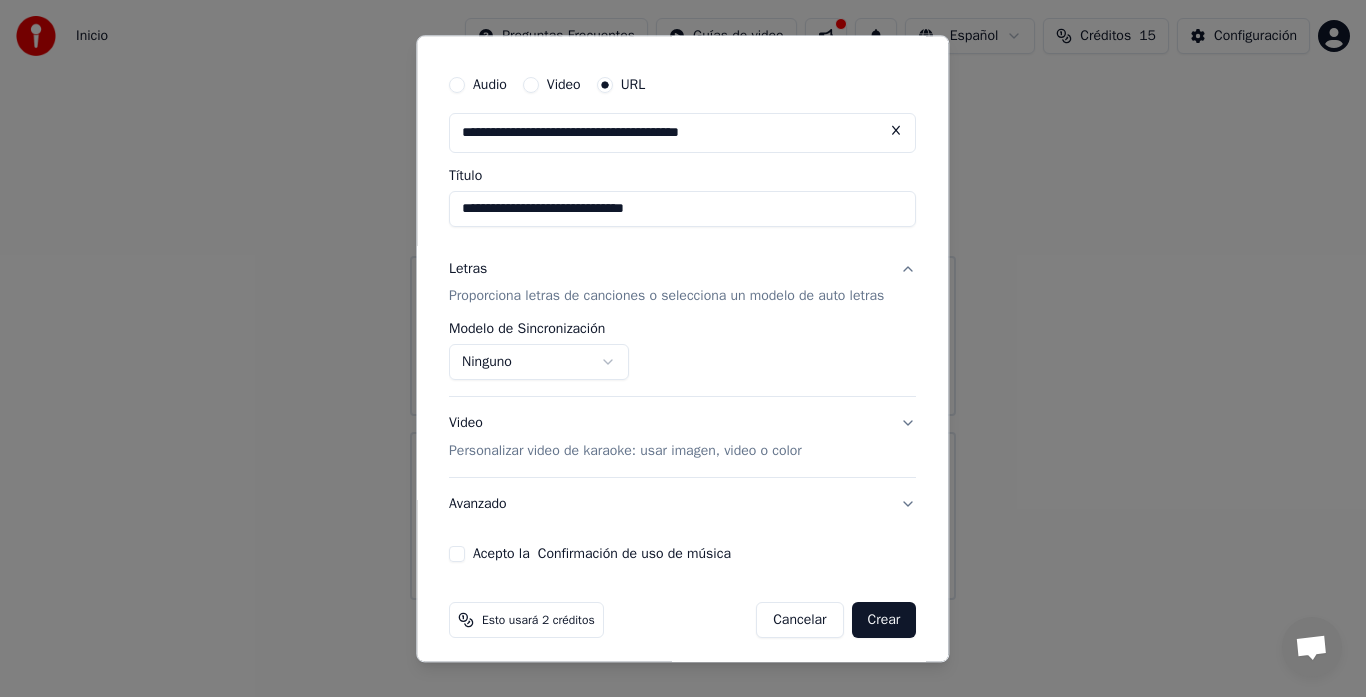 scroll, scrollTop: 54, scrollLeft: 0, axis: vertical 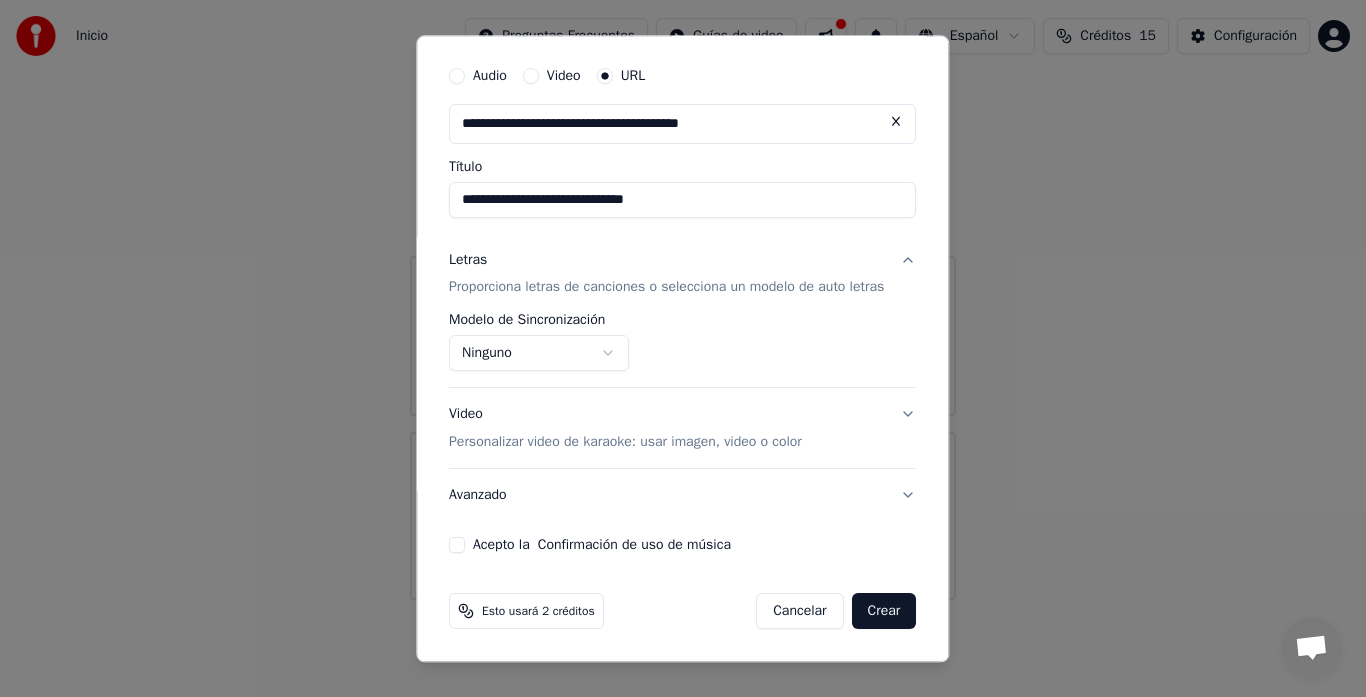click on "Acepto la   Confirmación de uso de música" at bounding box center [457, 546] 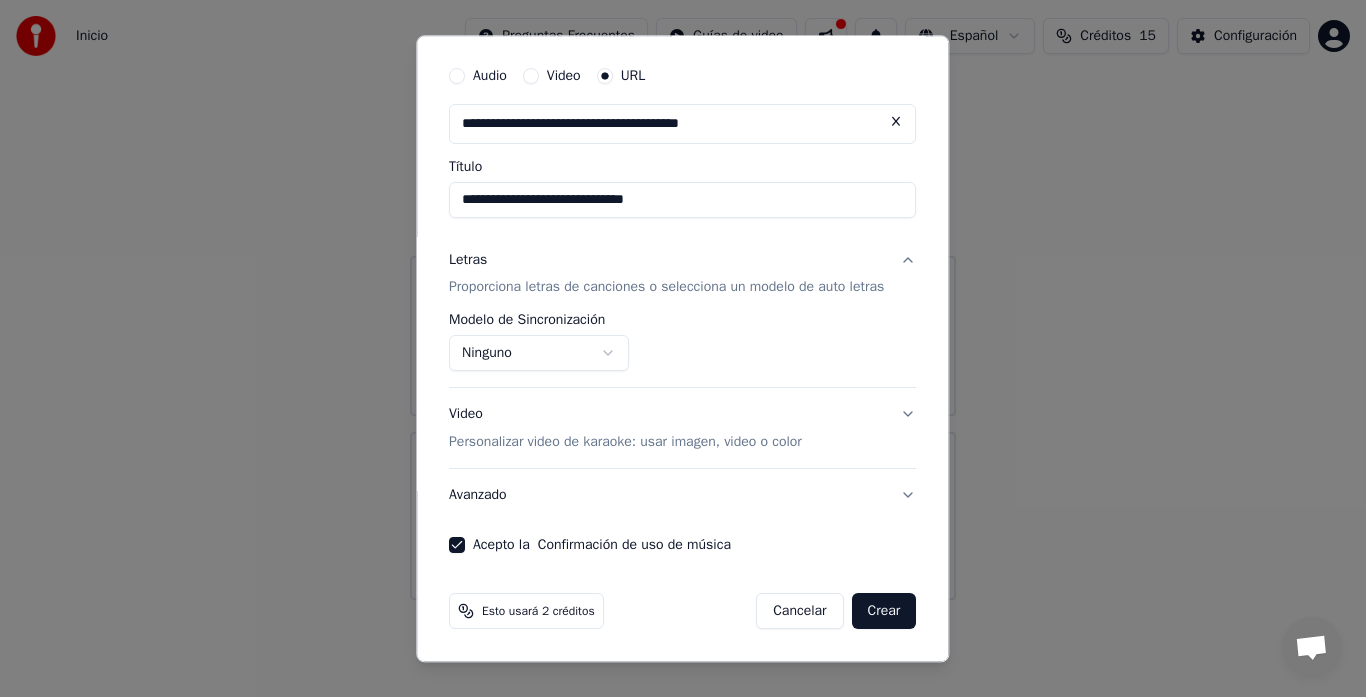click on "Personalizar video de karaoke: usar imagen, video o color" at bounding box center (625, 443) 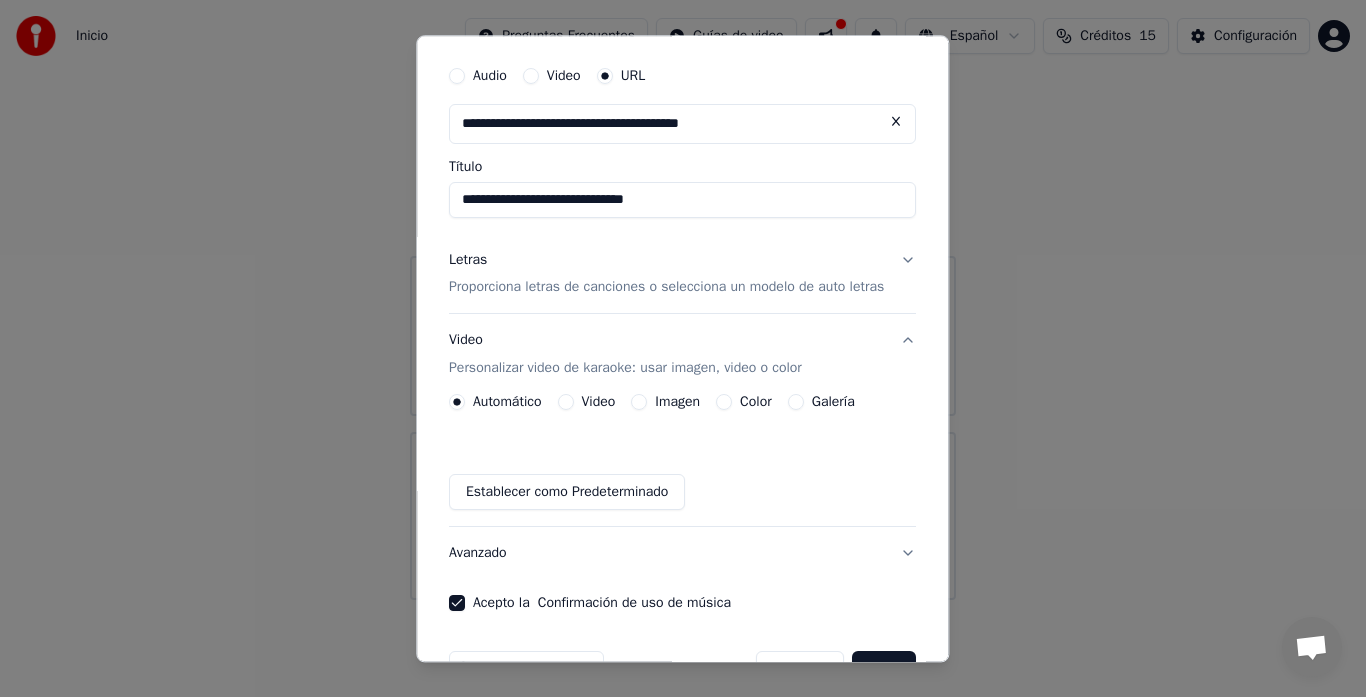 click on "Automático Video Imagen Color Galería Establecer como Predeterminado" at bounding box center (682, 453) 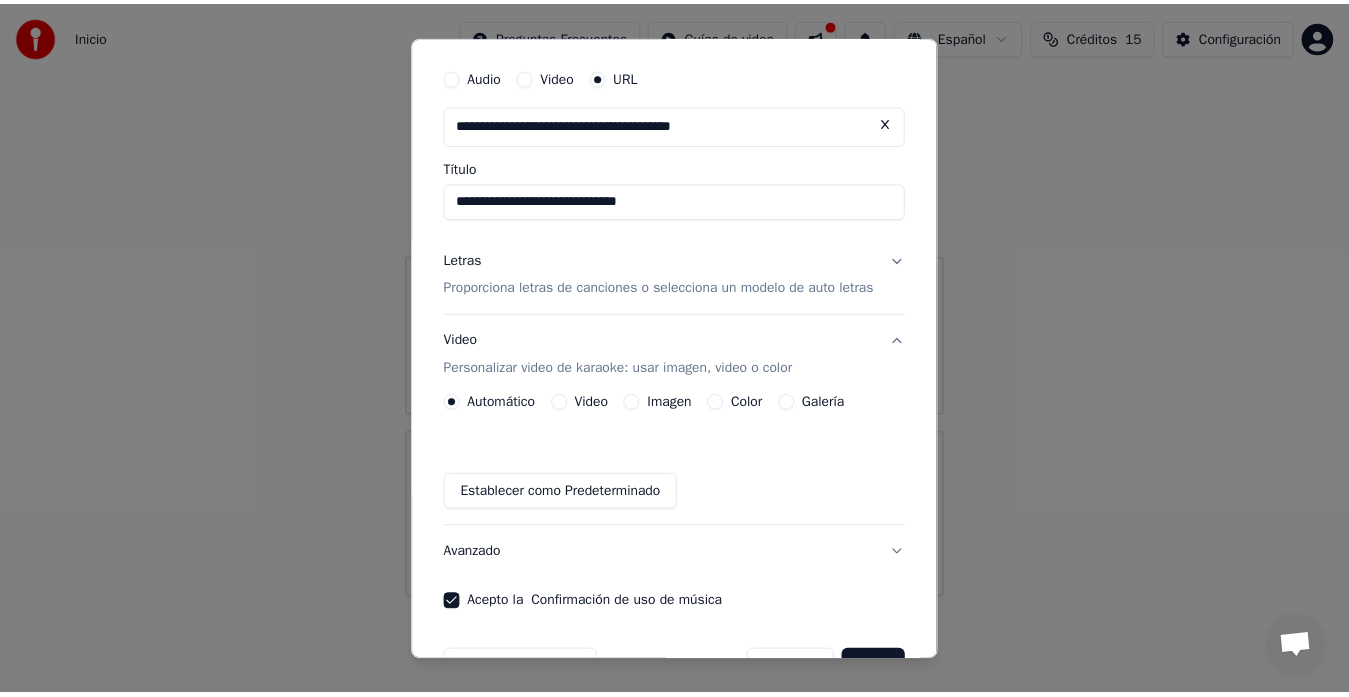 scroll, scrollTop: 112, scrollLeft: 0, axis: vertical 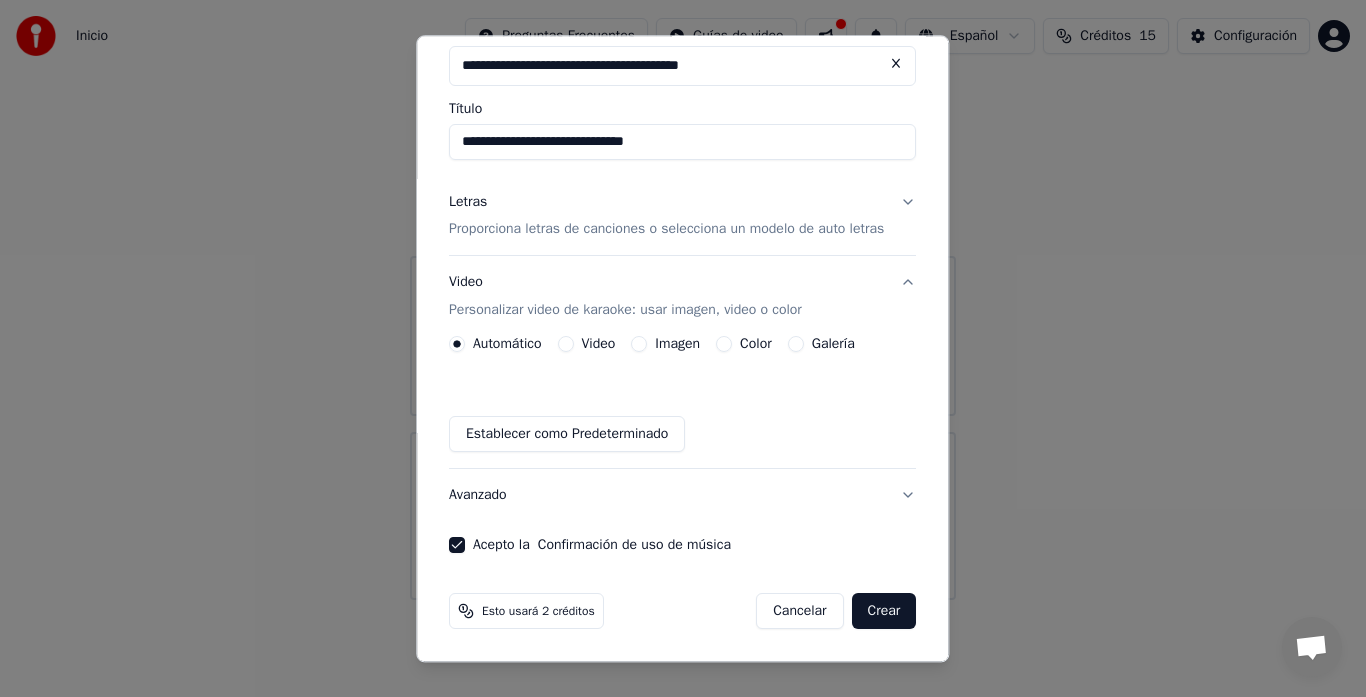 click on "Crear" at bounding box center (884, 612) 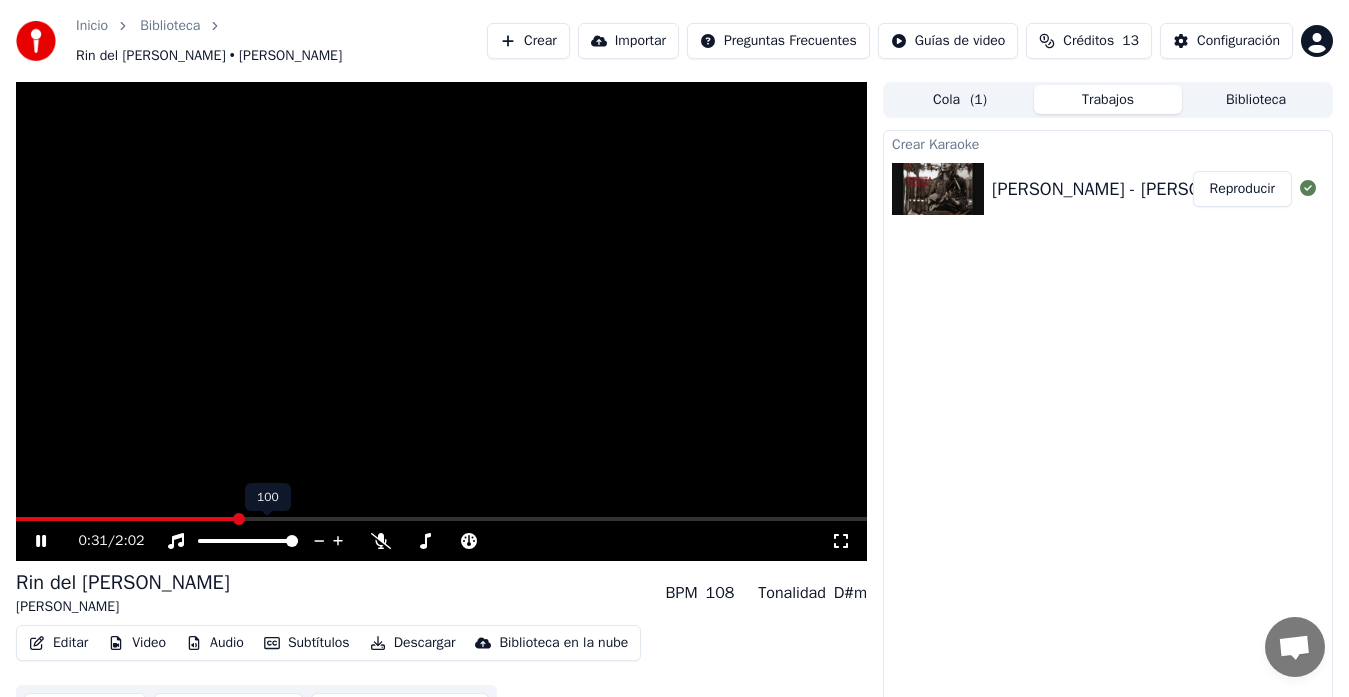 click 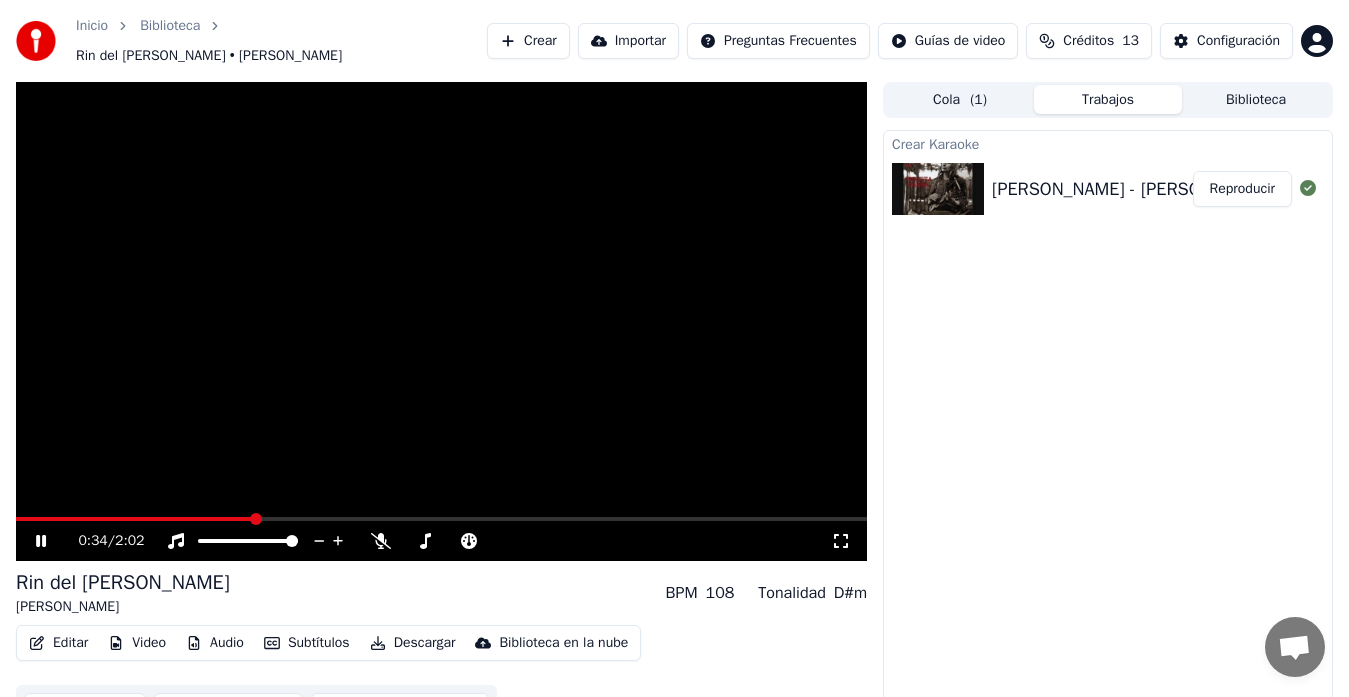 drag, startPoint x: 244, startPoint y: 504, endPoint x: 0, endPoint y: 616, distance: 268.47717 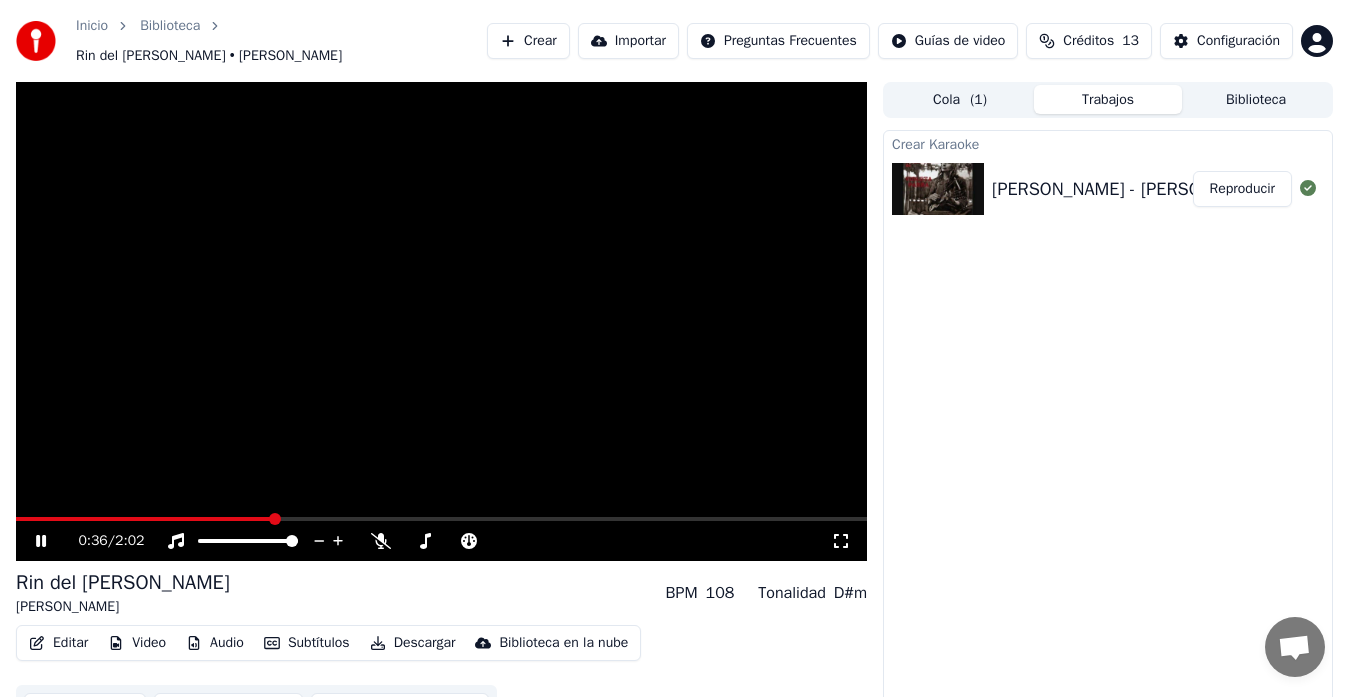 click at bounding box center [144, 519] 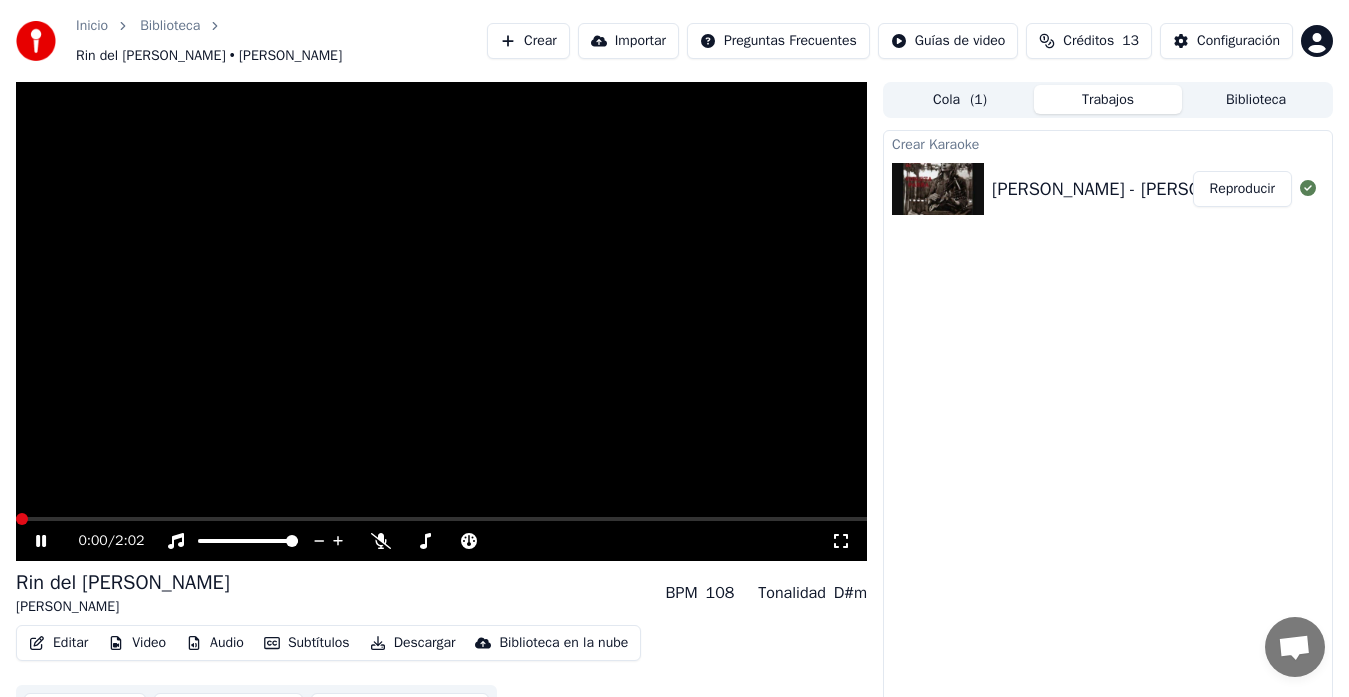 click at bounding box center [16, 519] 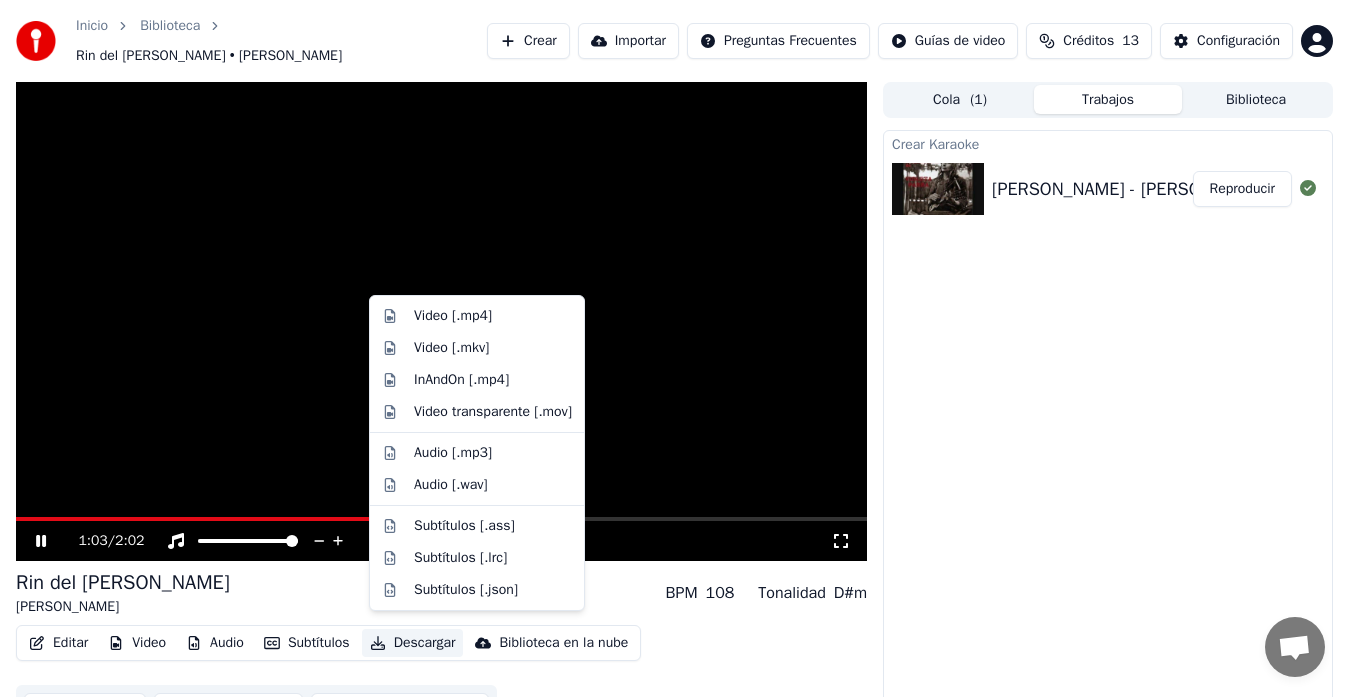 click on "Descargar" at bounding box center [413, 643] 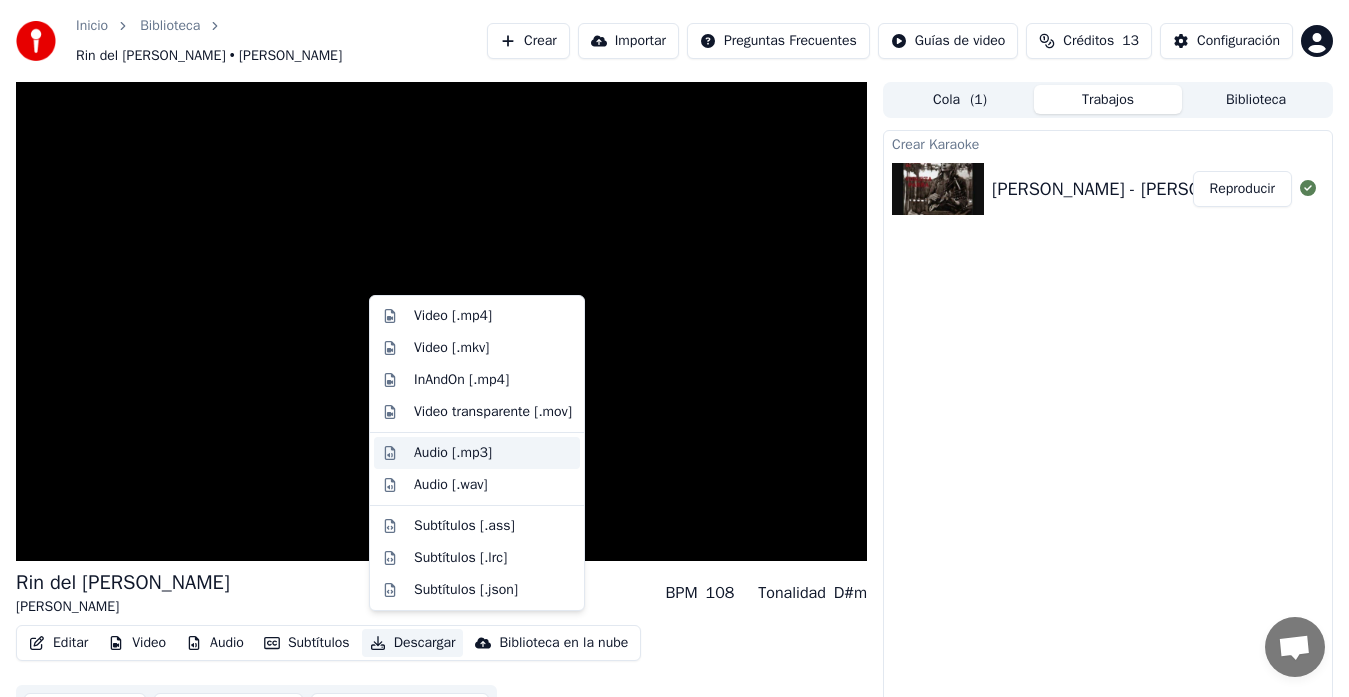 click on "Audio [.mp3]" at bounding box center [453, 453] 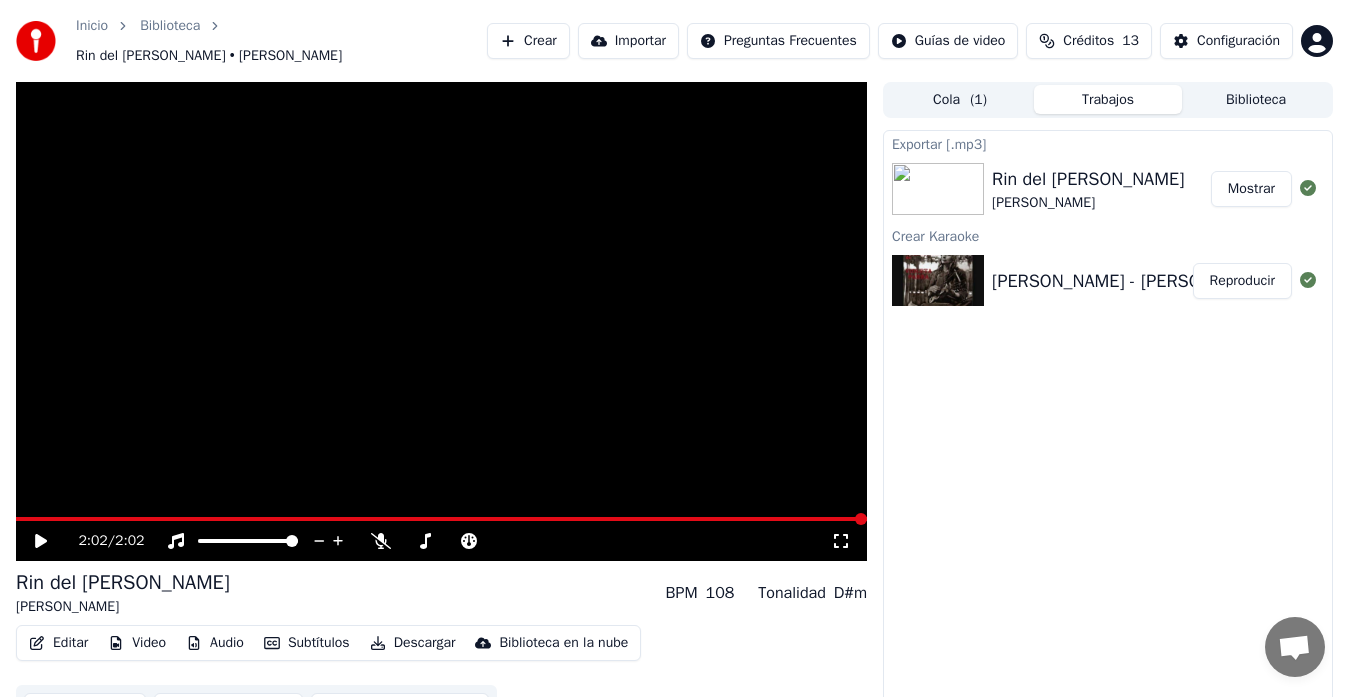 click on "Descargar" at bounding box center (413, 643) 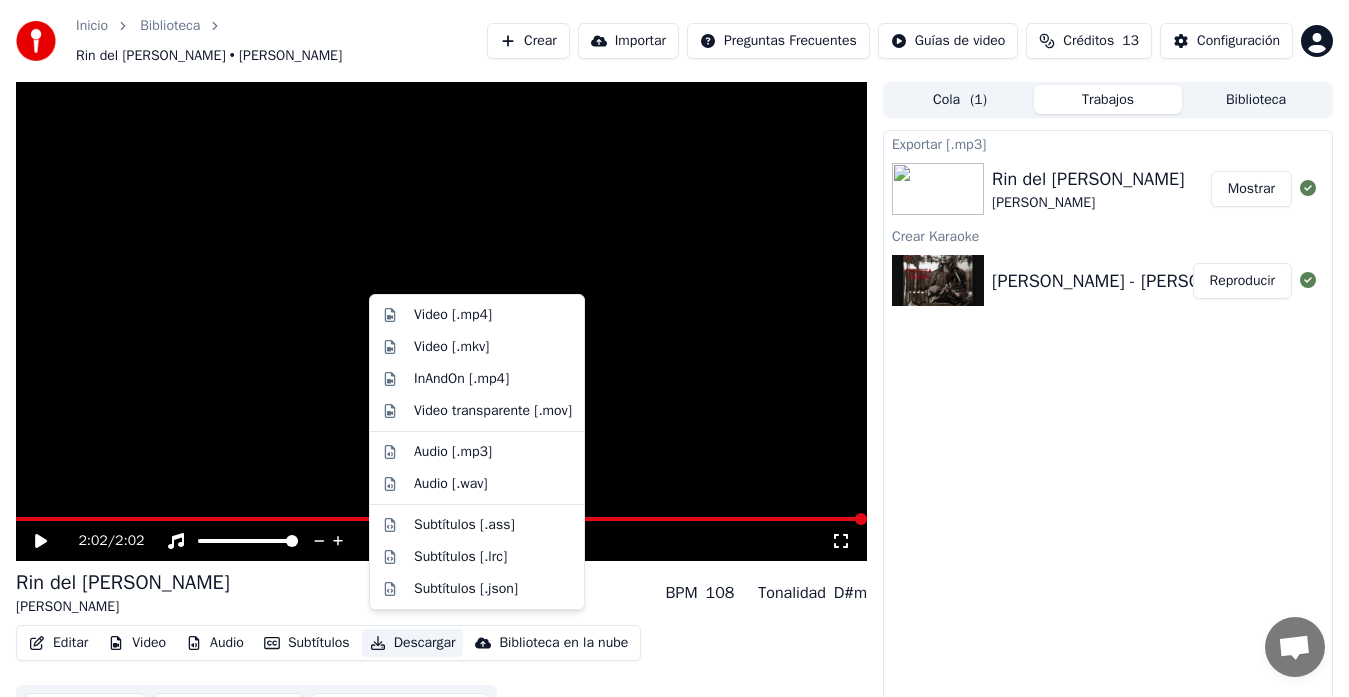scroll, scrollTop: 1, scrollLeft: 0, axis: vertical 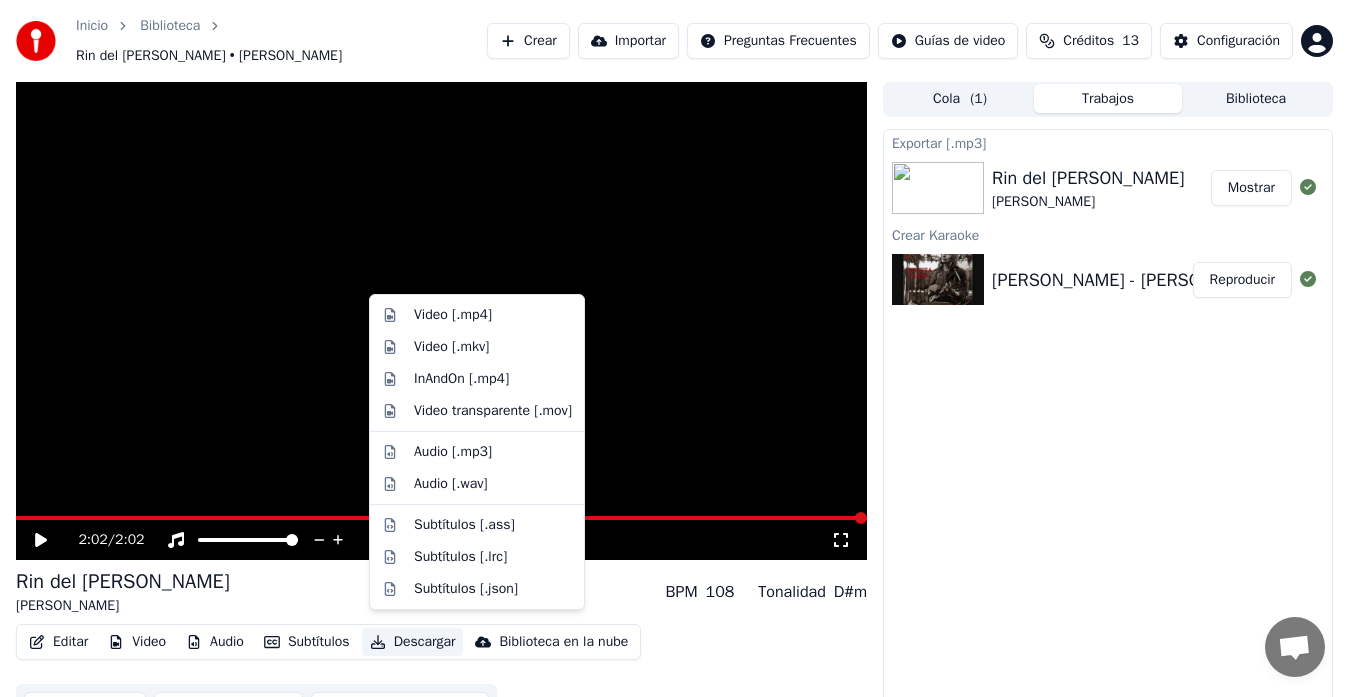 click on "Rin del [PERSON_NAME]" at bounding box center (1088, 178) 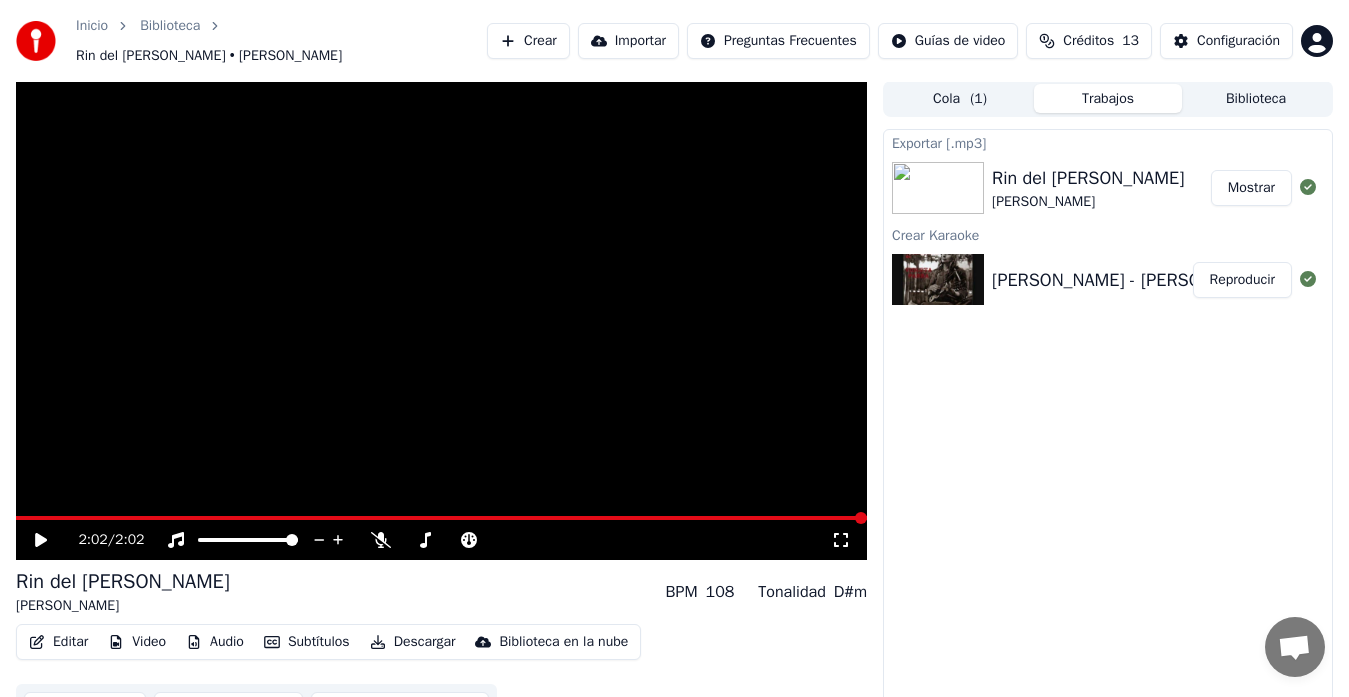 click on "Exportar [.mp3] Rin del [PERSON_NAME] [PERSON_NAME] Mostrar Crear Karaoke [PERSON_NAME] - Rin del [PERSON_NAME] Reproducir" at bounding box center (1108, 425) 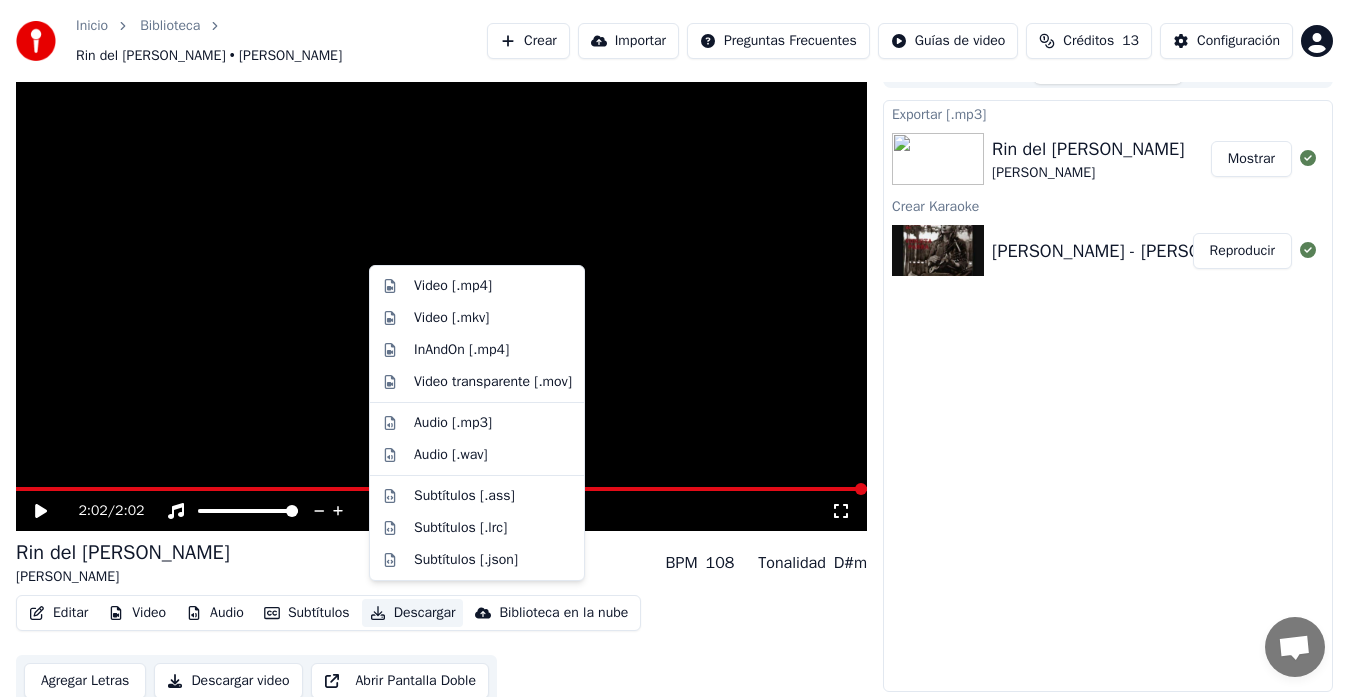 click on "Descargar" at bounding box center [413, 613] 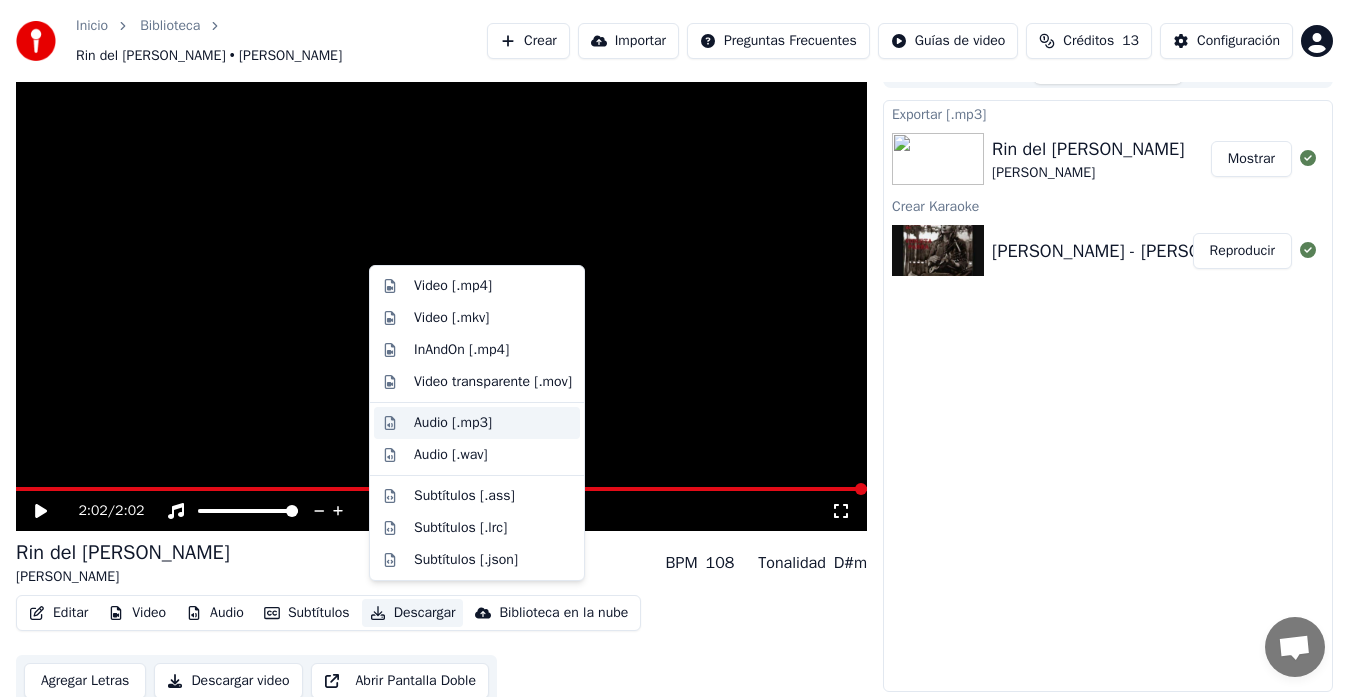click on "Audio [.mp3]" at bounding box center (453, 423) 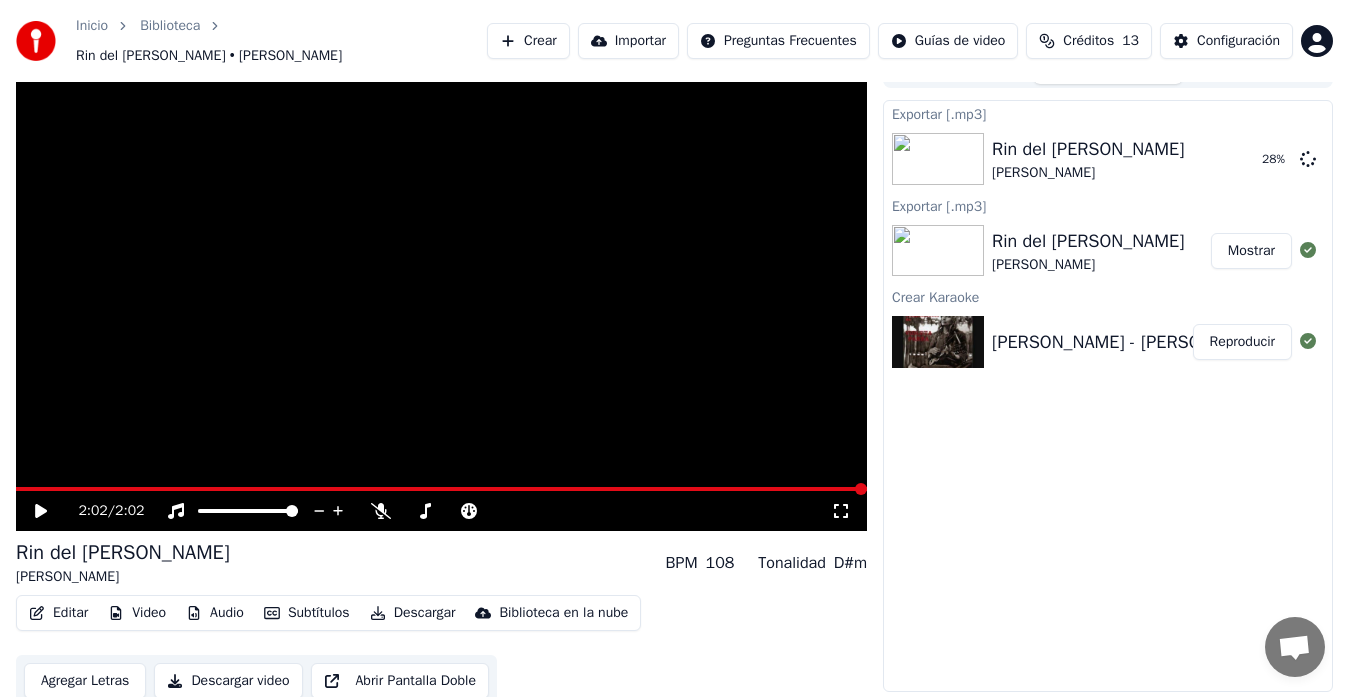click on "Mostrar" at bounding box center (1251, 251) 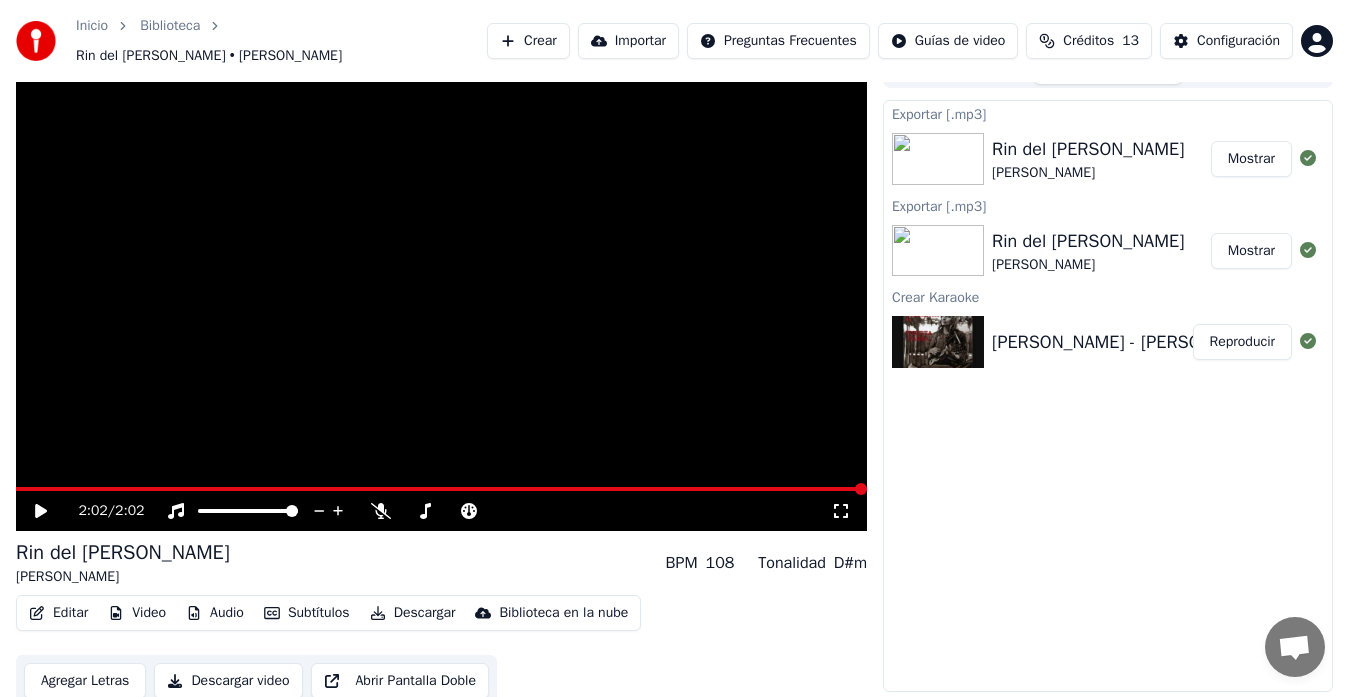 click on "Rin del [PERSON_NAME]" at bounding box center [1088, 149] 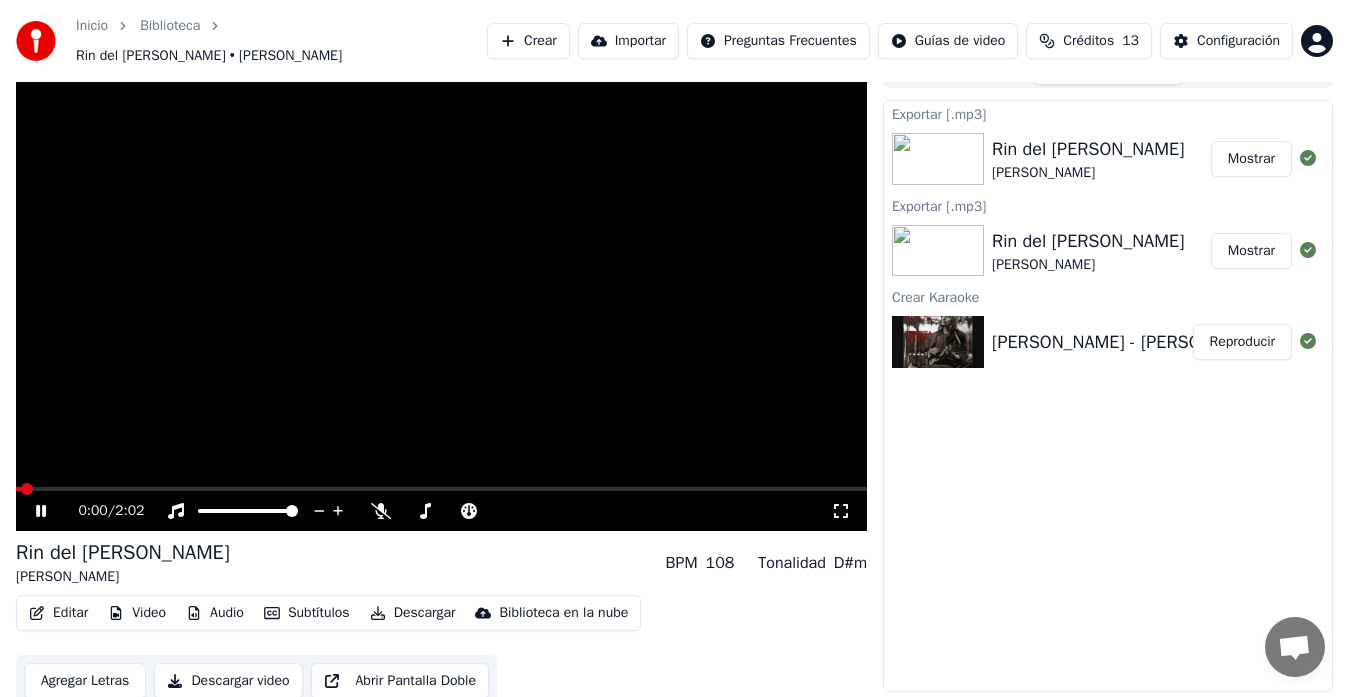 click 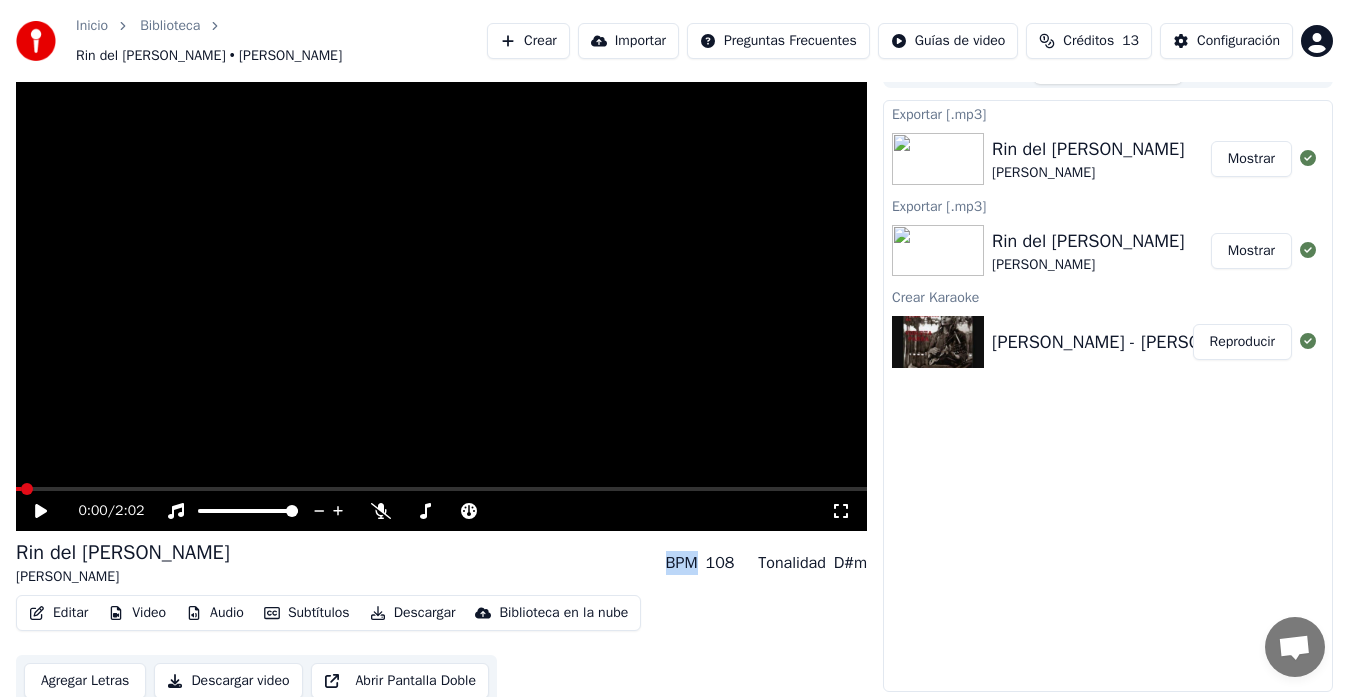 click 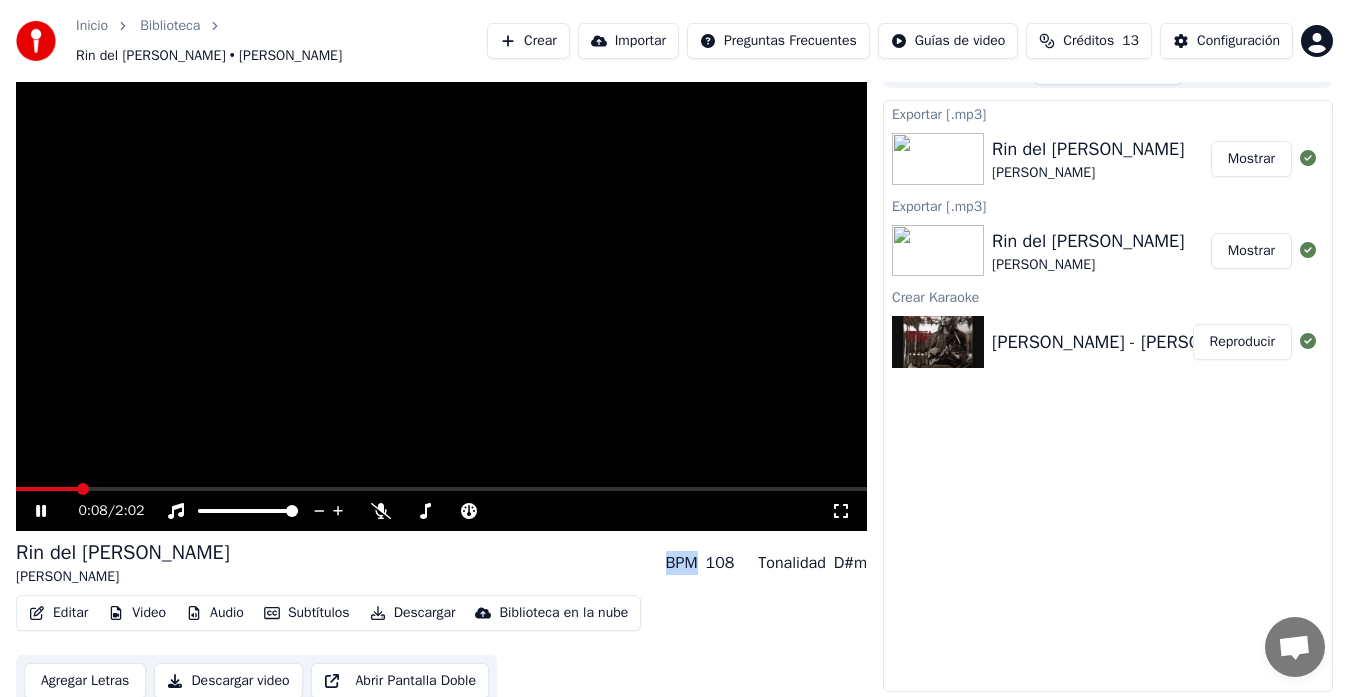 click at bounding box center [441, 291] 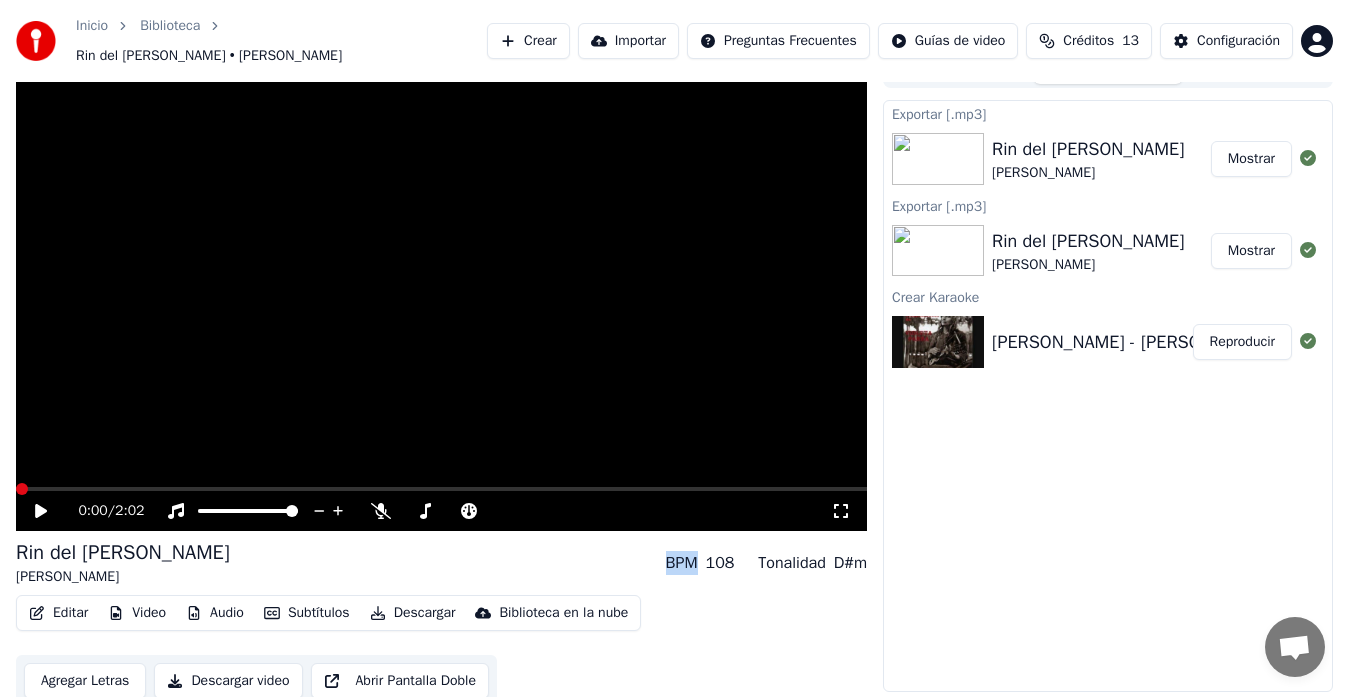 click at bounding box center (22, 489) 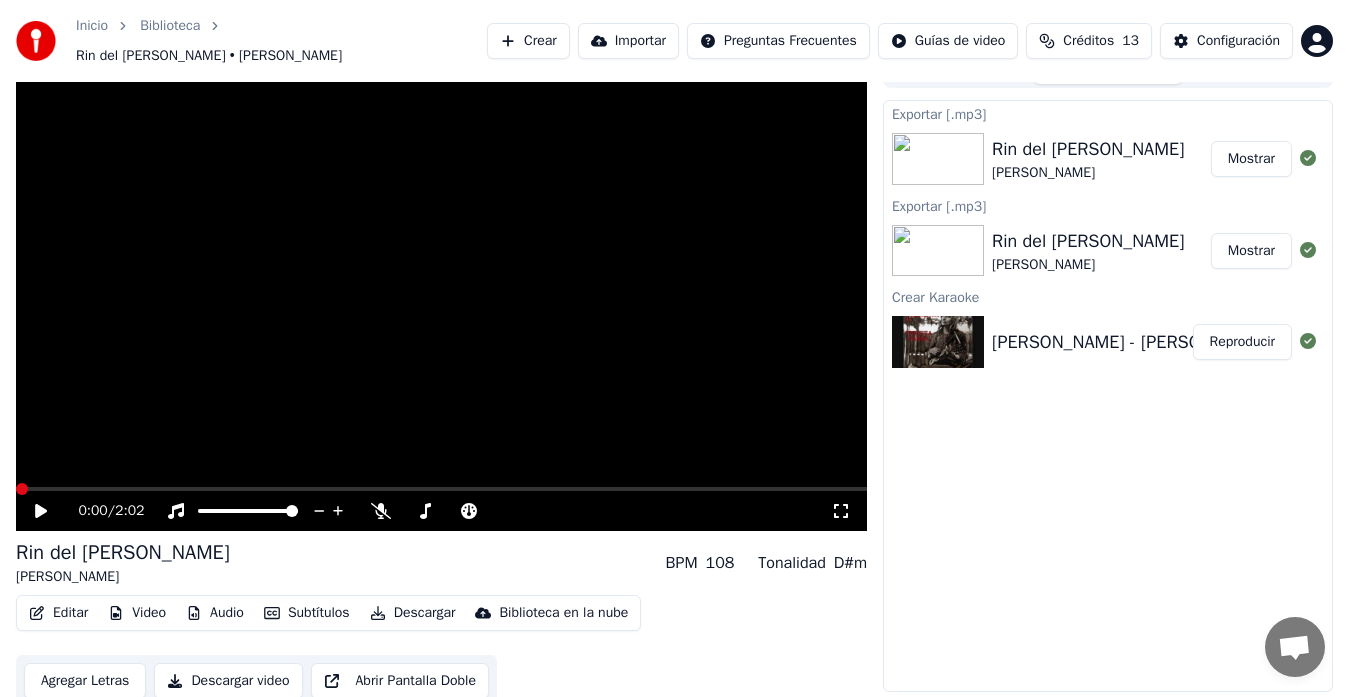 click 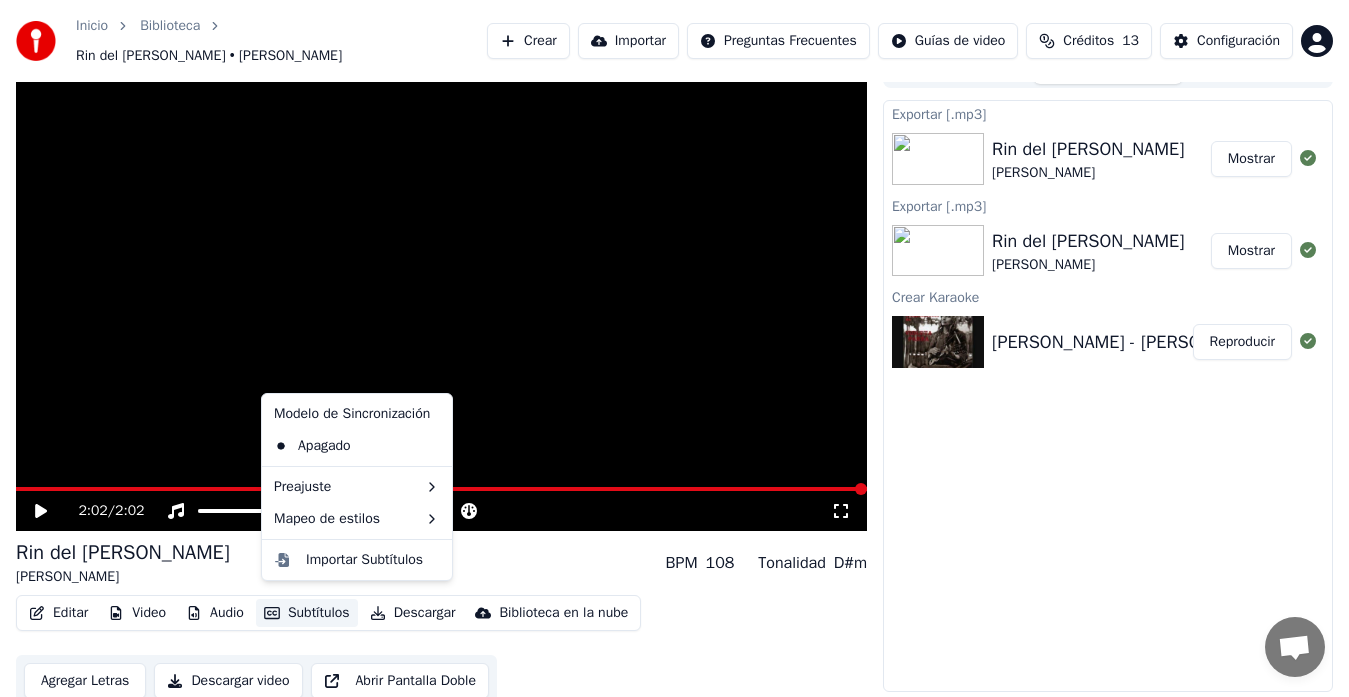 click on "Subtítulos" at bounding box center (307, 613) 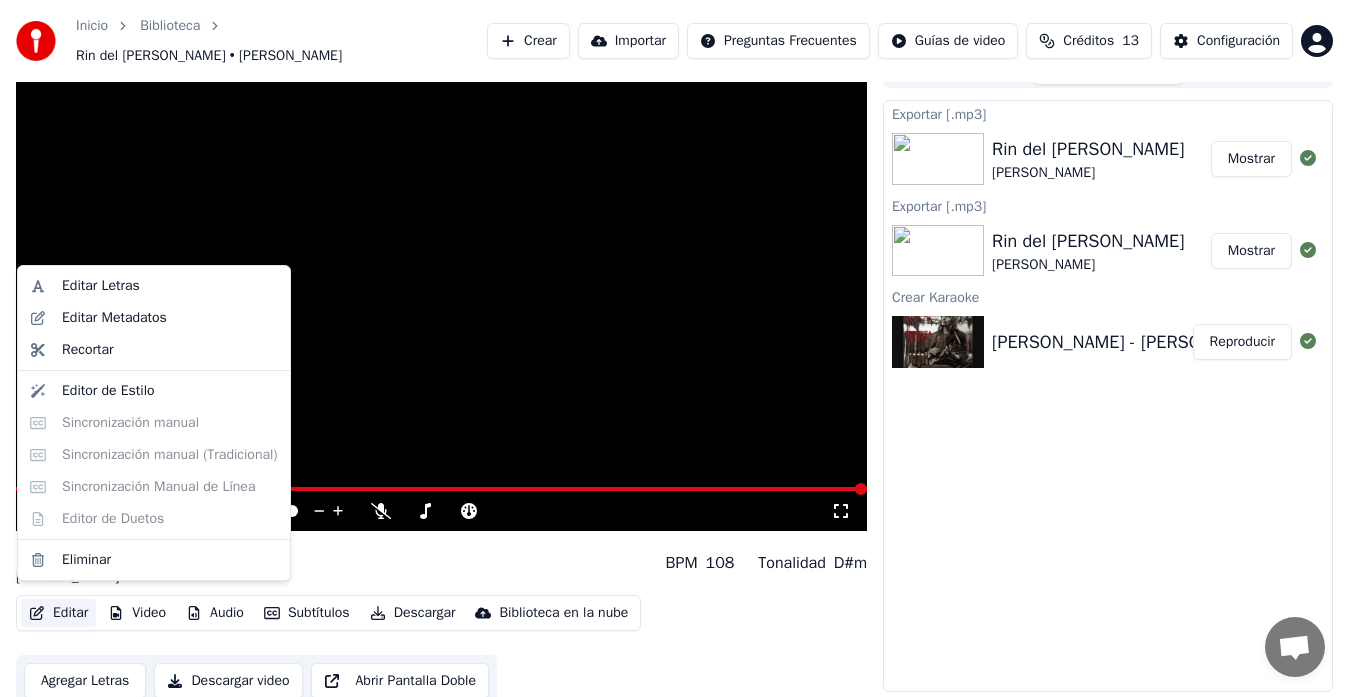 click on "Editar" at bounding box center (58, 613) 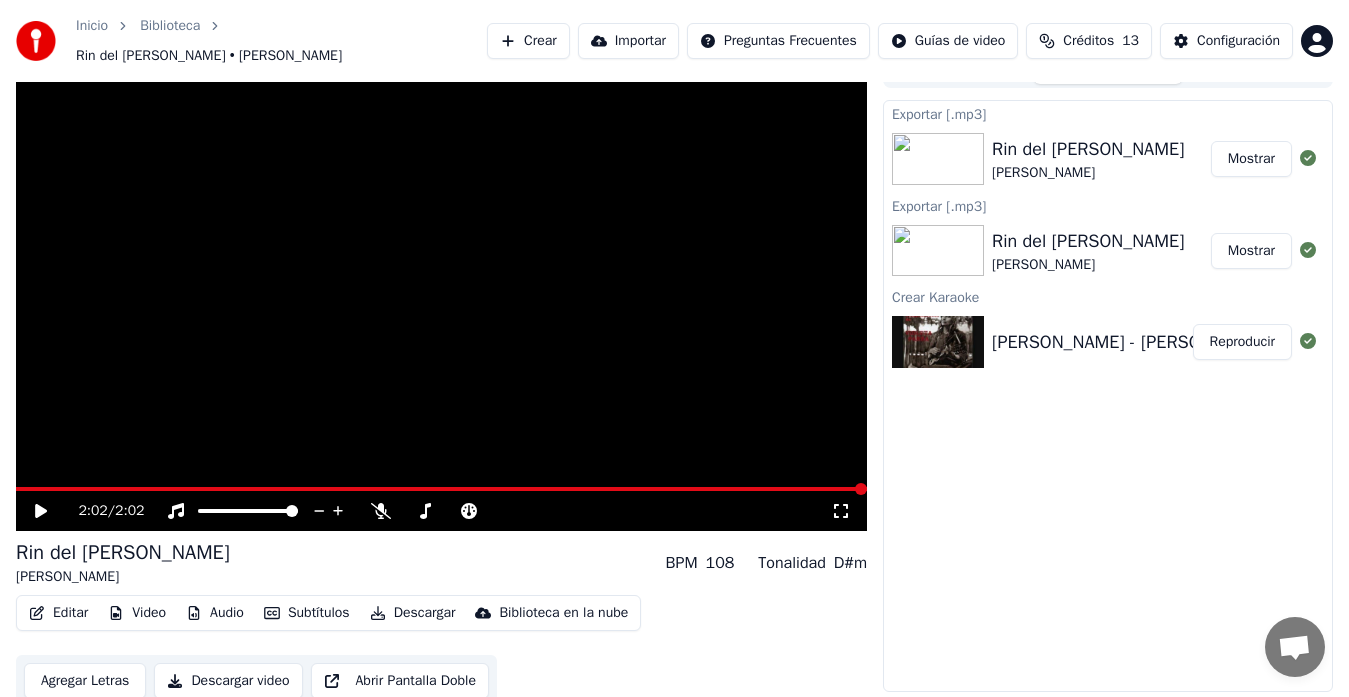 click on "Editar" at bounding box center [58, 613] 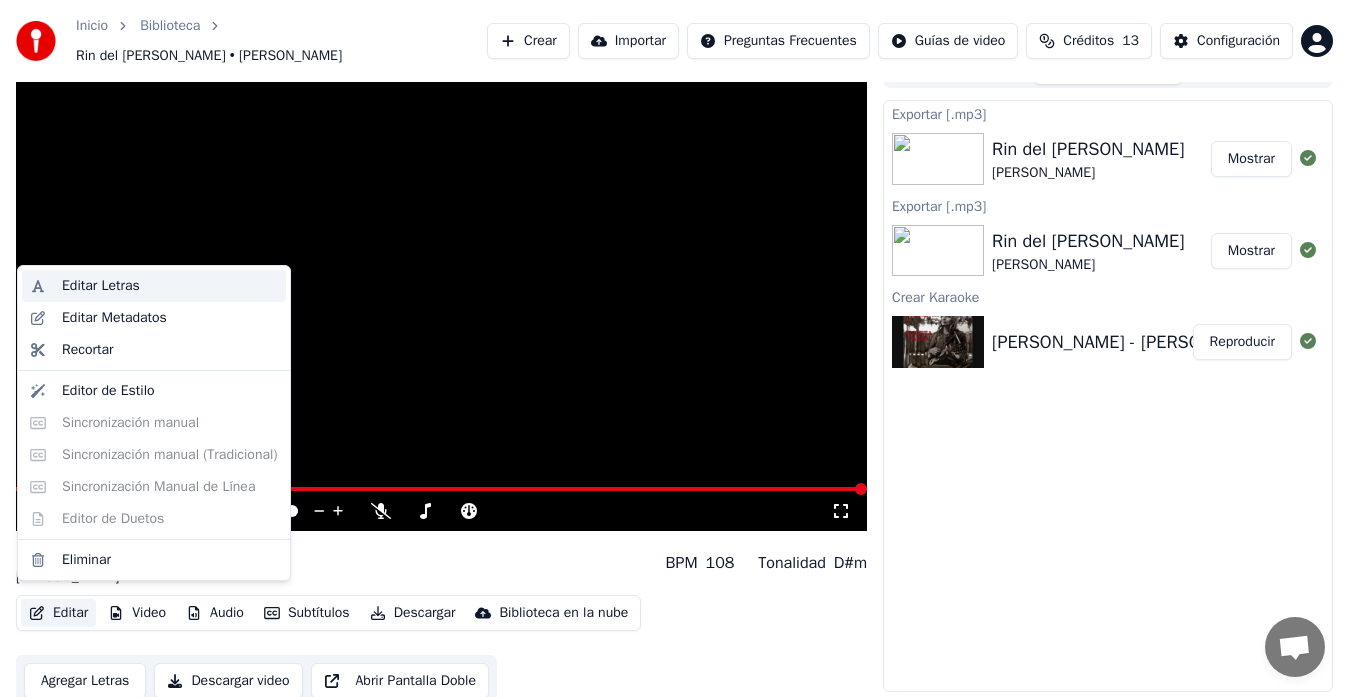 click on "Editar Letras" at bounding box center [170, 286] 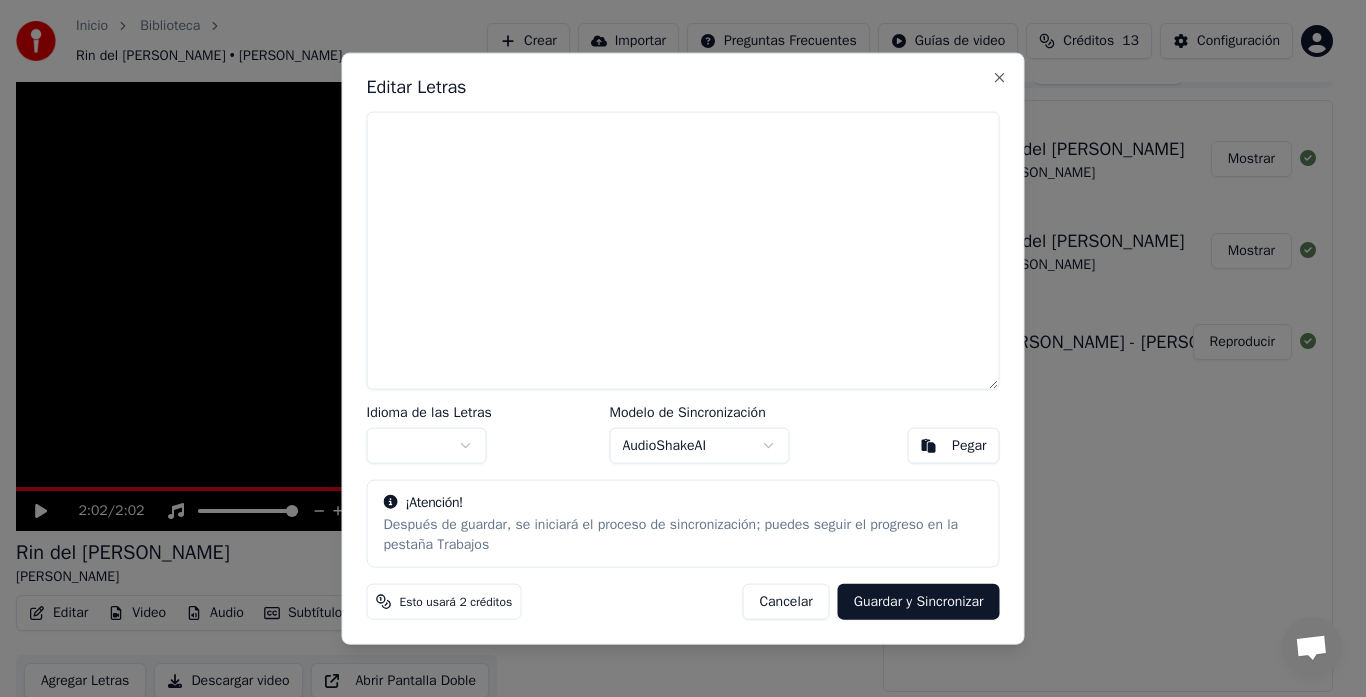 click on "Pegar" at bounding box center [953, 446] 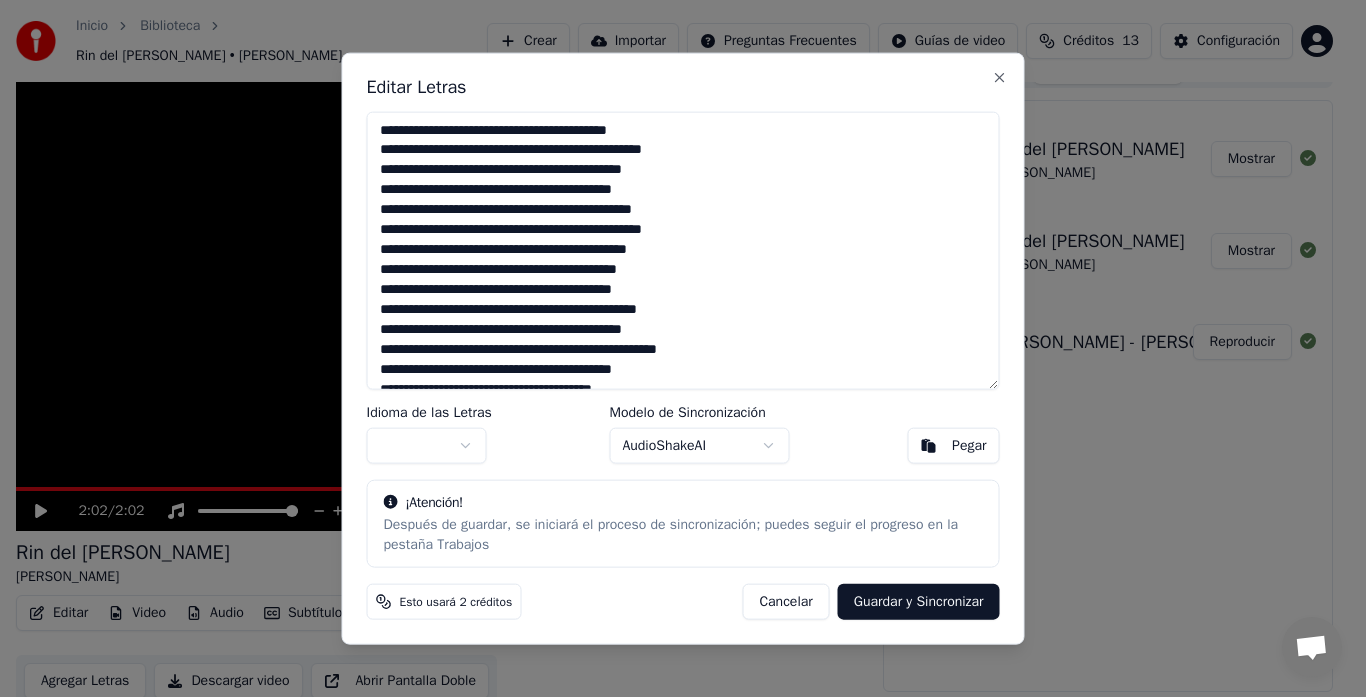 click at bounding box center (427, 446) 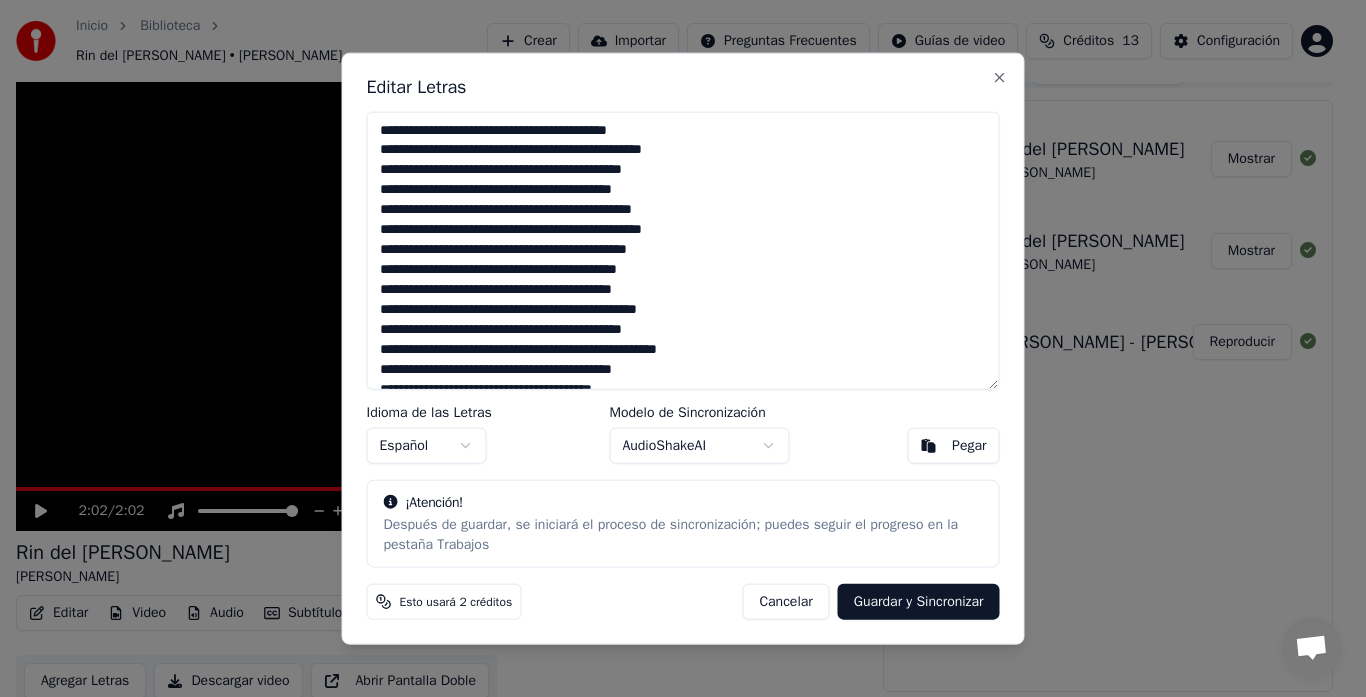 click on "Guardar y Sincronizar" at bounding box center [919, 602] 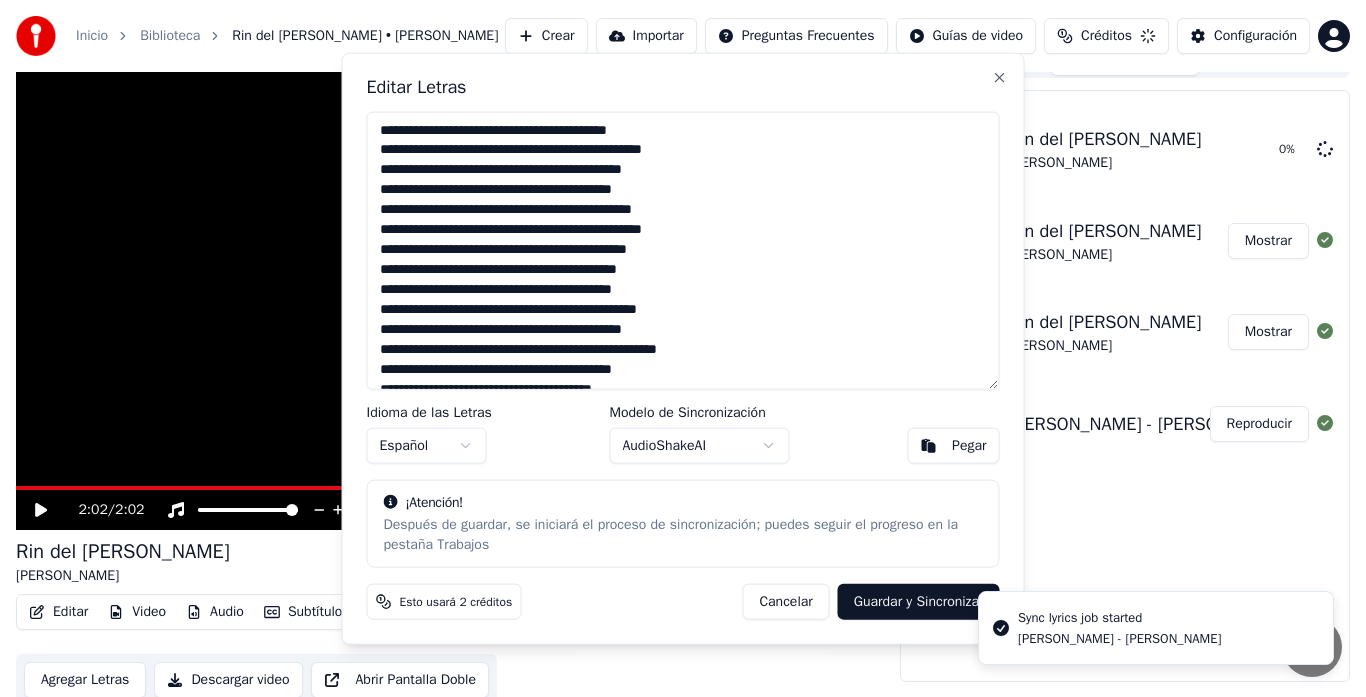 type on "**********" 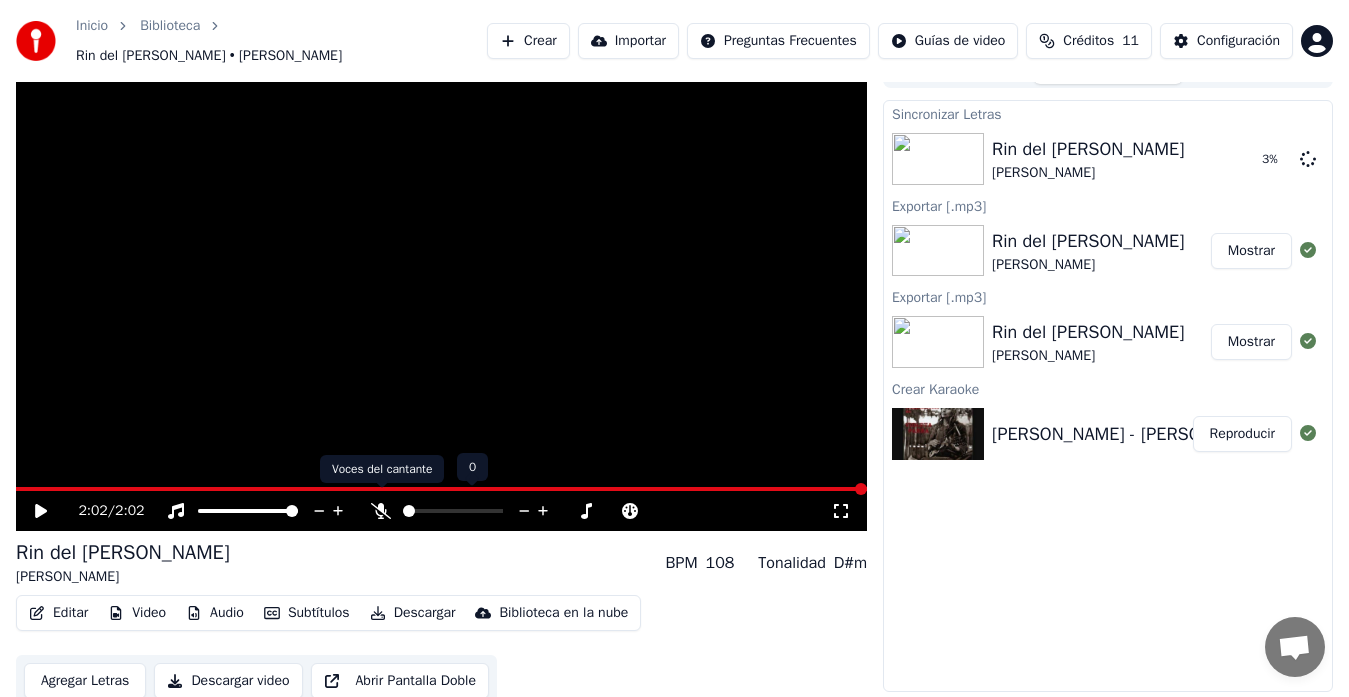 click 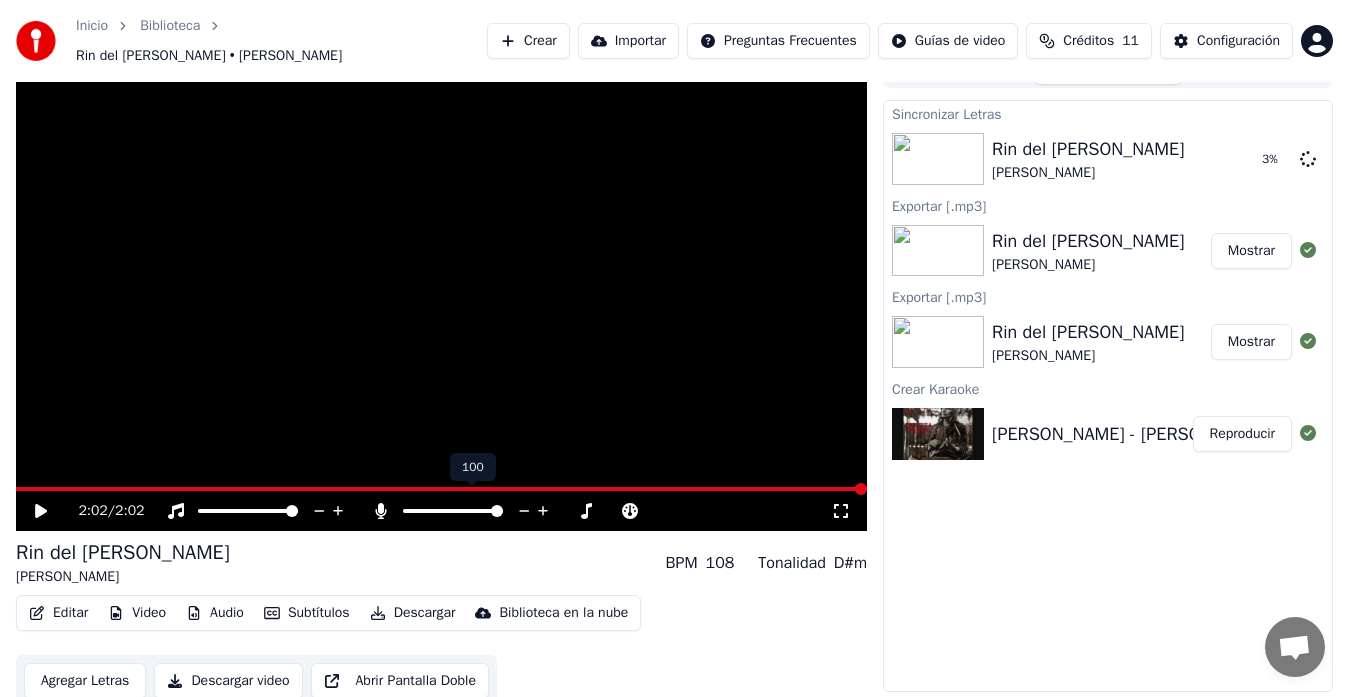 click 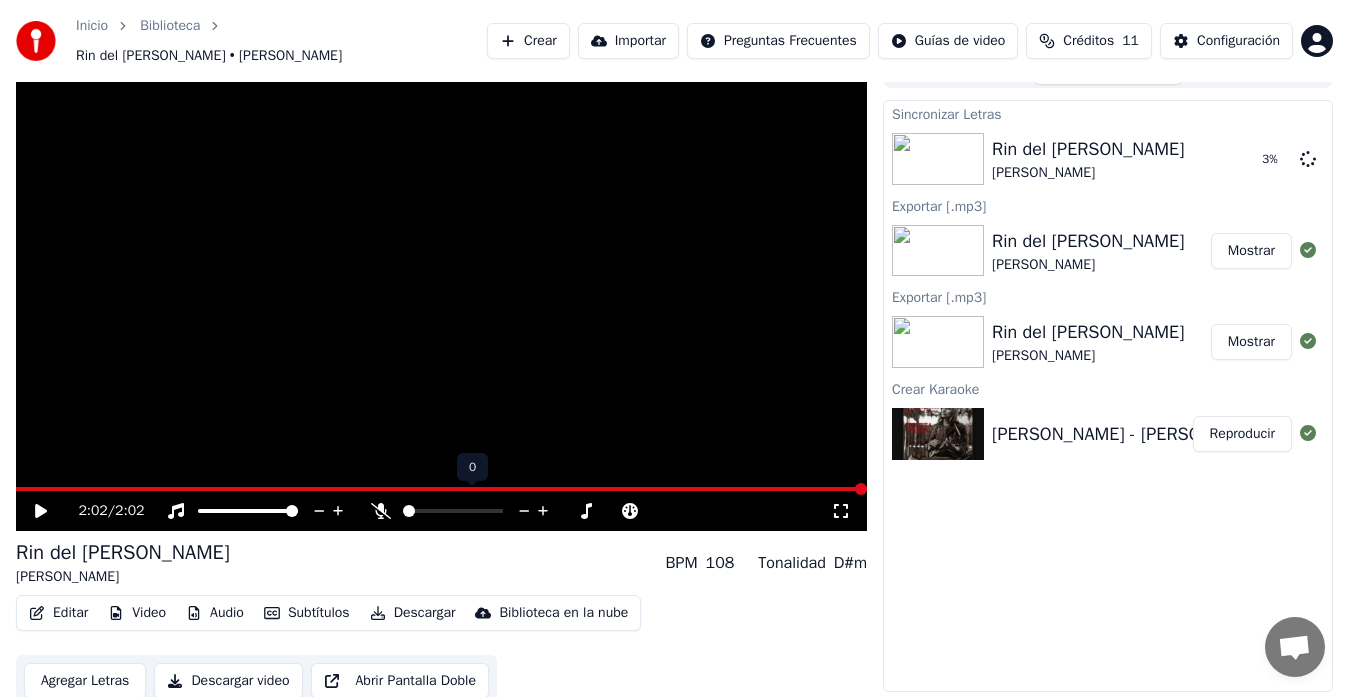 click 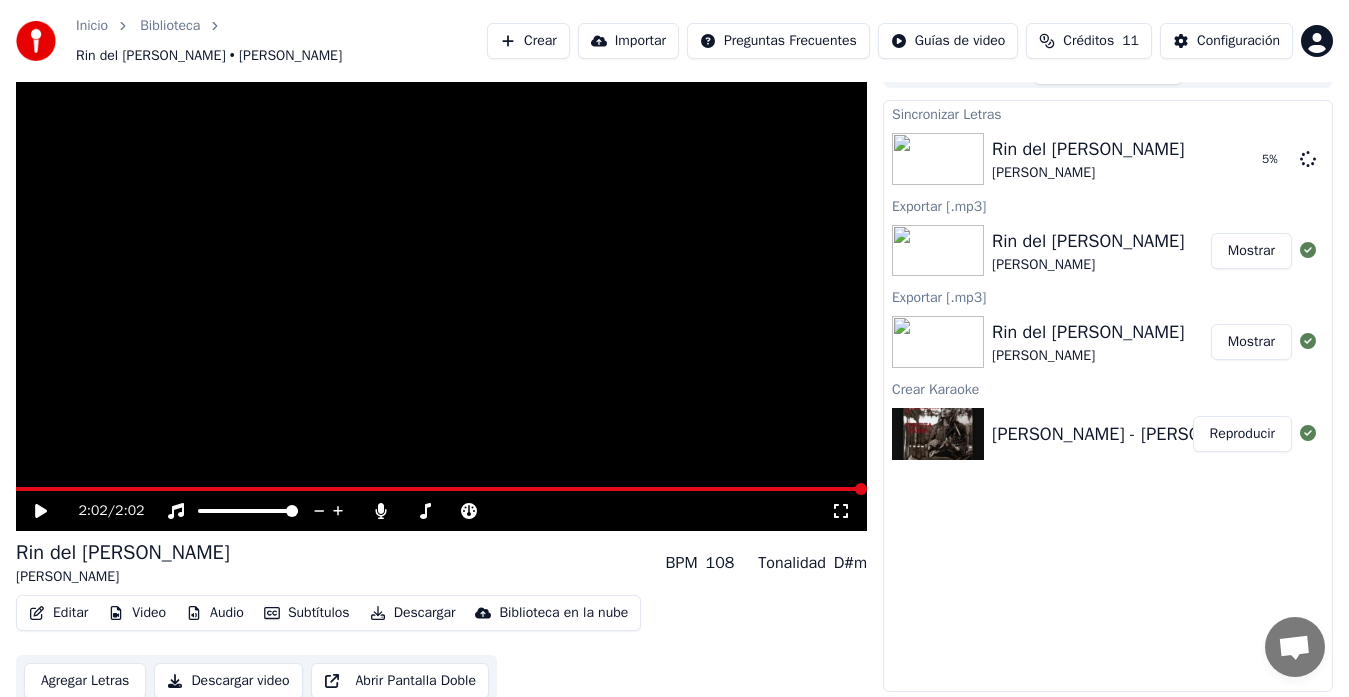 click 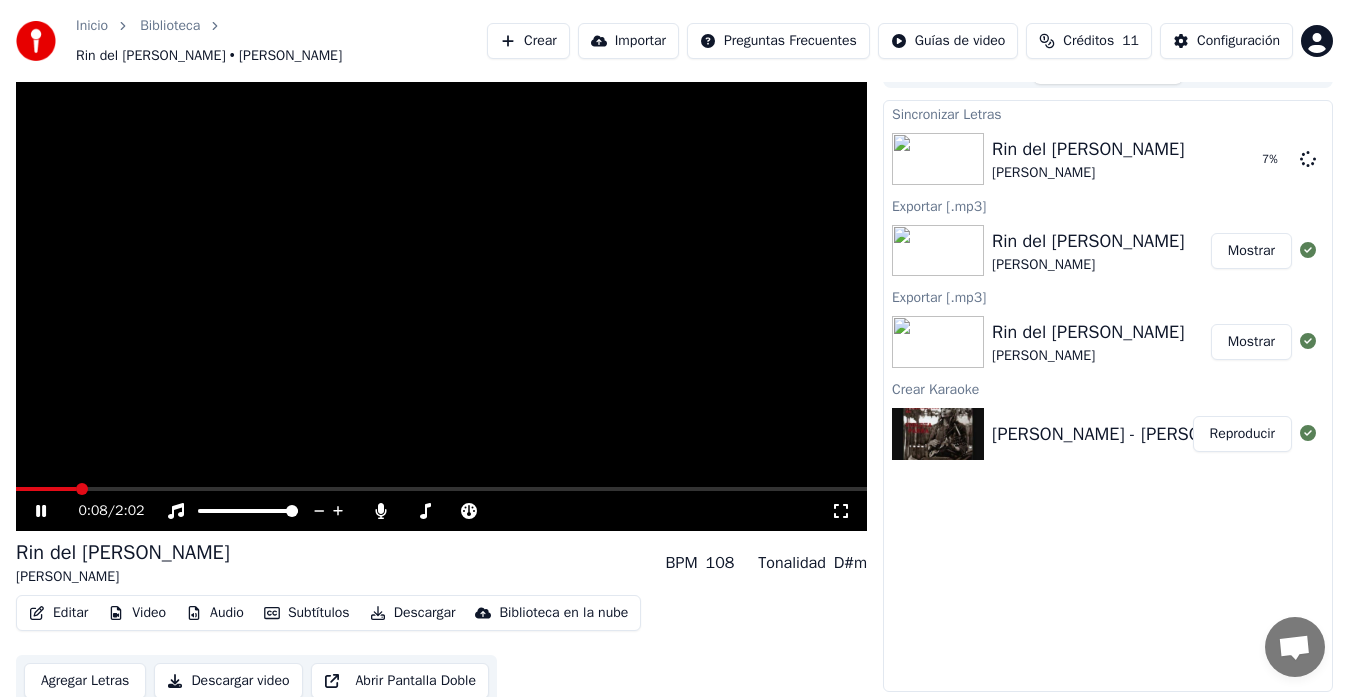 click at bounding box center [441, 291] 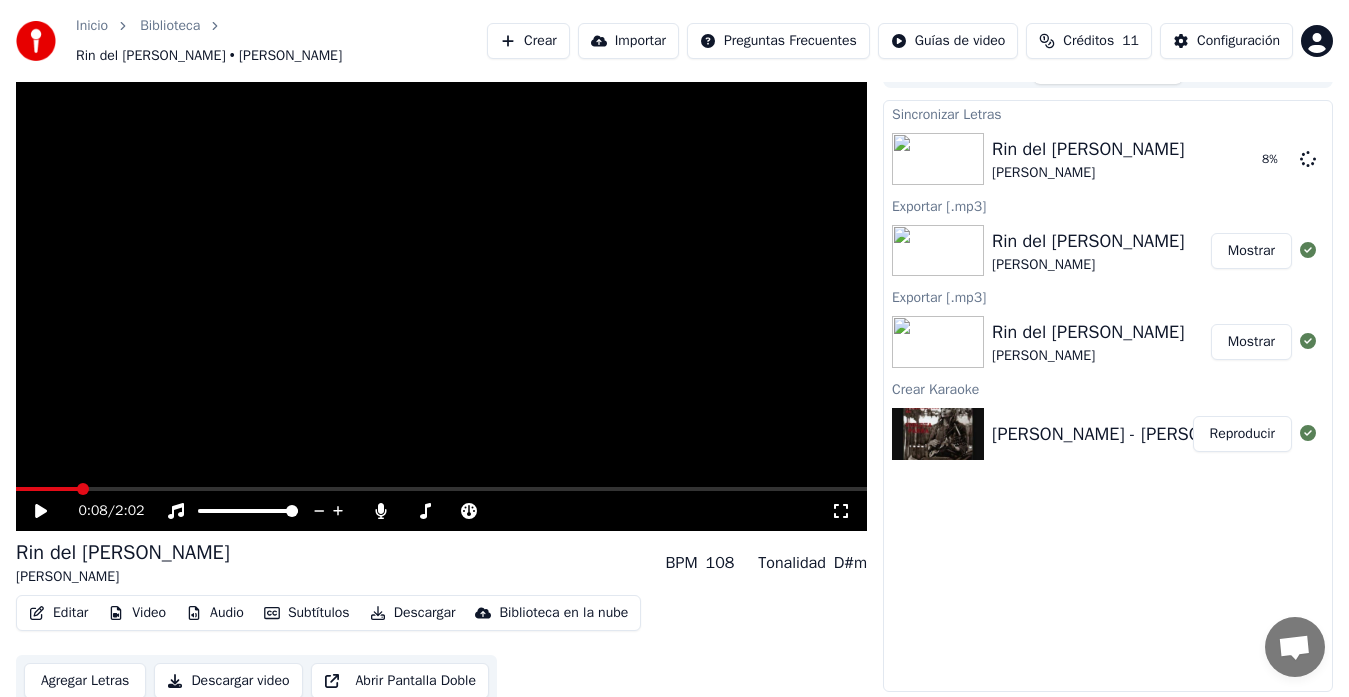 click on "0:08  /  2:02" at bounding box center [454, 511] 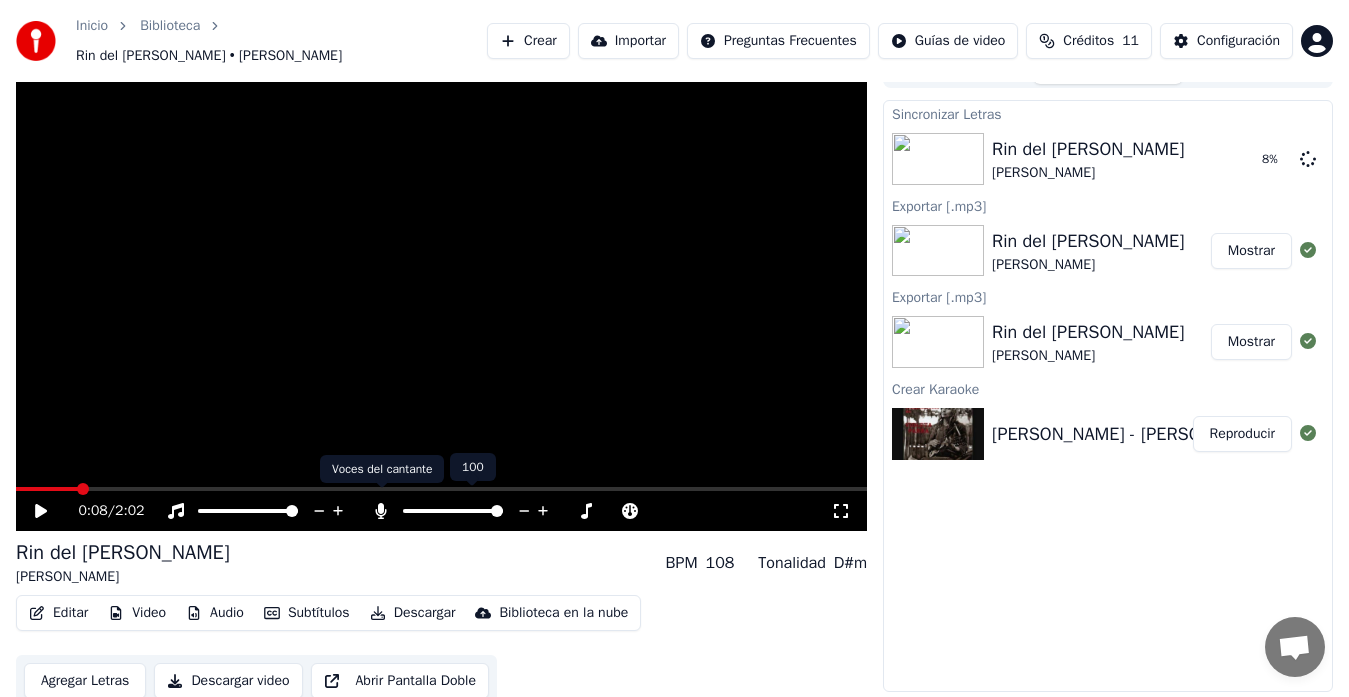 click 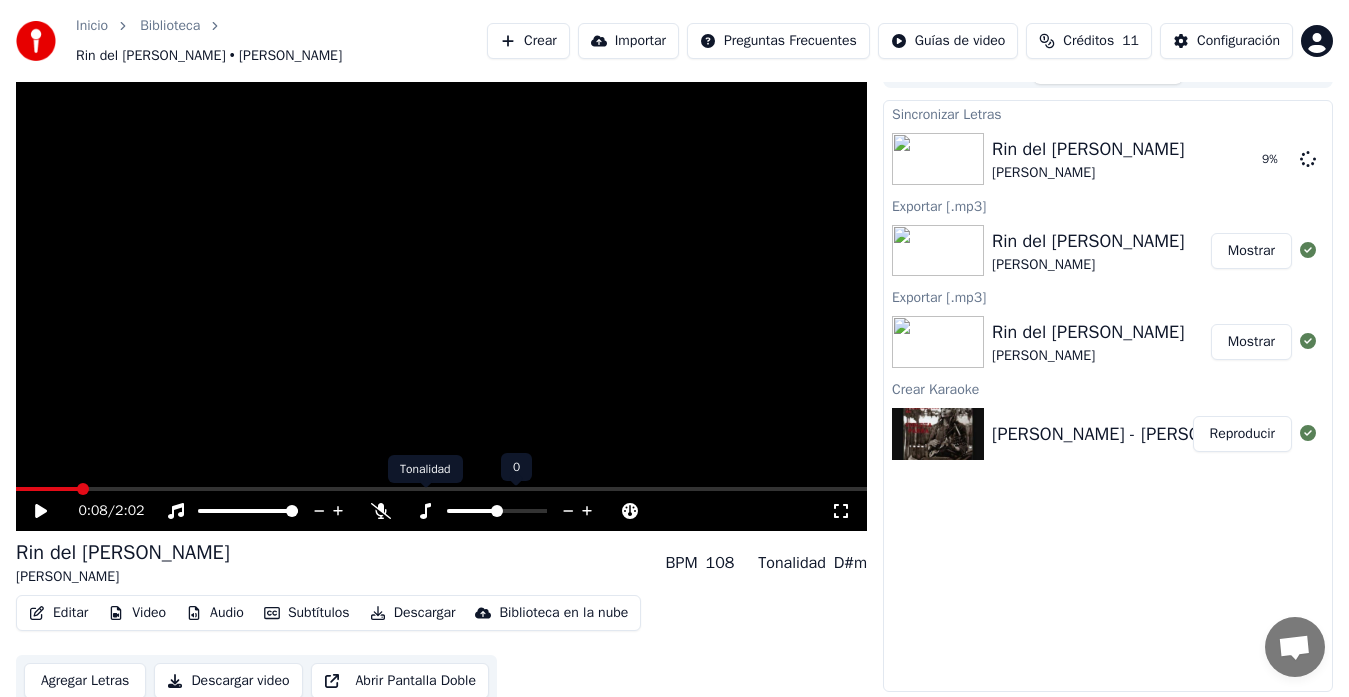 click 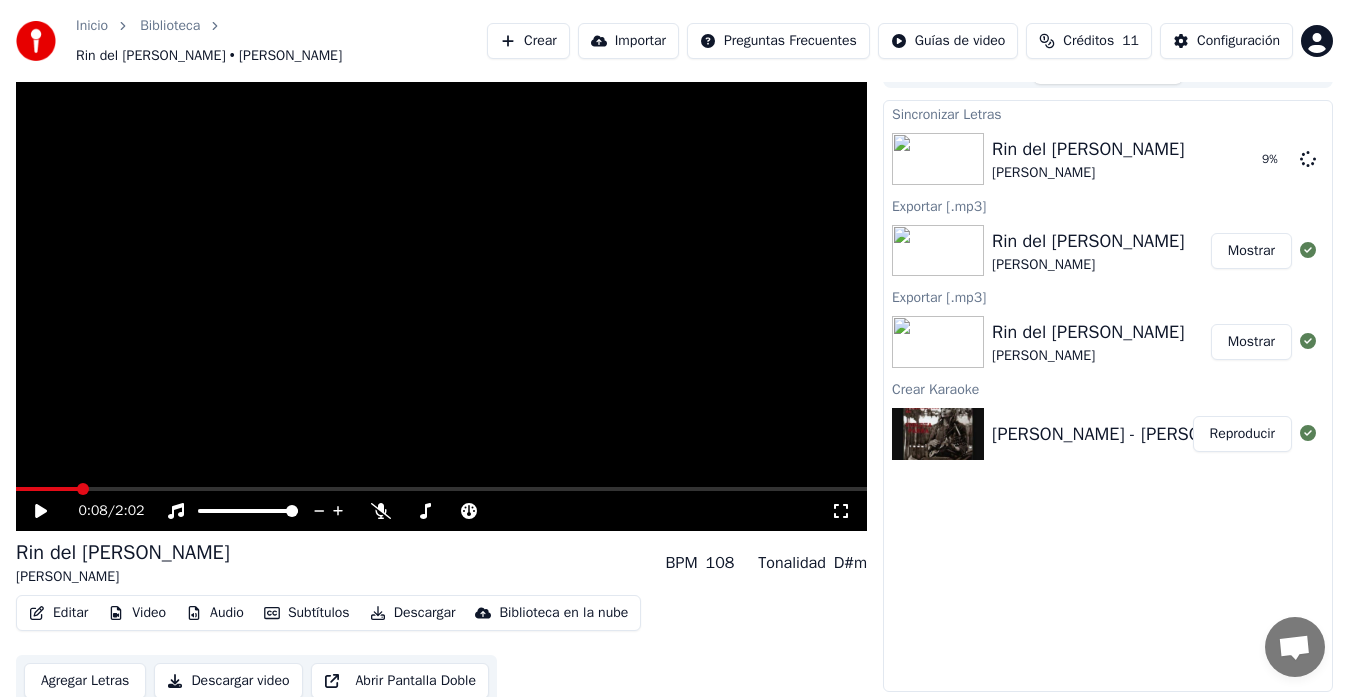 click 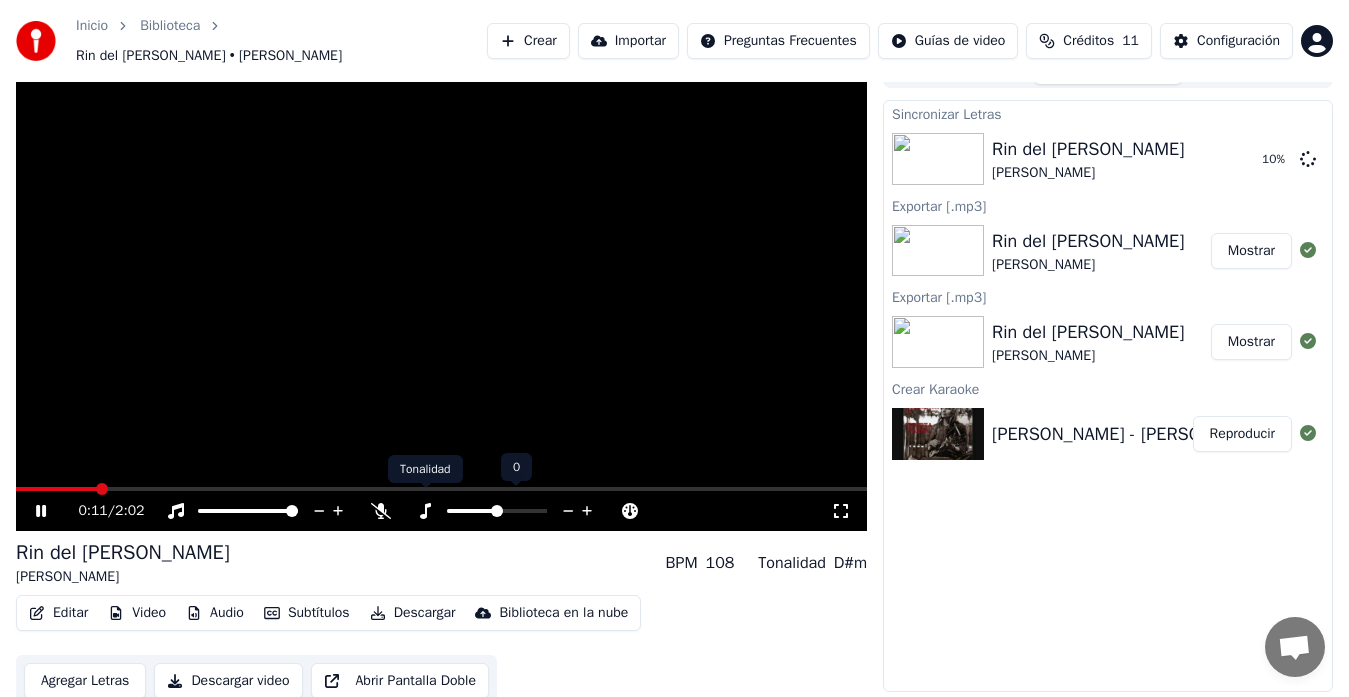 click 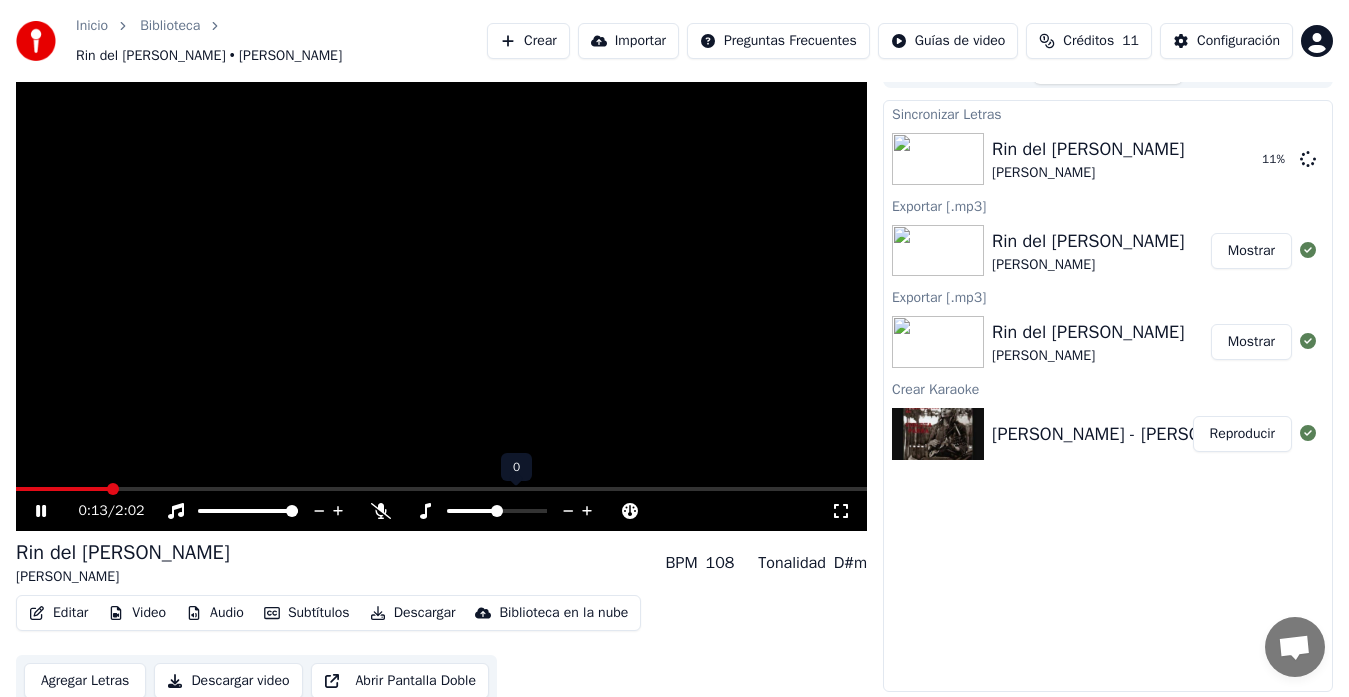 click 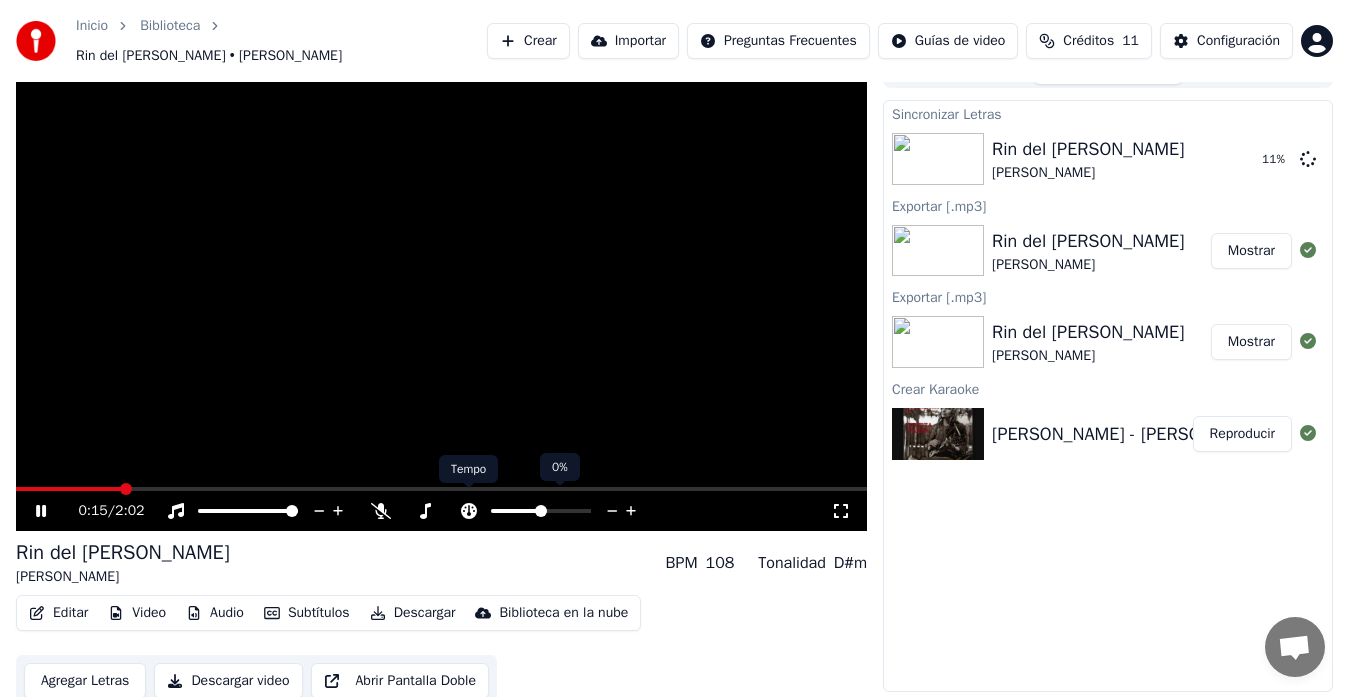 click 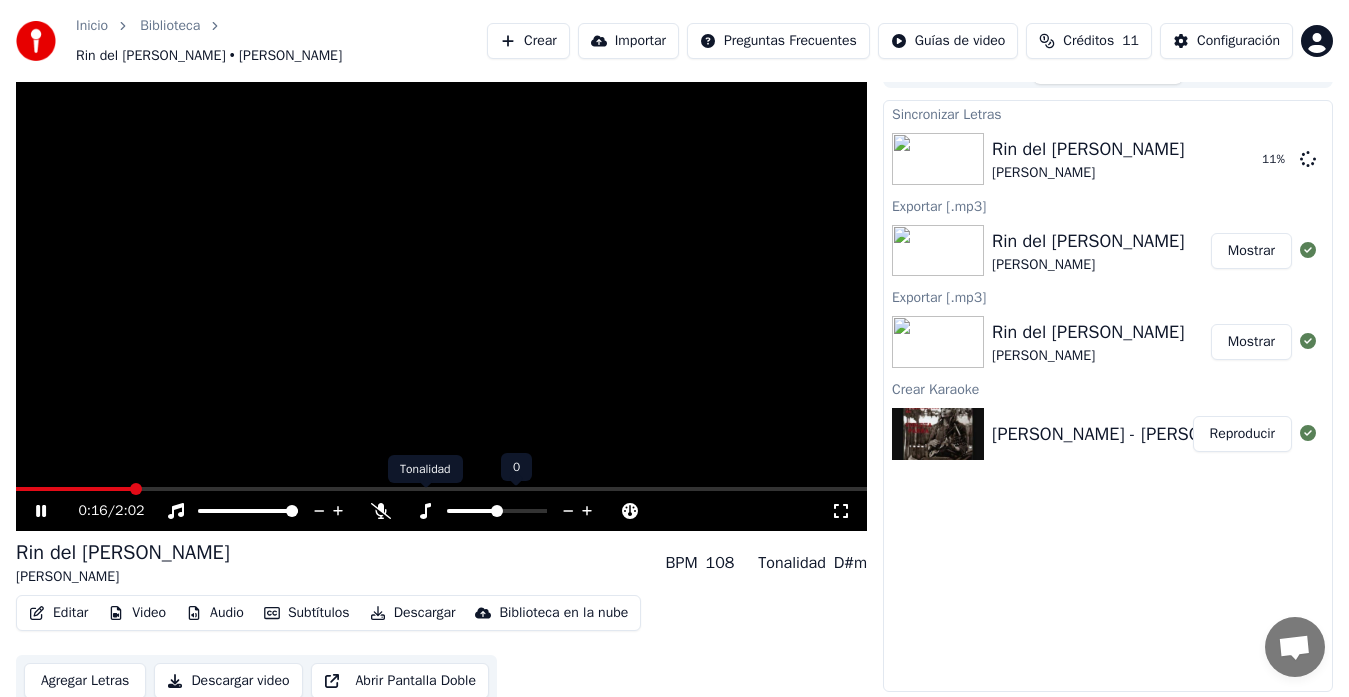 click 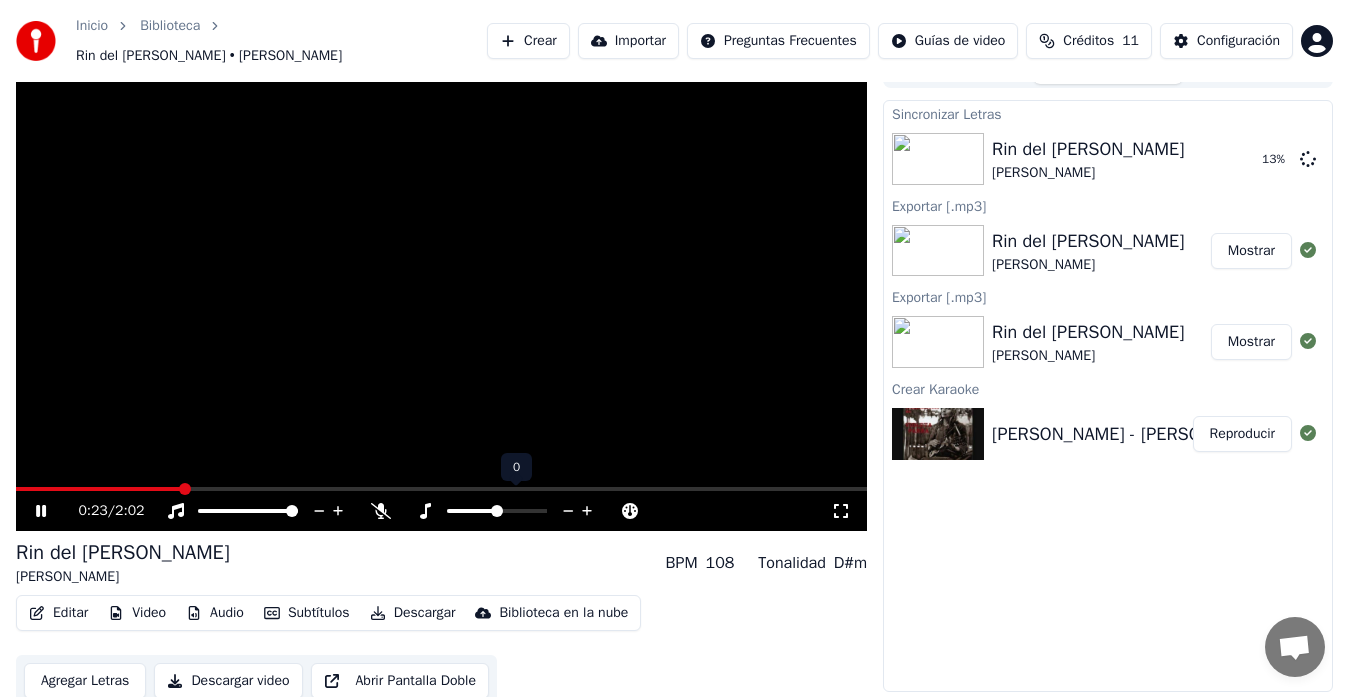 click at bounding box center [497, 511] 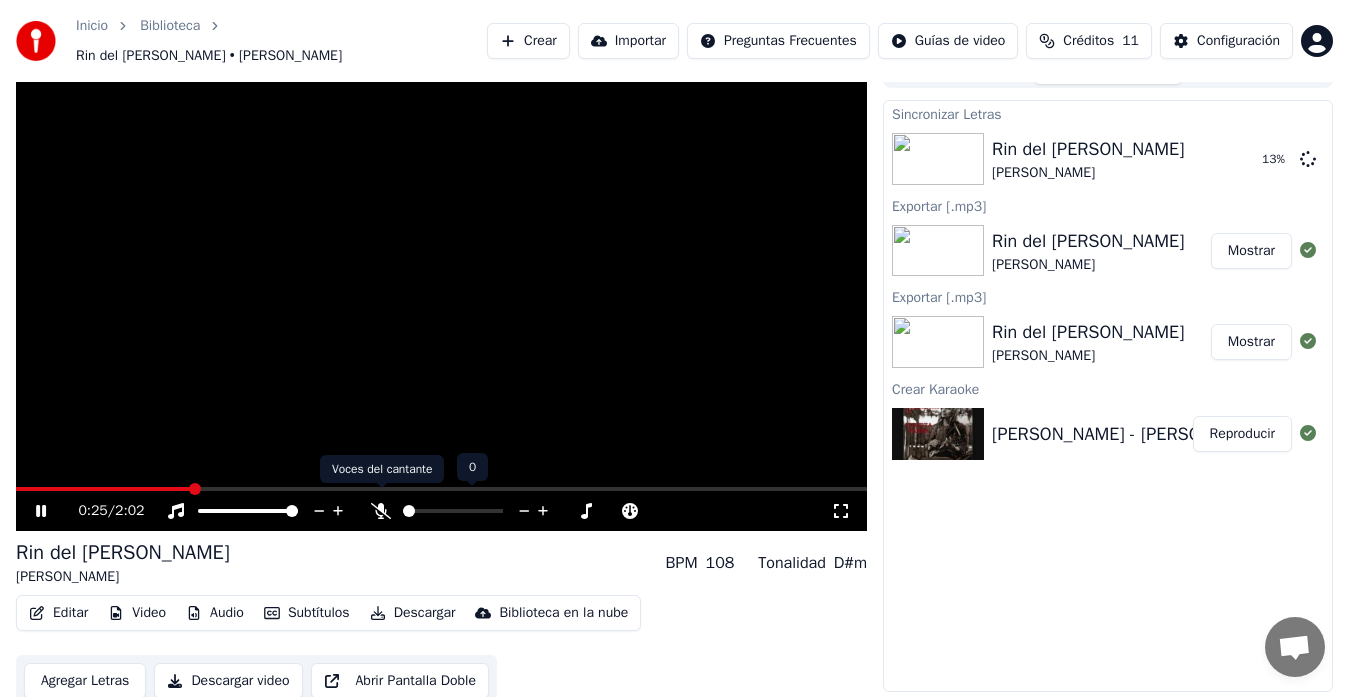 click 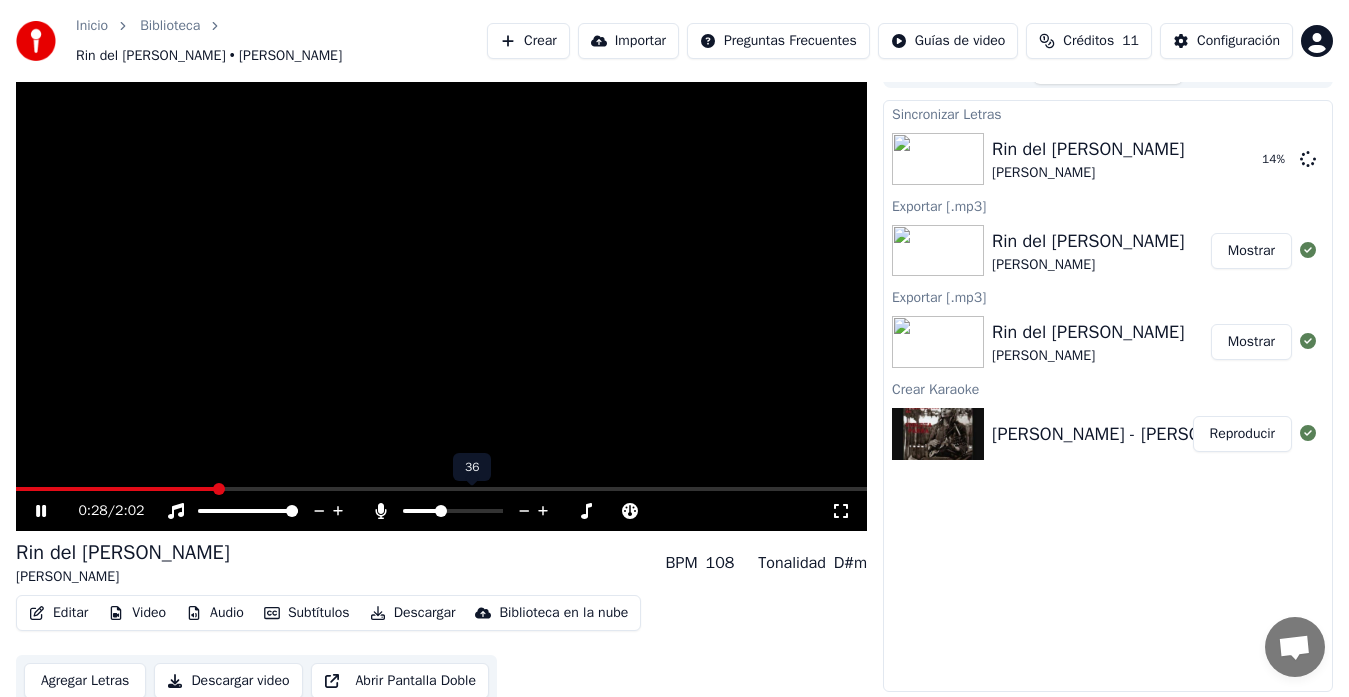 click at bounding box center (441, 511) 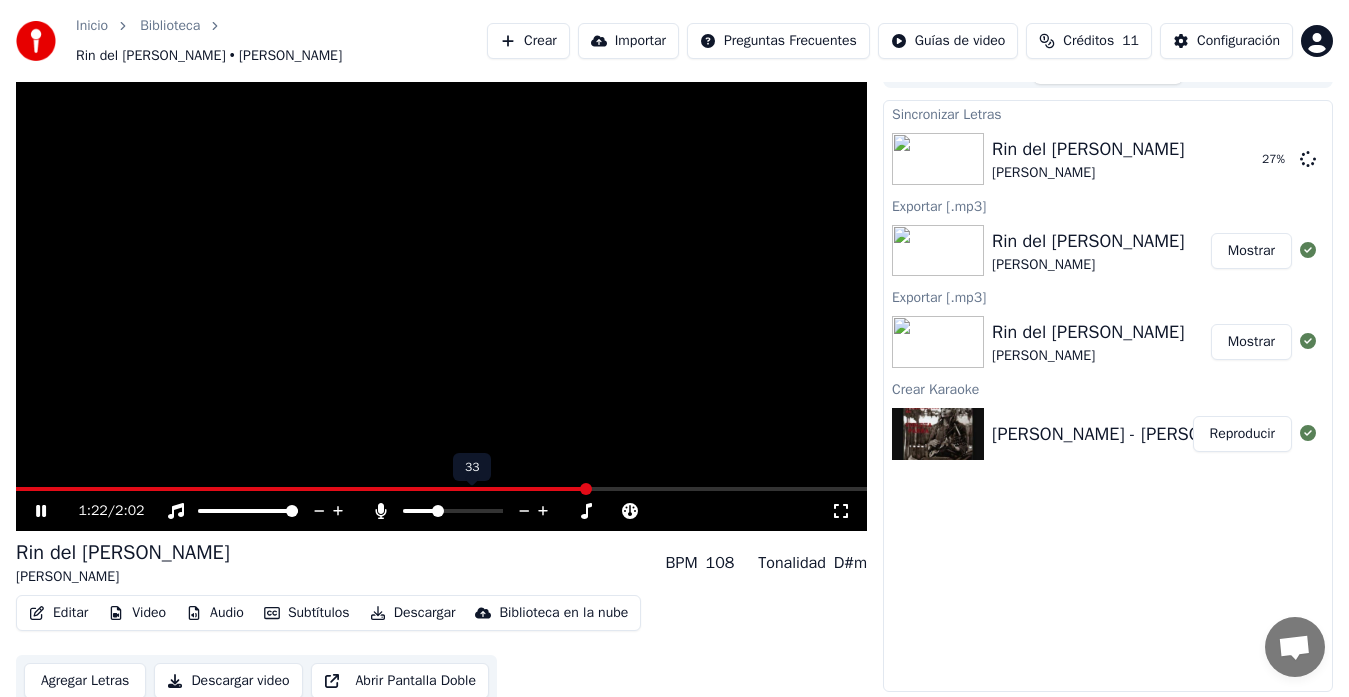 click at bounding box center [438, 511] 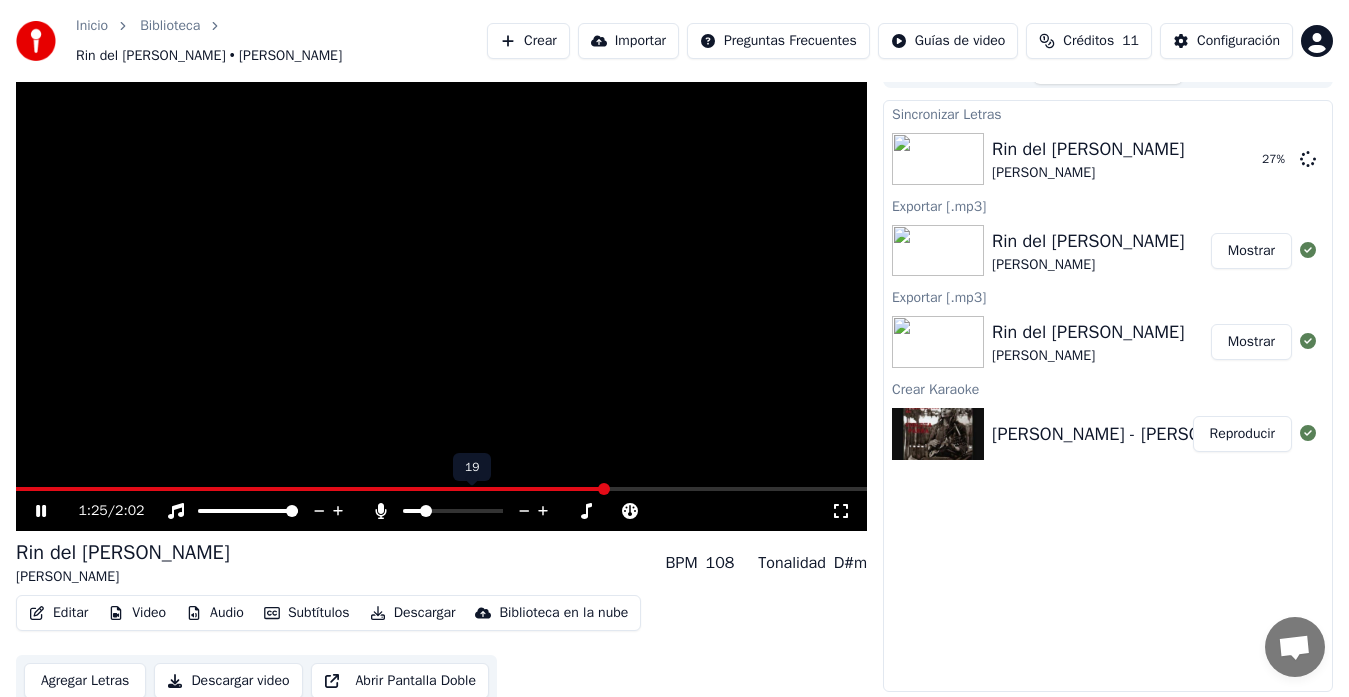 click at bounding box center (426, 511) 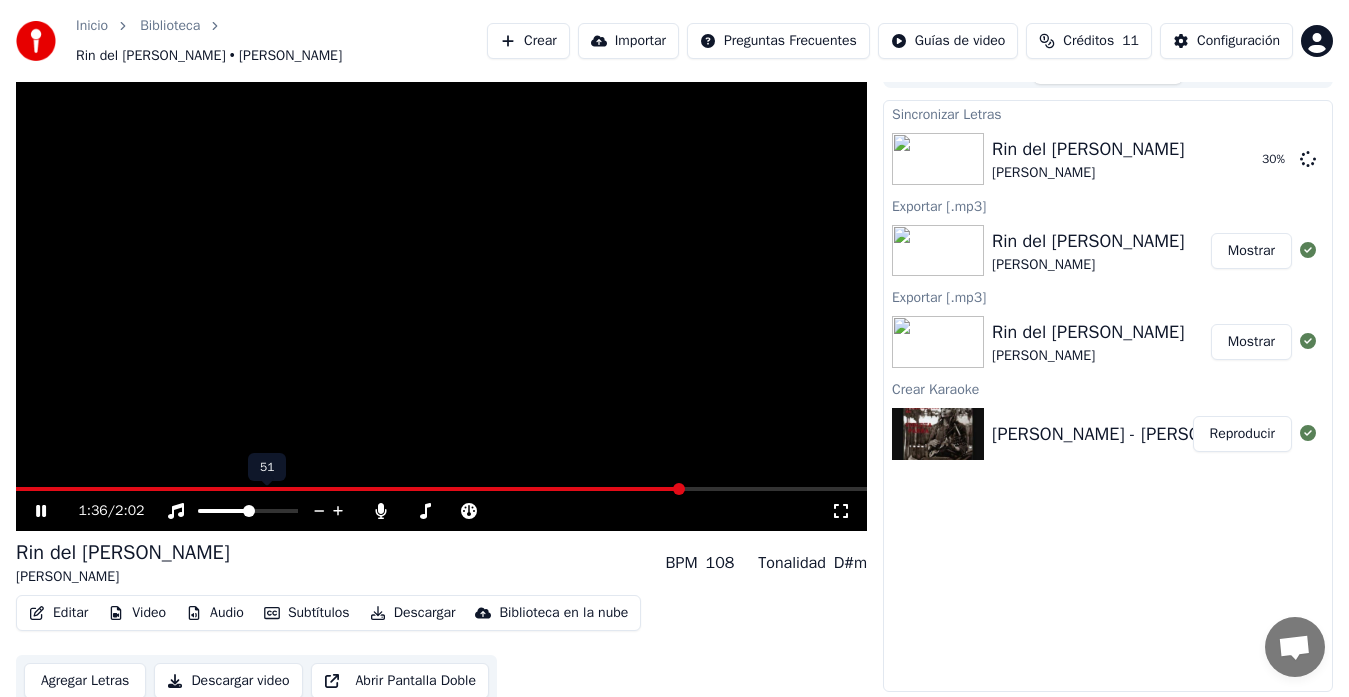 click at bounding box center (223, 511) 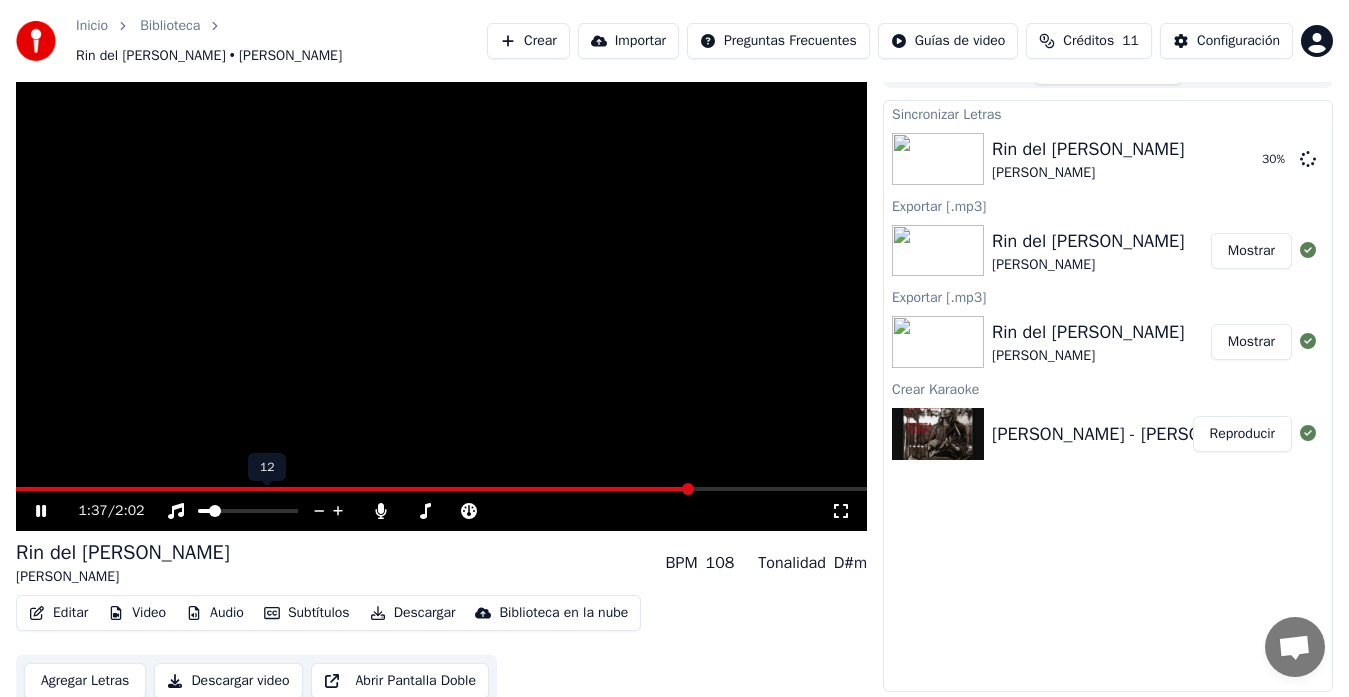 click at bounding box center [215, 511] 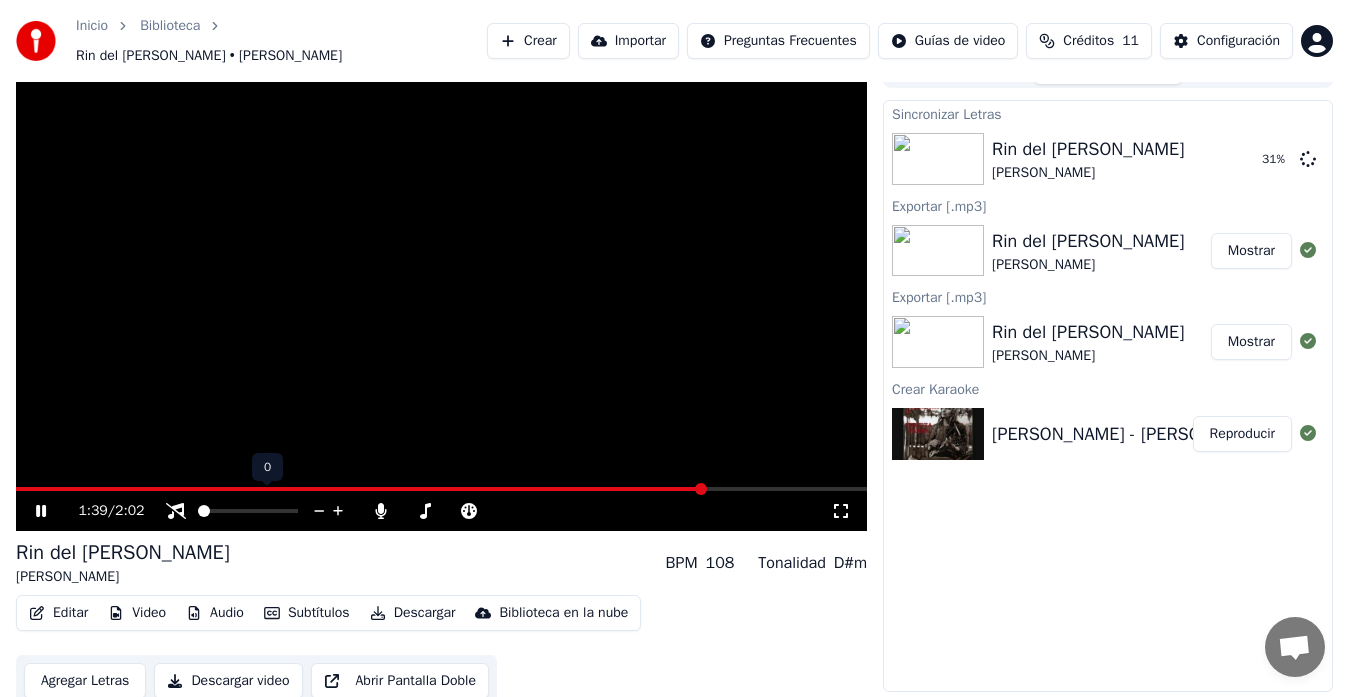 click at bounding box center [204, 511] 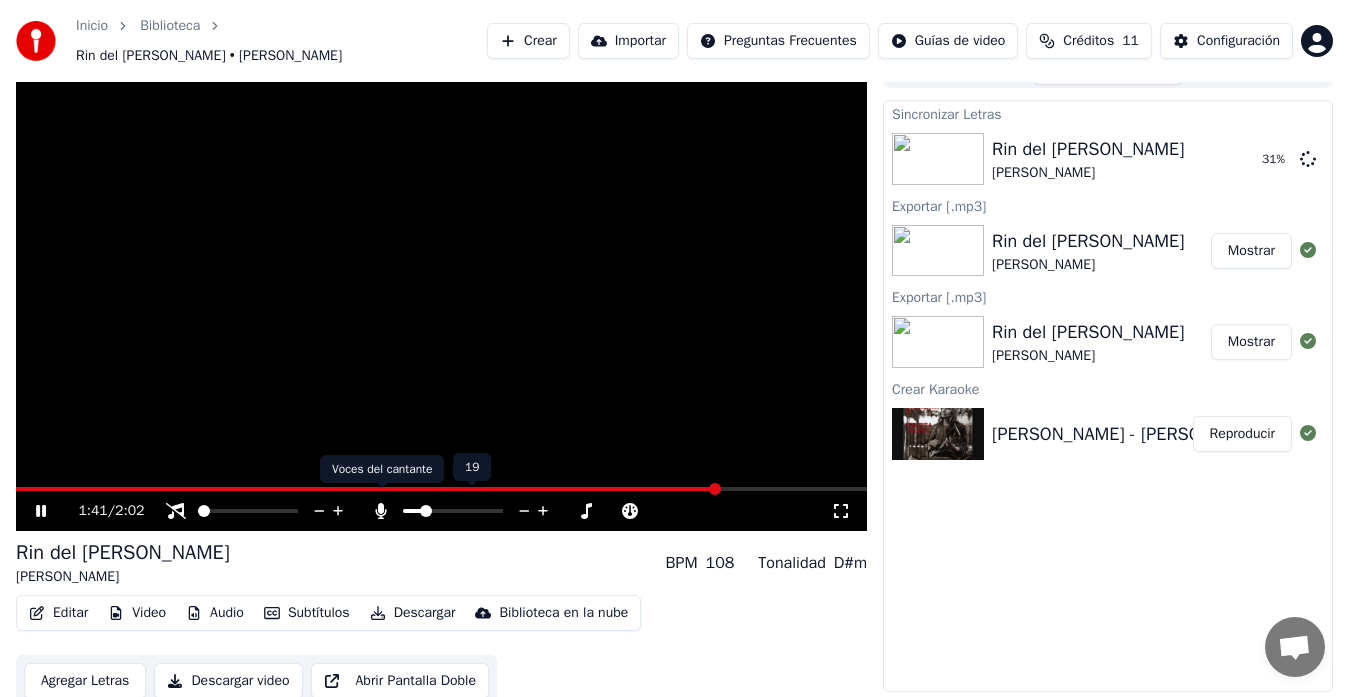 click 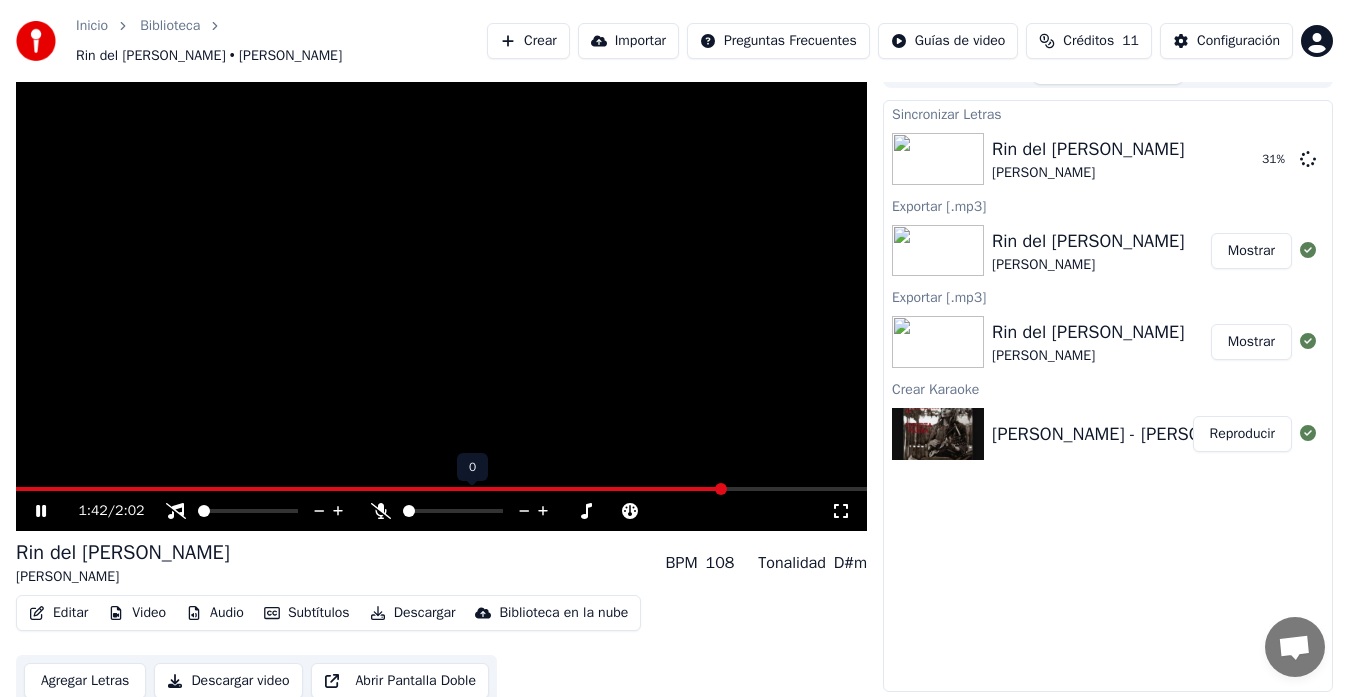 click 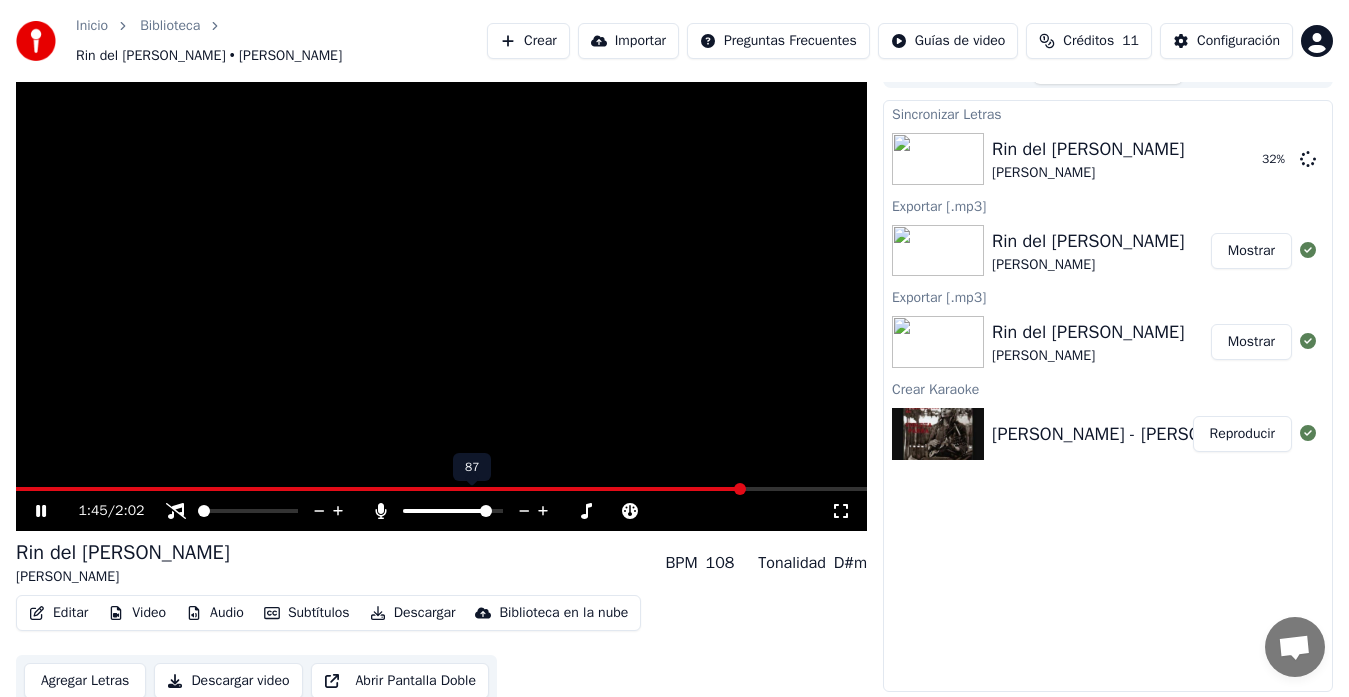 click at bounding box center [446, 511] 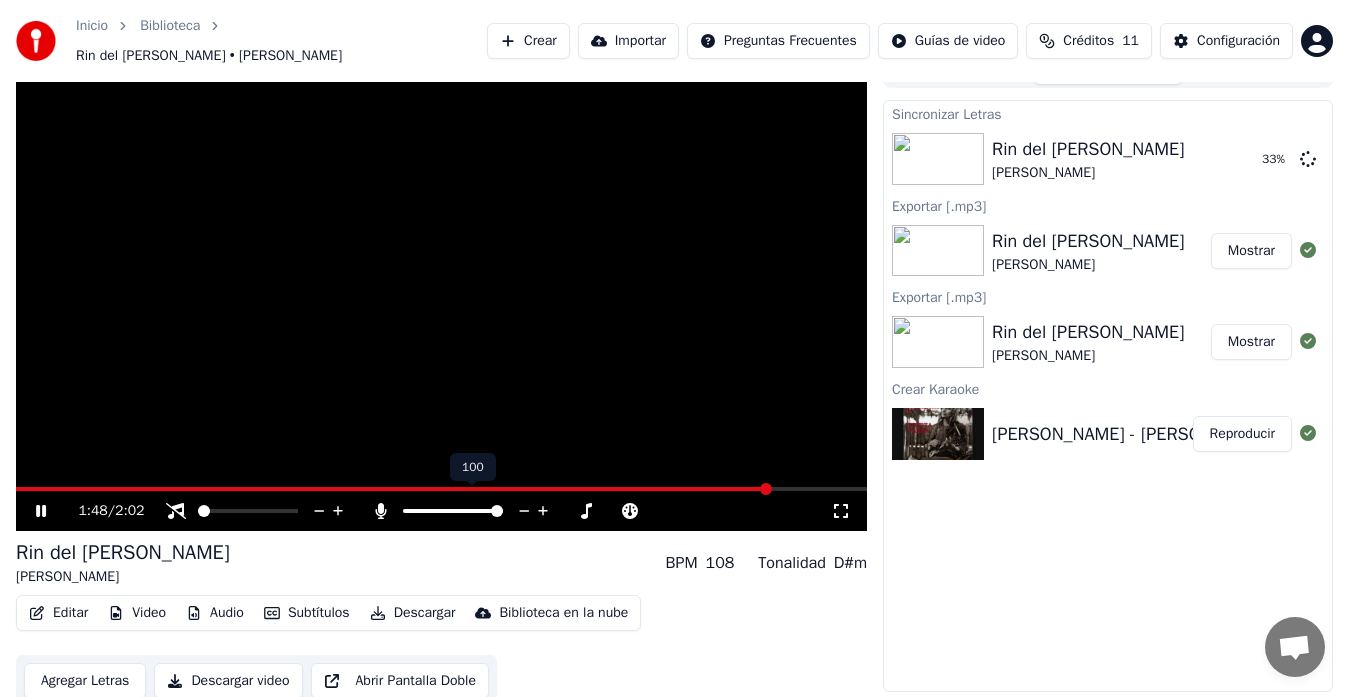 click at bounding box center [497, 511] 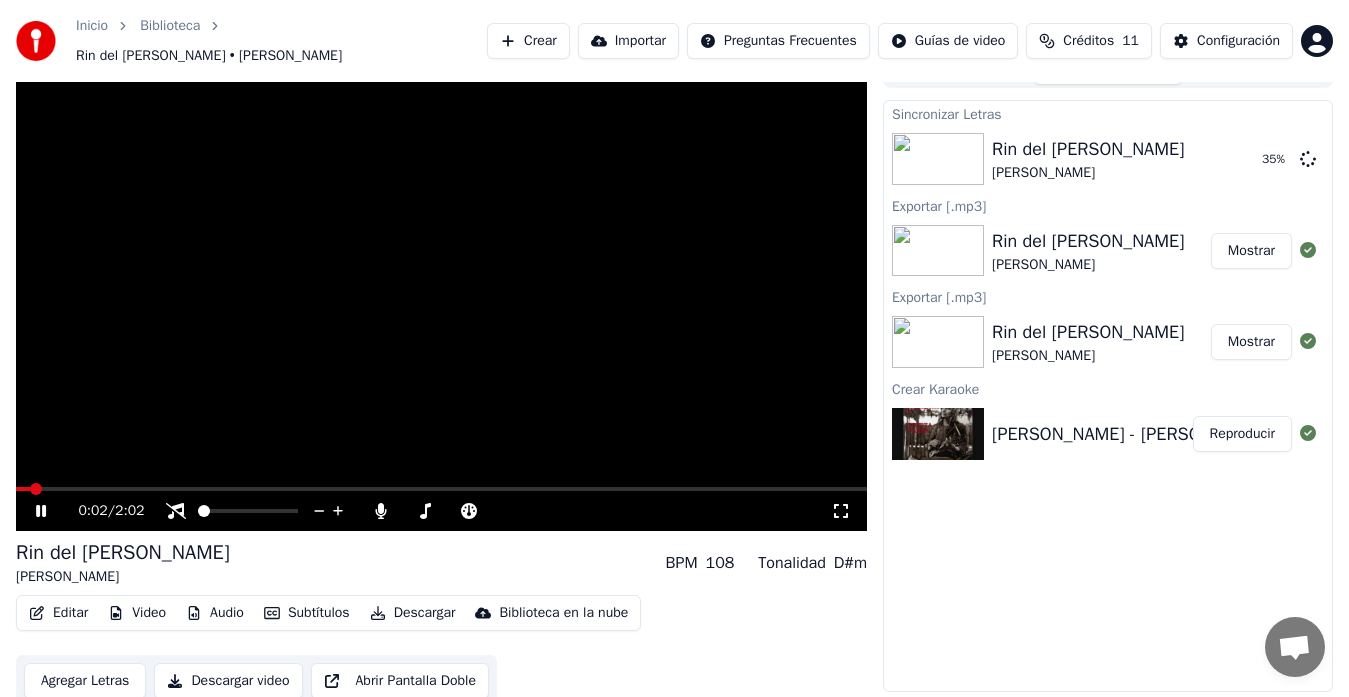 click at bounding box center [23, 489] 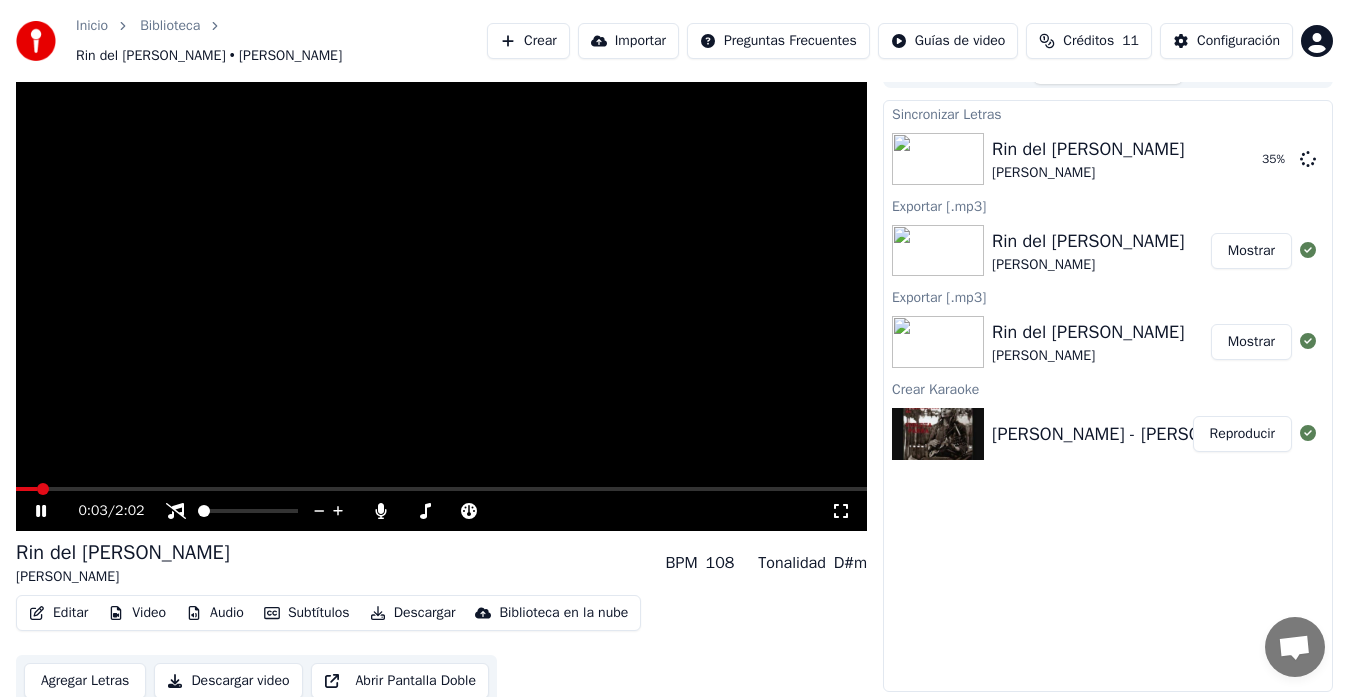 click at bounding box center (26, 489) 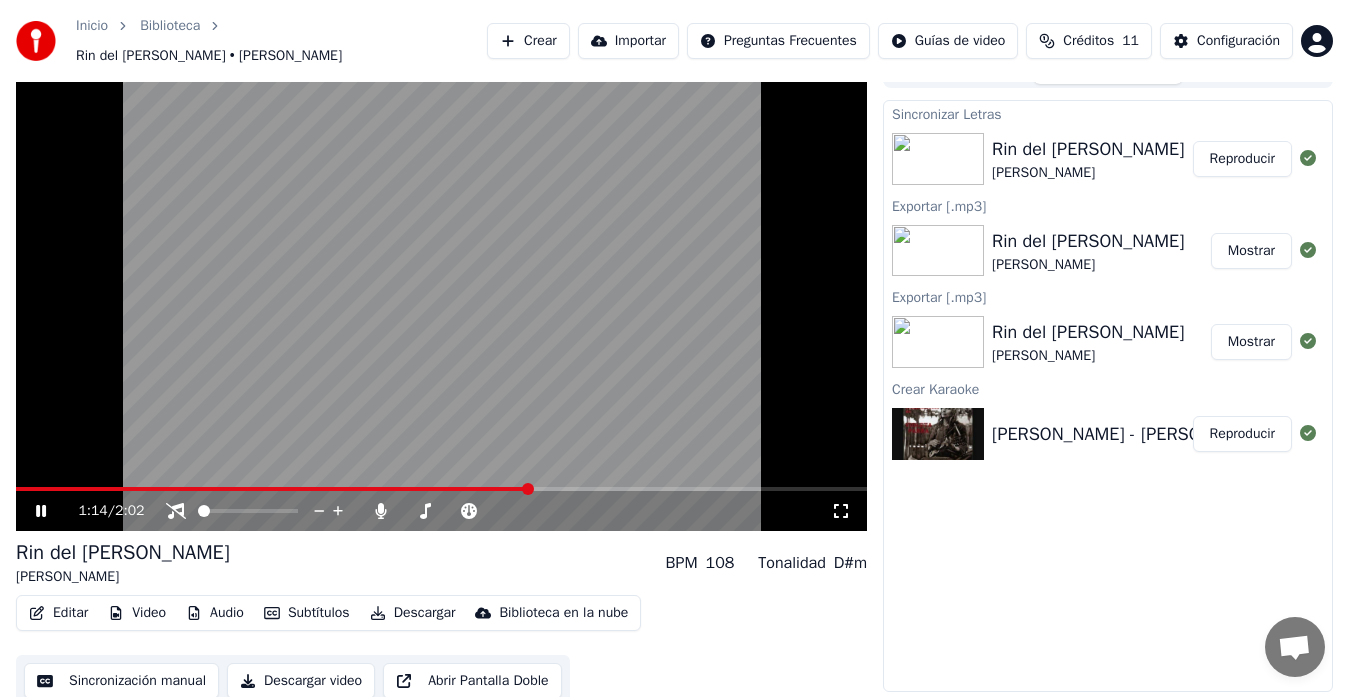 click 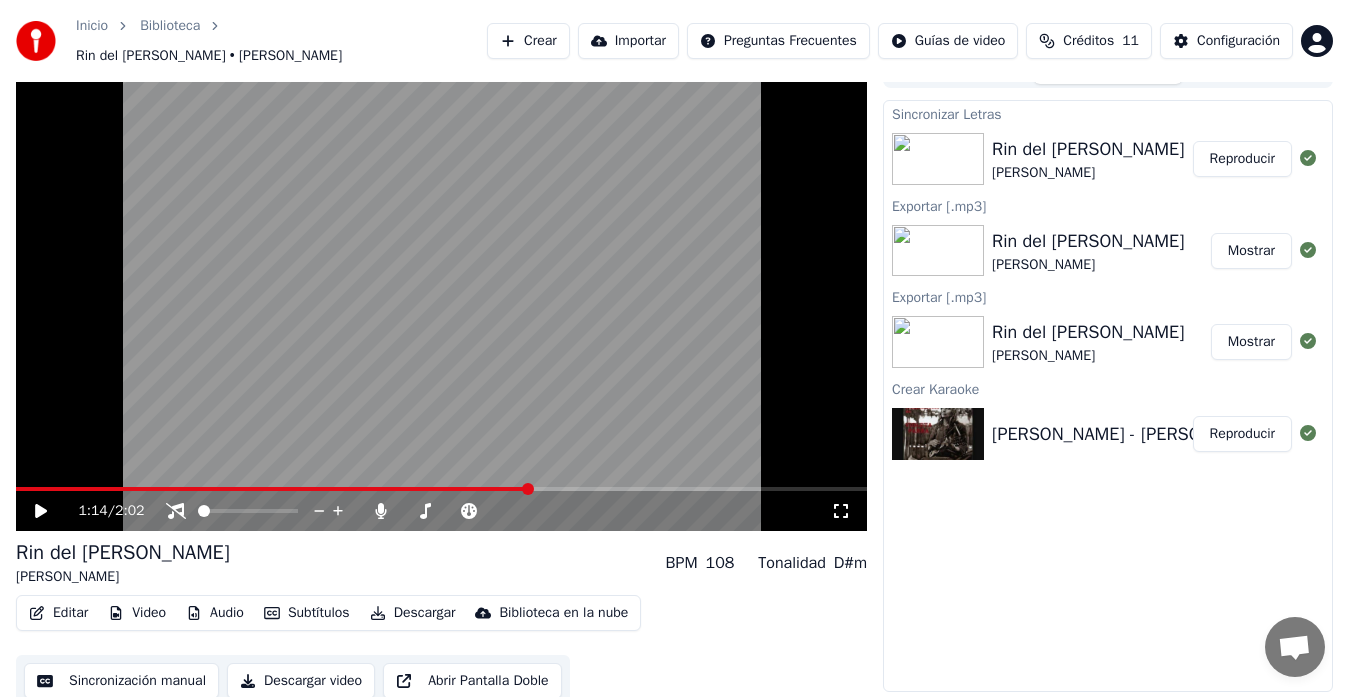 click on "[PERSON_NAME]" at bounding box center (1088, 173) 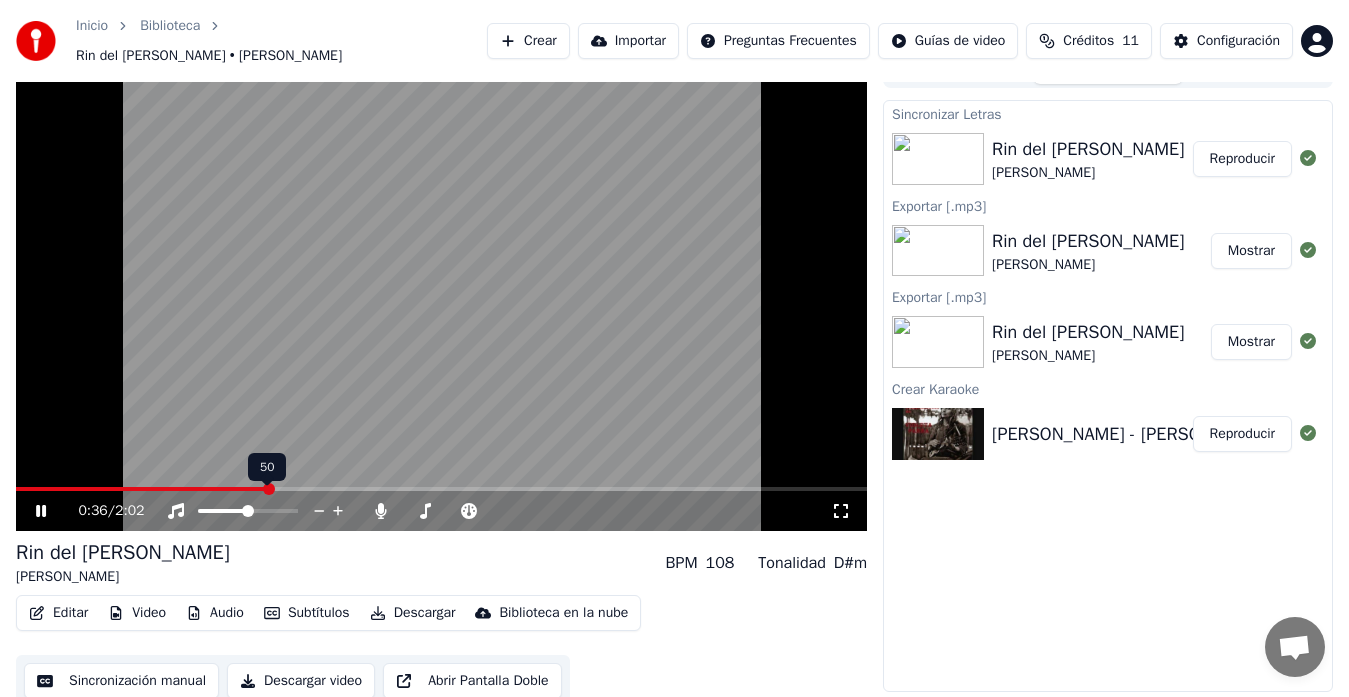 click at bounding box center [248, 511] 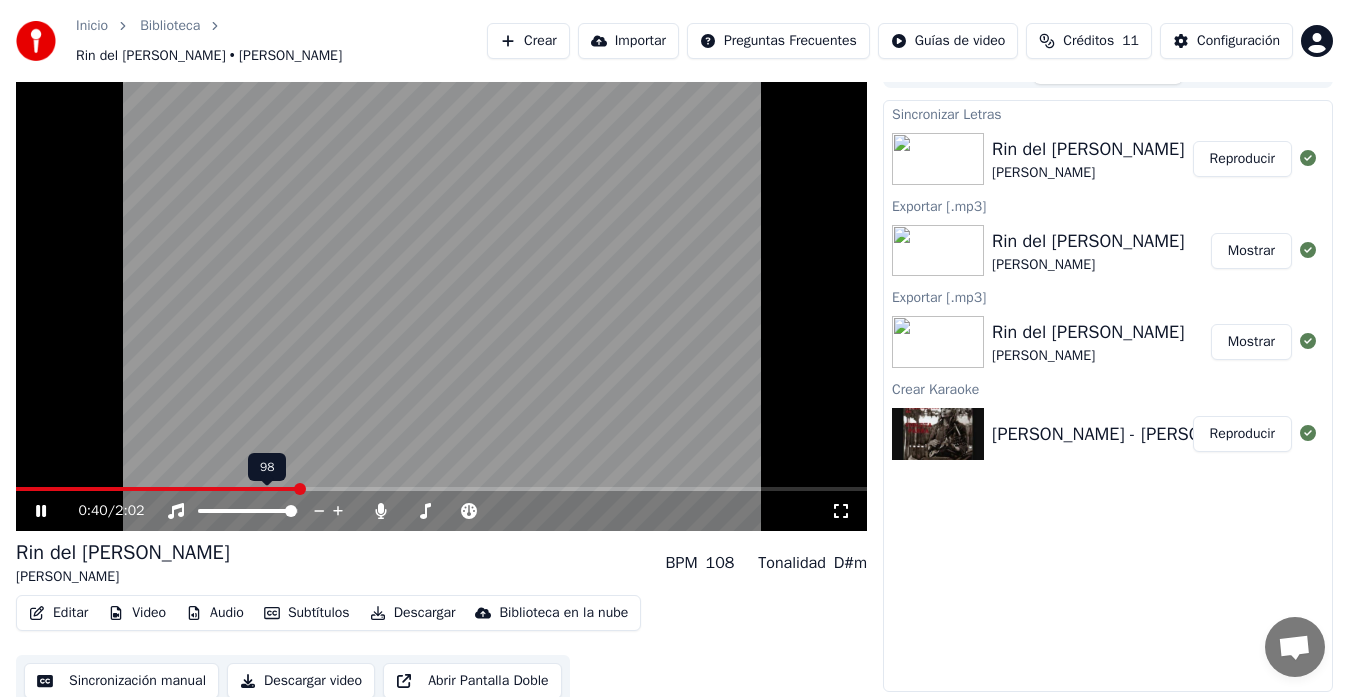 click at bounding box center (291, 511) 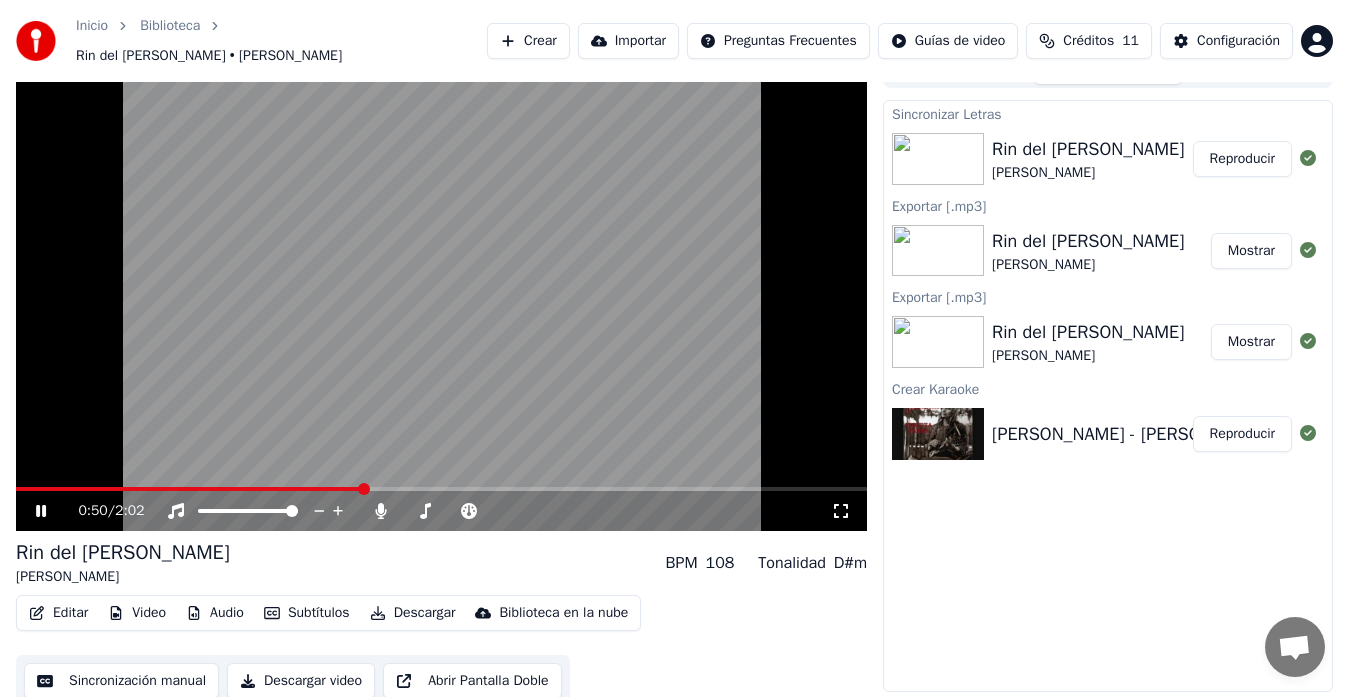 click 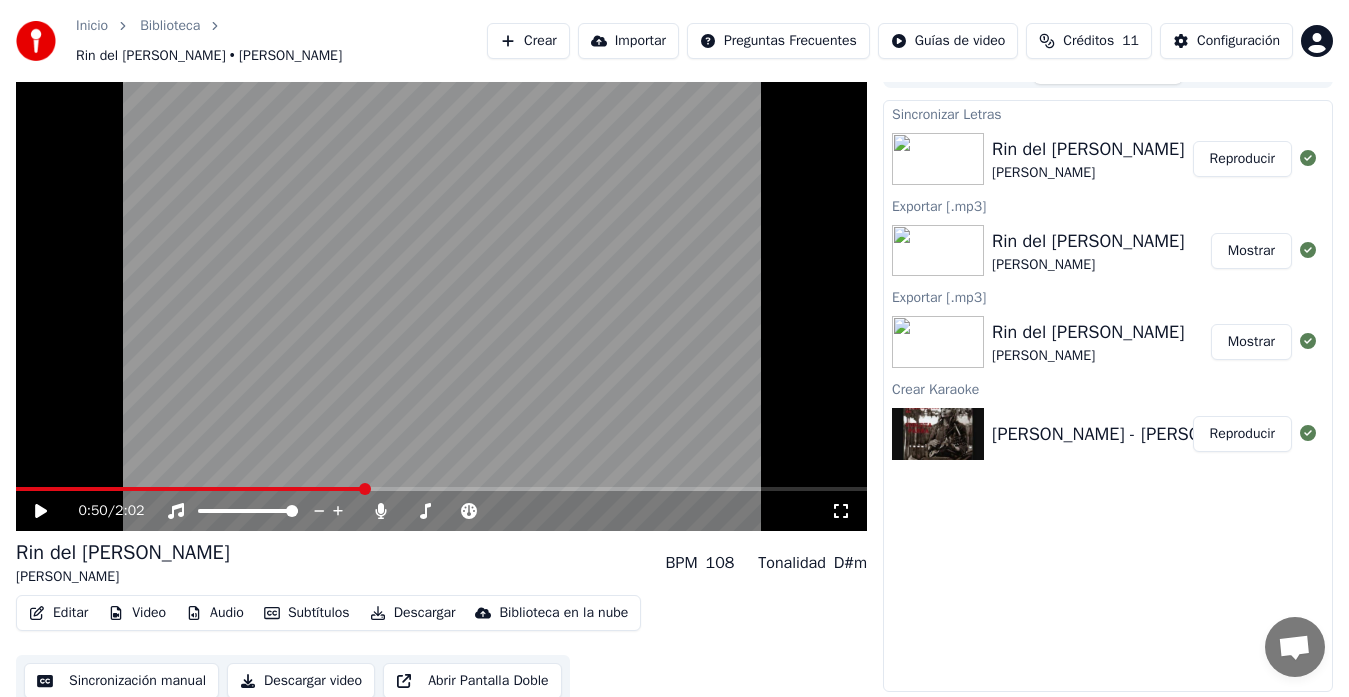 click at bounding box center [942, 251] 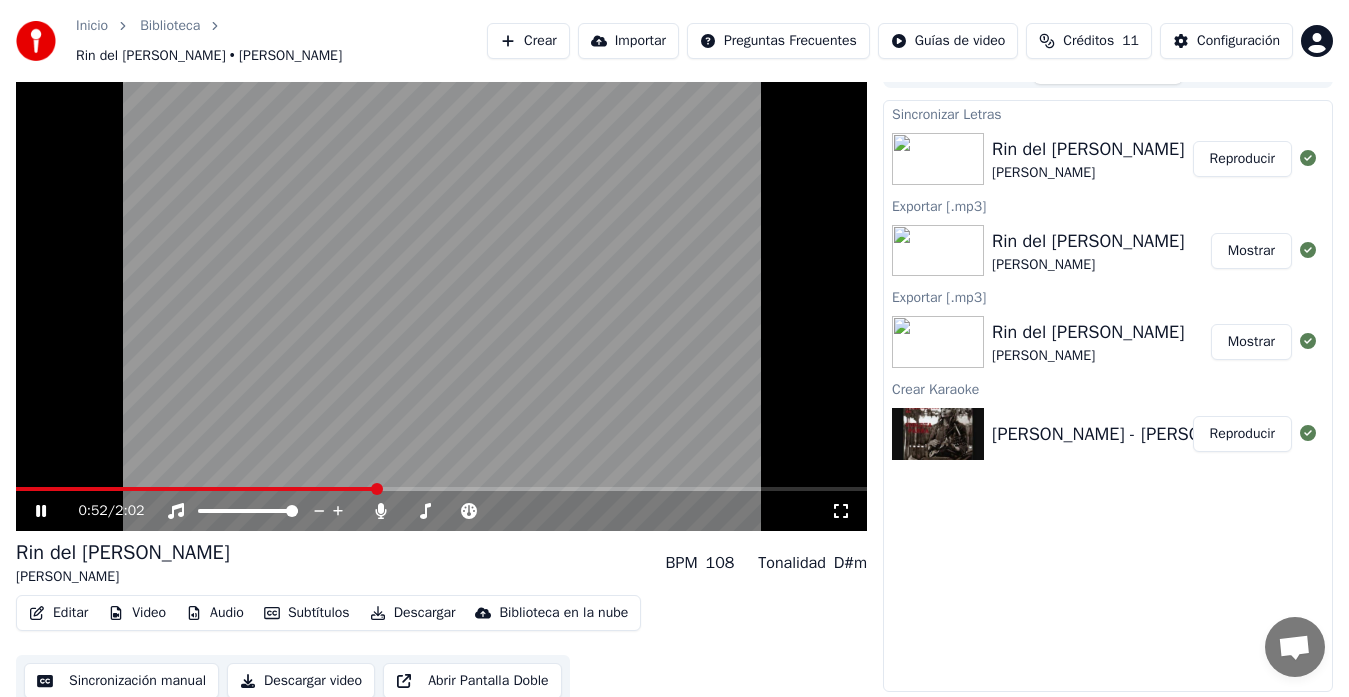 click at bounding box center (441, 291) 